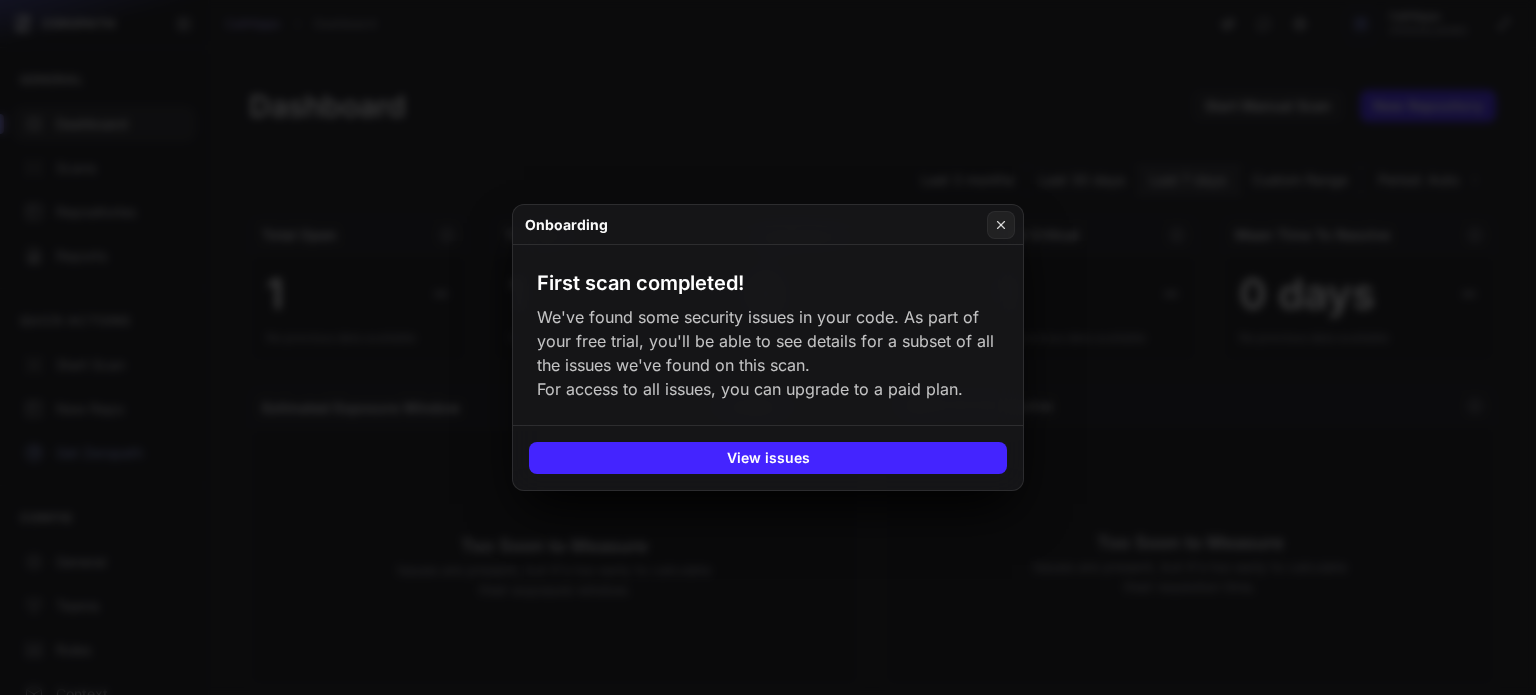 click 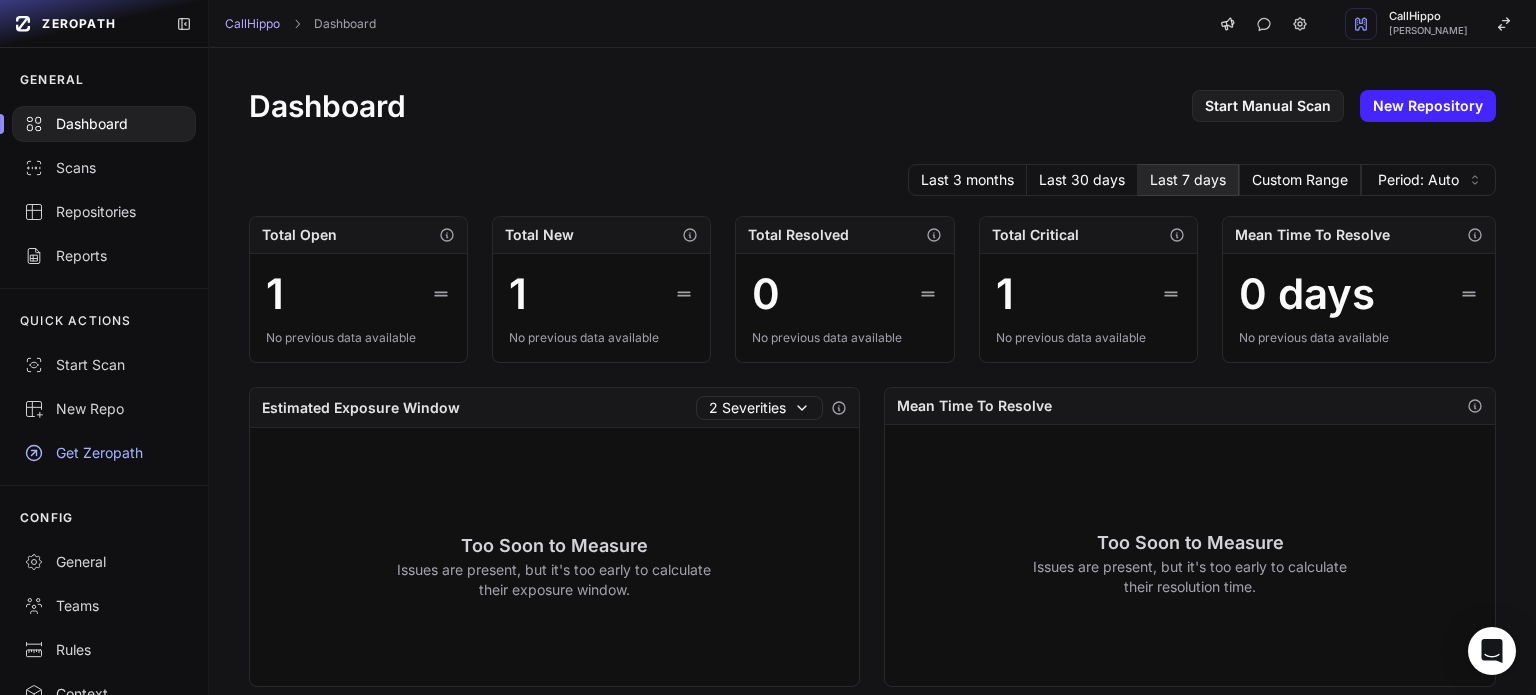 click on "1" at bounding box center (358, 294) 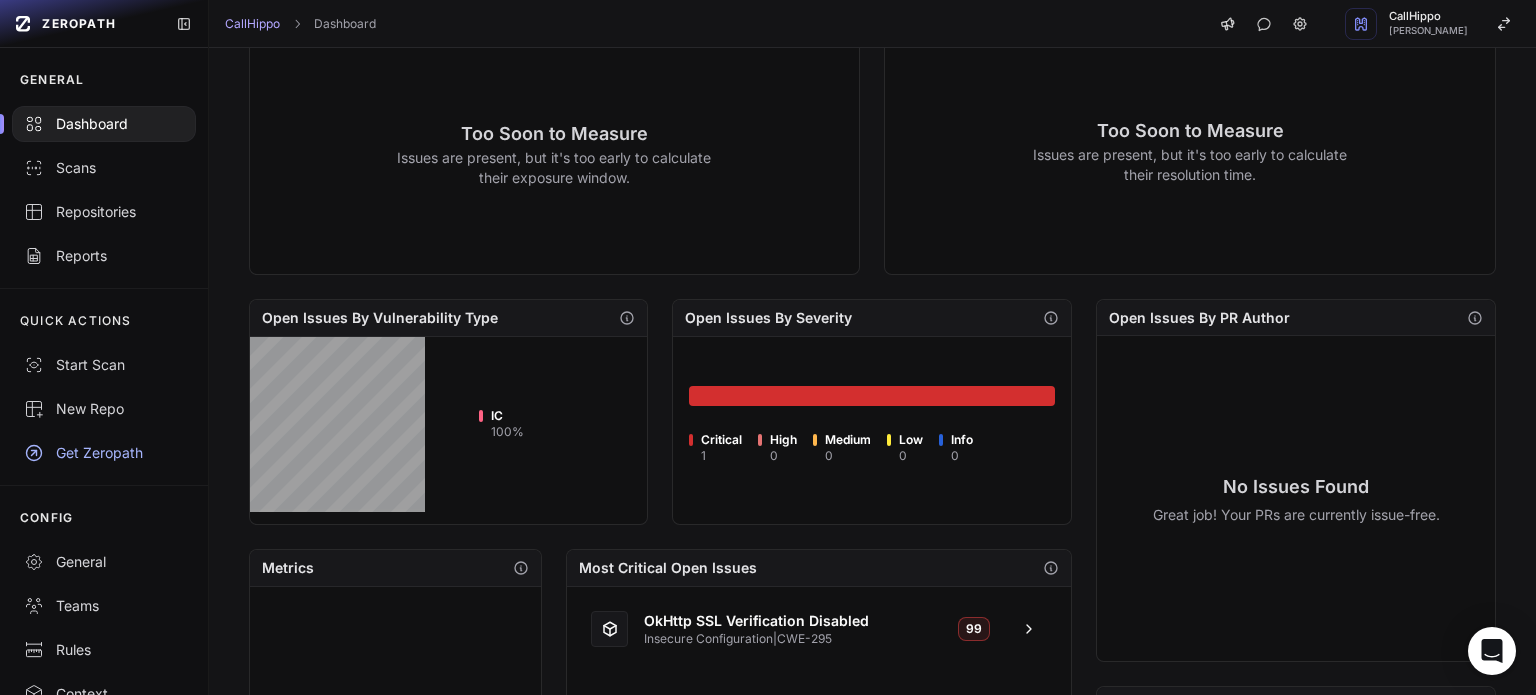 scroll, scrollTop: 600, scrollLeft: 0, axis: vertical 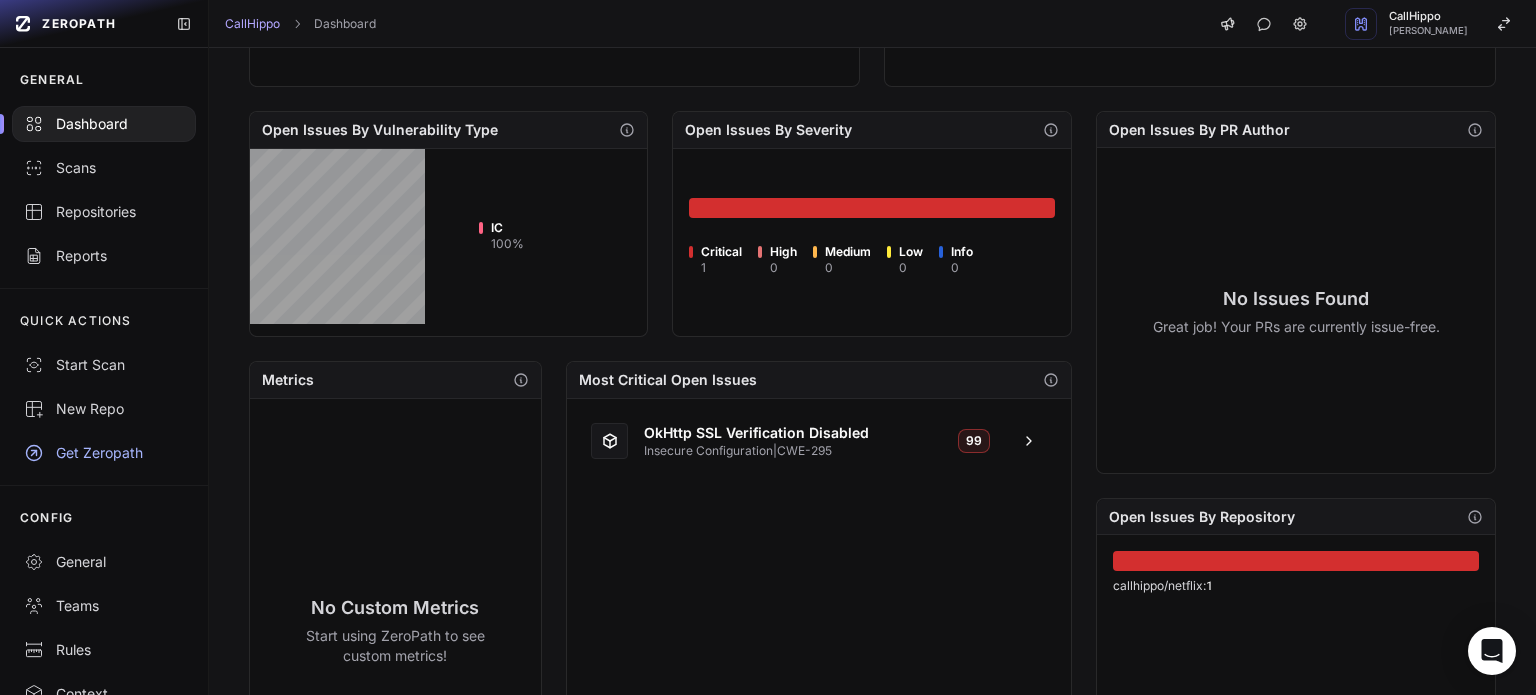 click on "Critical" at bounding box center (721, 252) 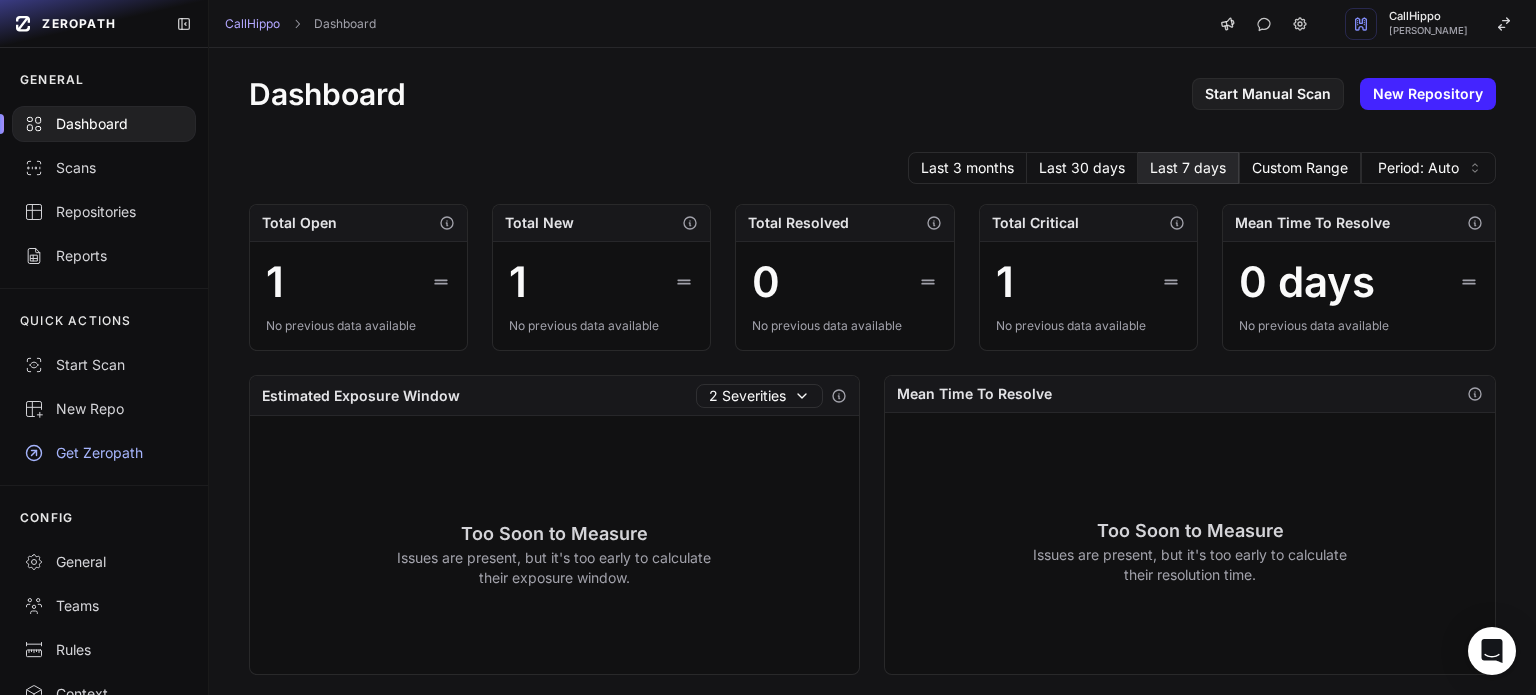 scroll, scrollTop: 0, scrollLeft: 0, axis: both 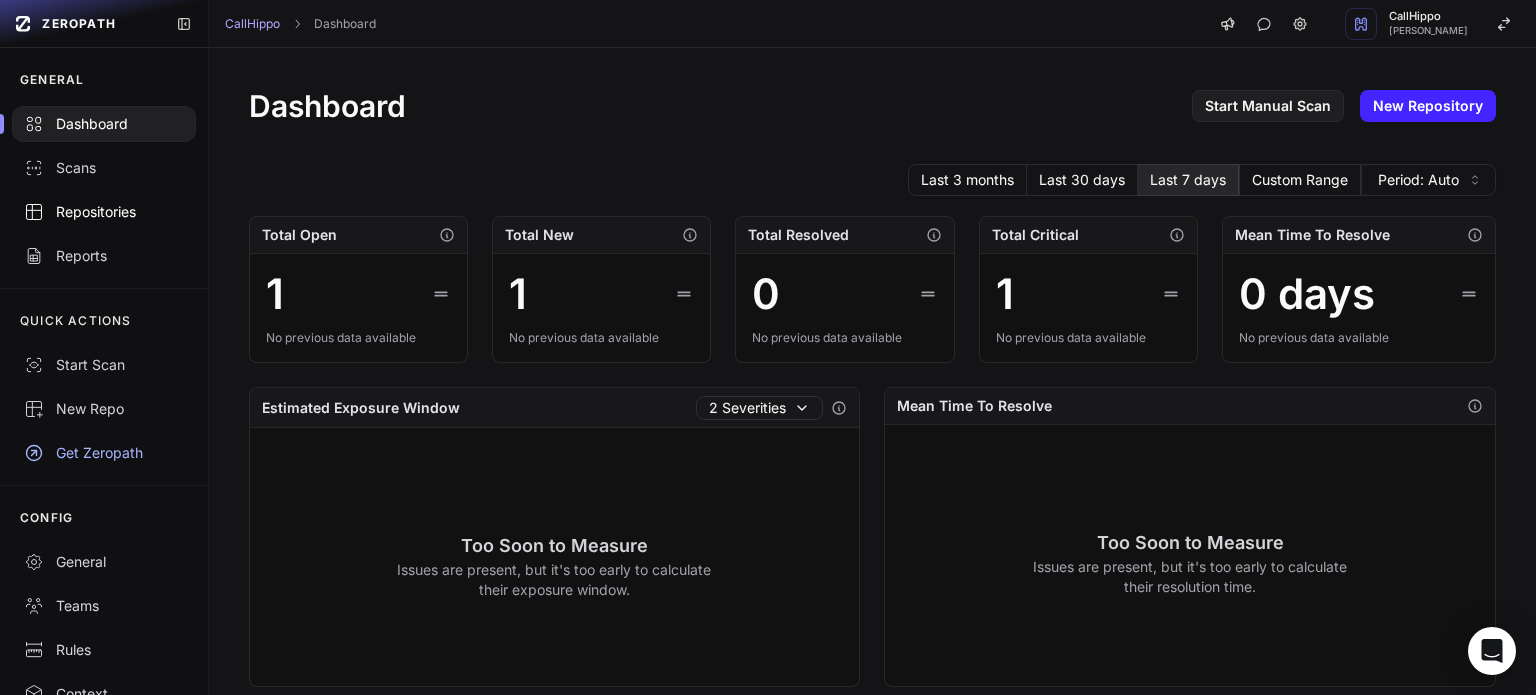 click on "Repositories" at bounding box center [104, 212] 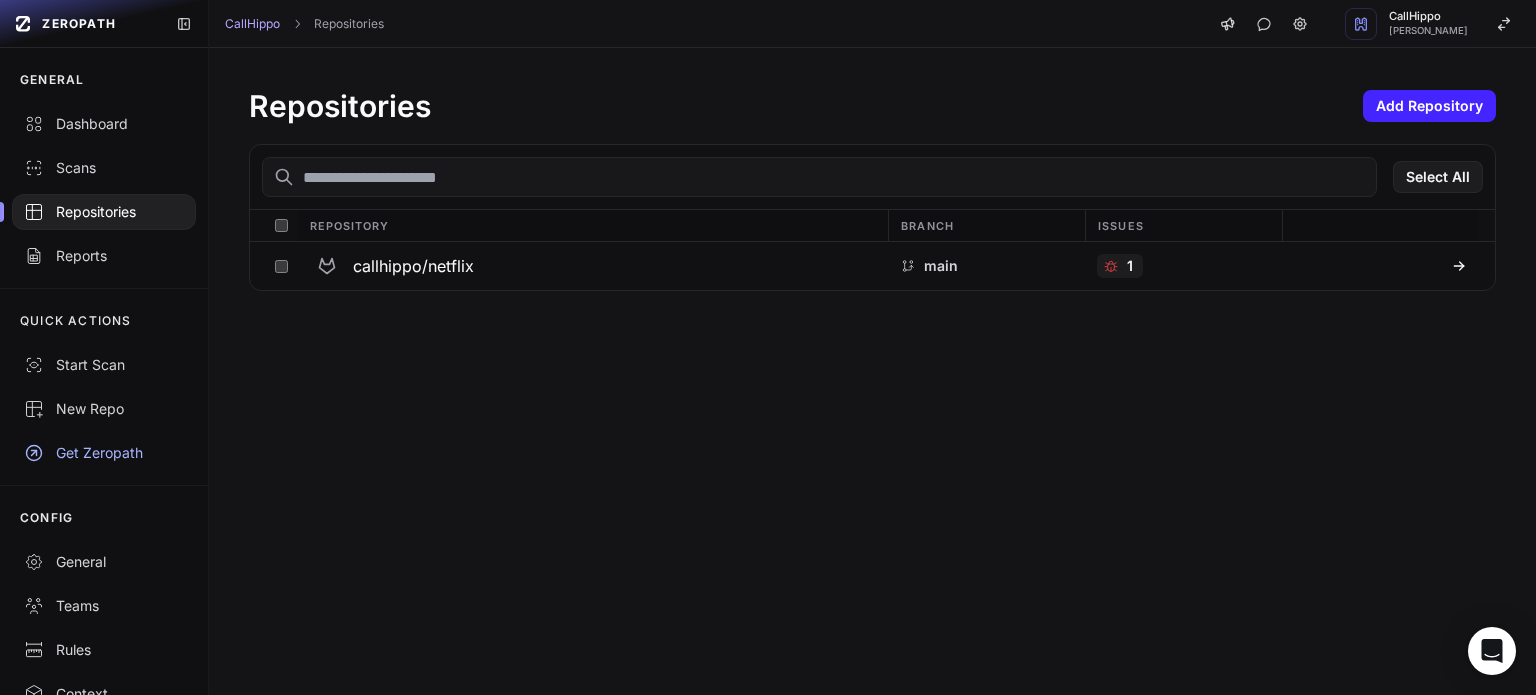 click on "Repositories   Add Repository           Select All           Repository     Branch     Issues               callhippo/netflix       main     1" at bounding box center [872, 371] 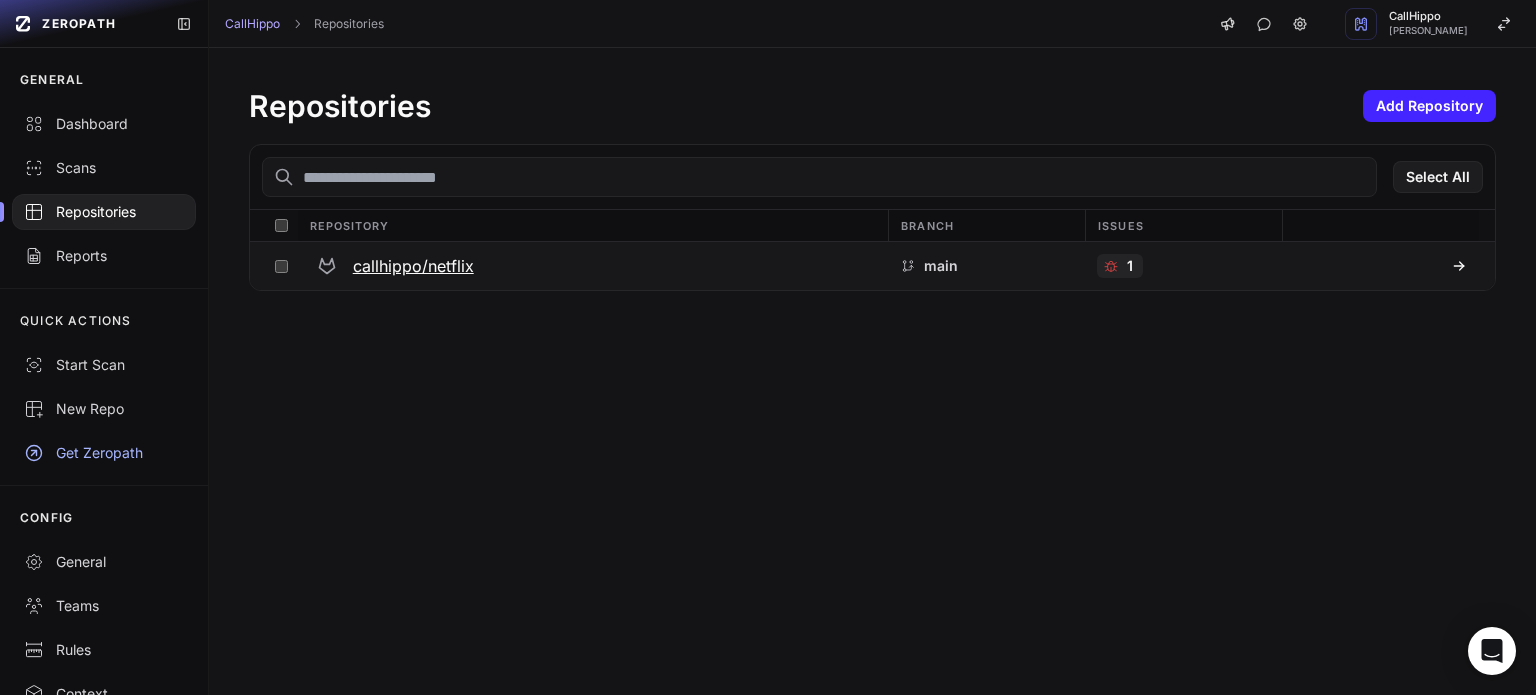 click 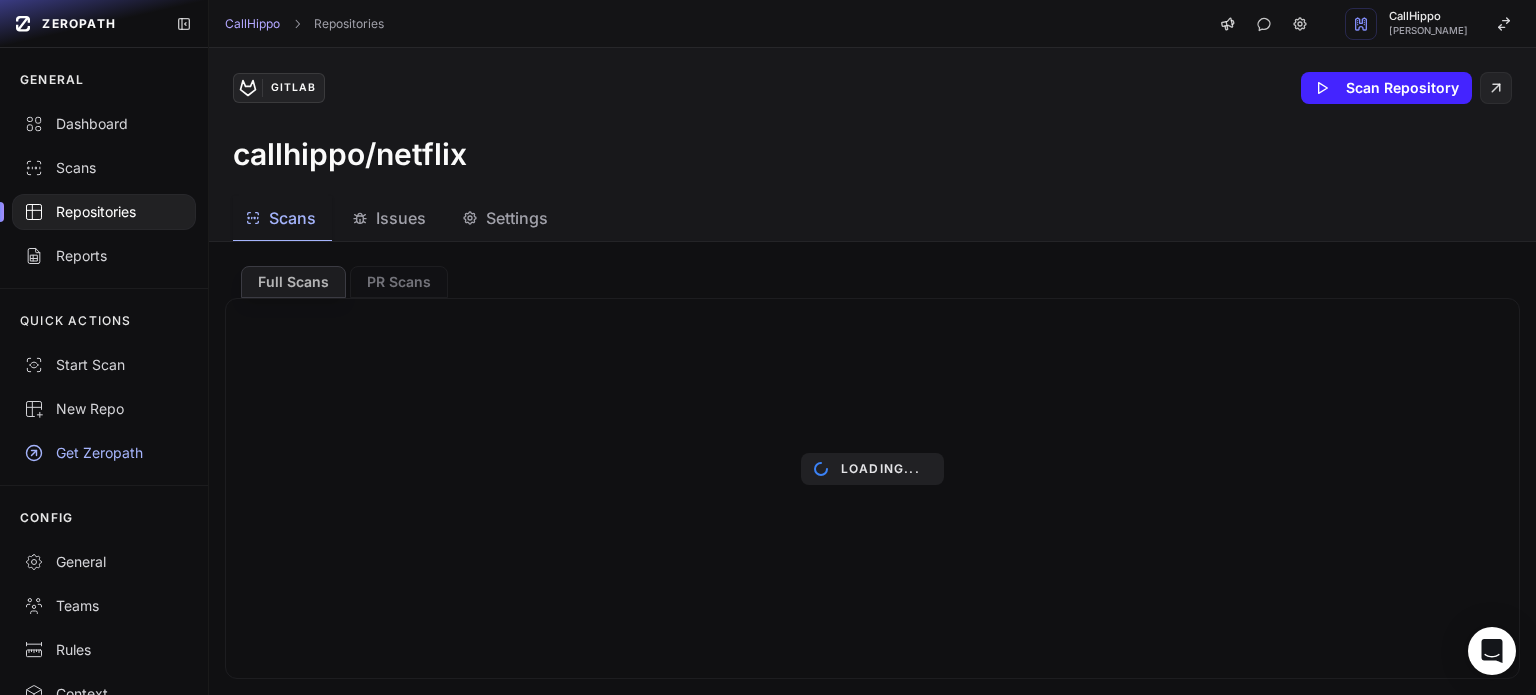 click on "Settings" at bounding box center (517, 218) 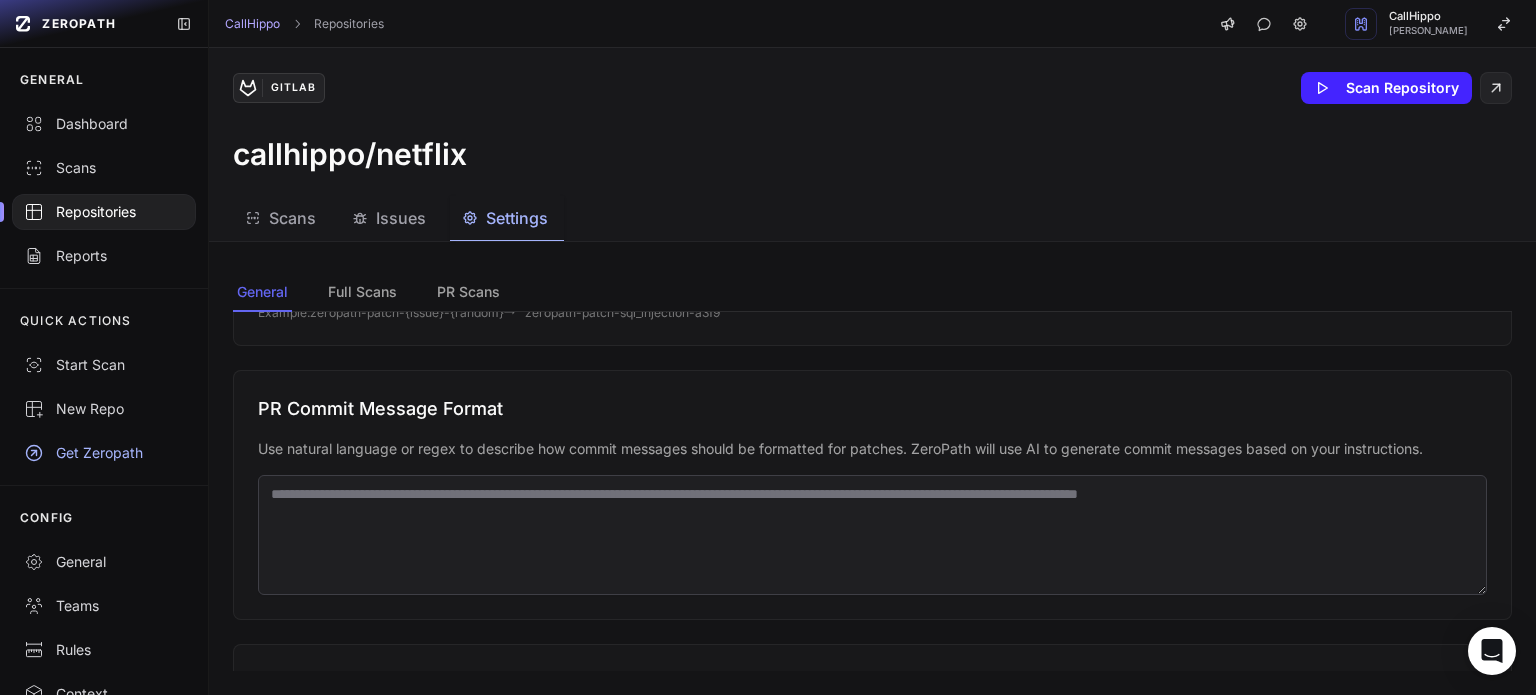 scroll, scrollTop: 700, scrollLeft: 0, axis: vertical 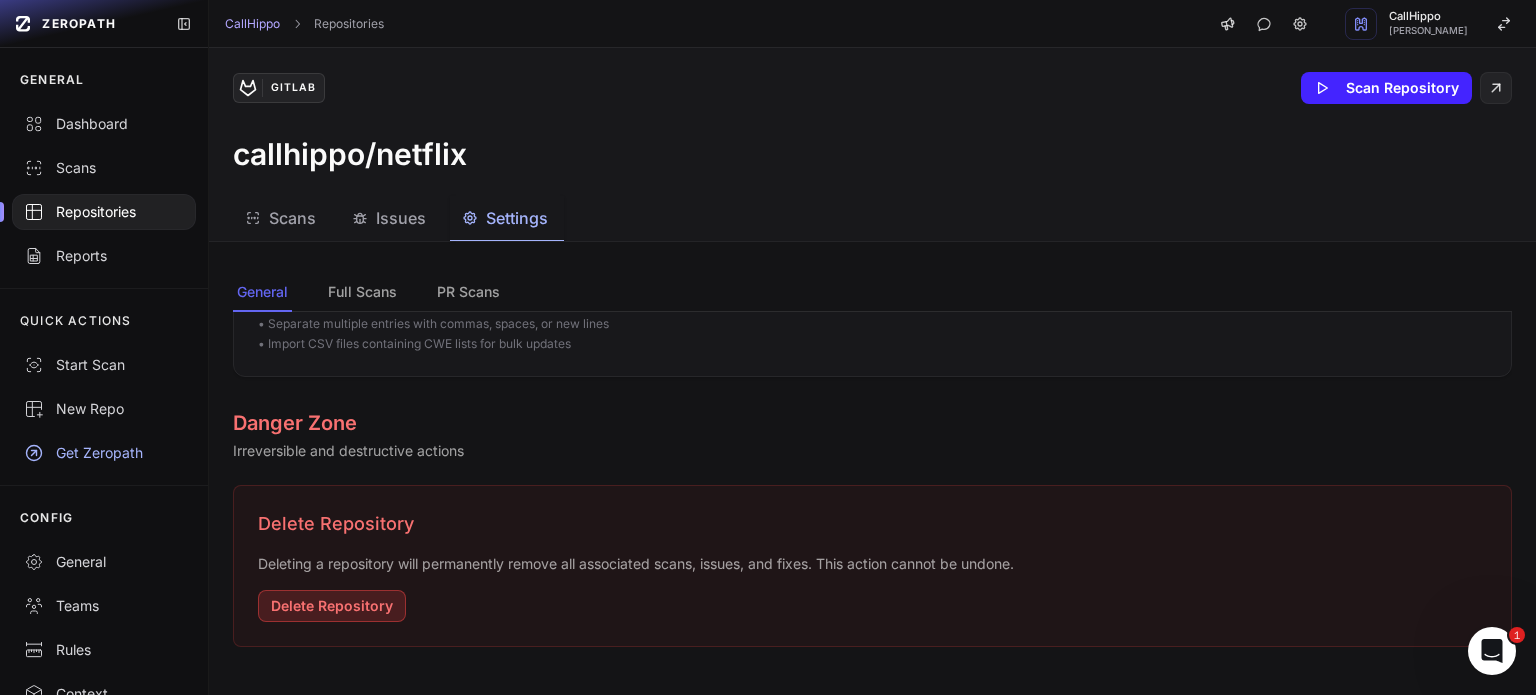 click on "Delete Repository" at bounding box center (332, 606) 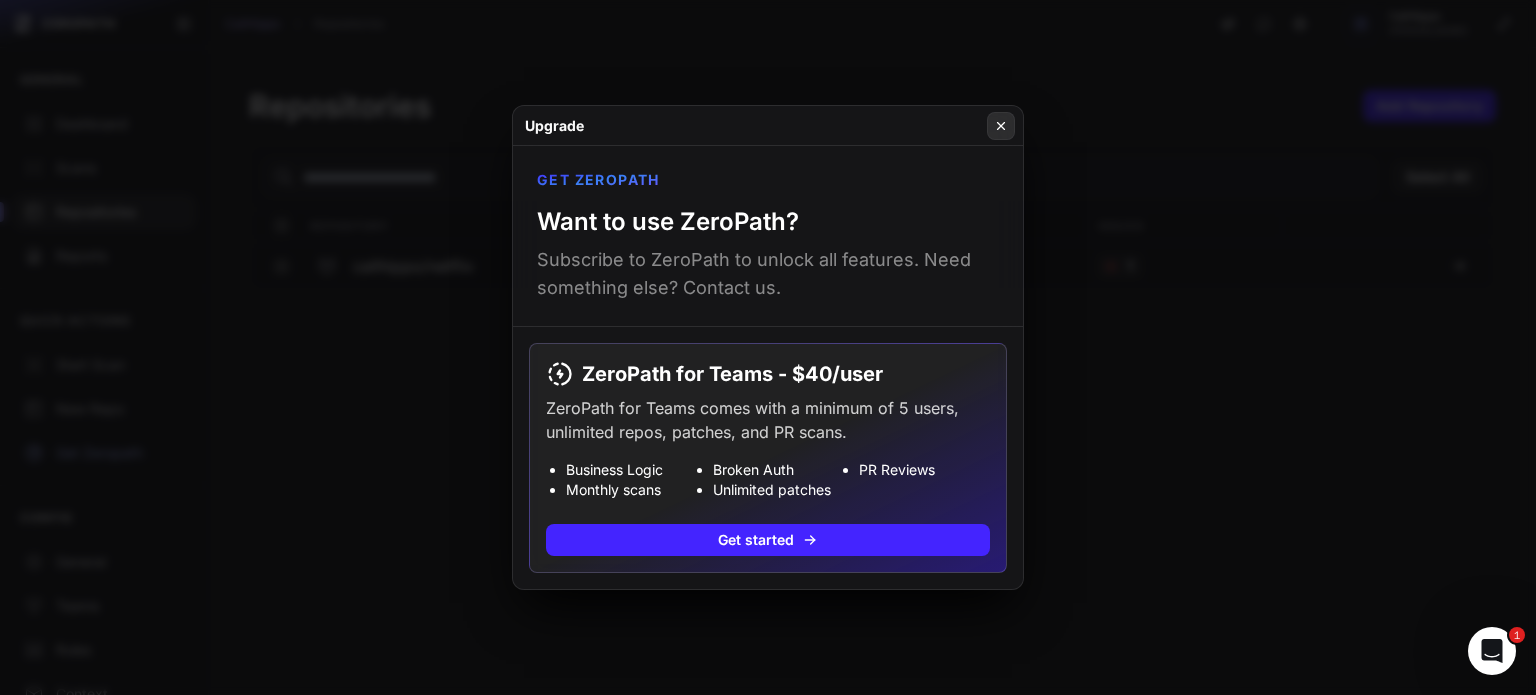 click 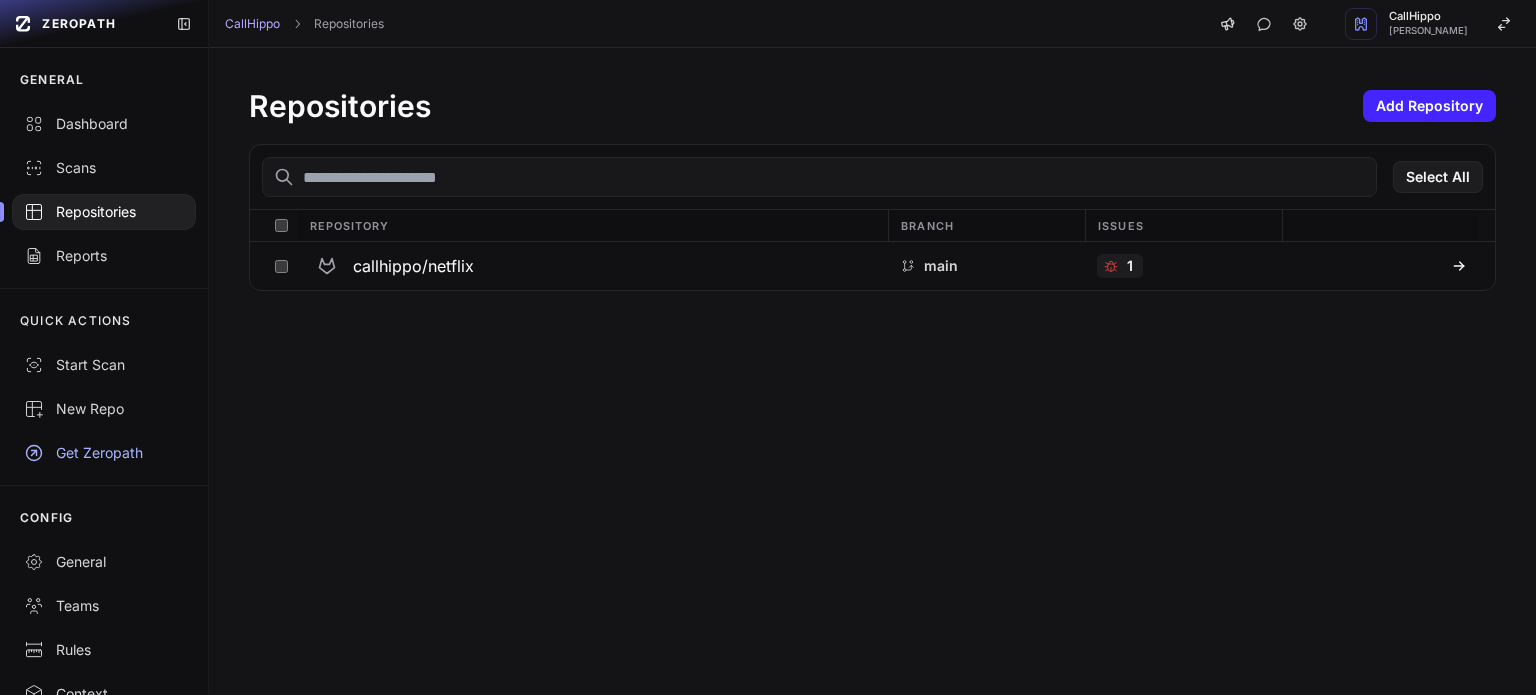 scroll, scrollTop: 0, scrollLeft: 0, axis: both 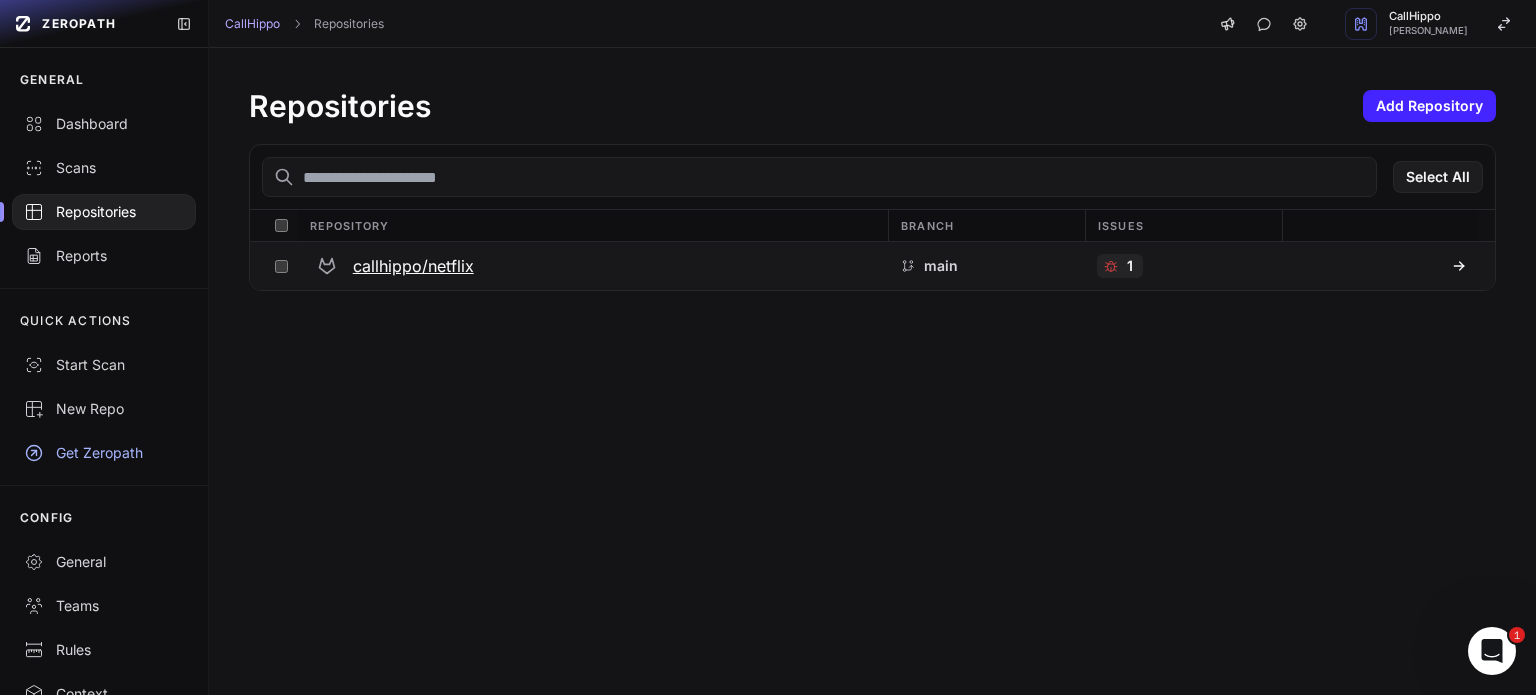 click 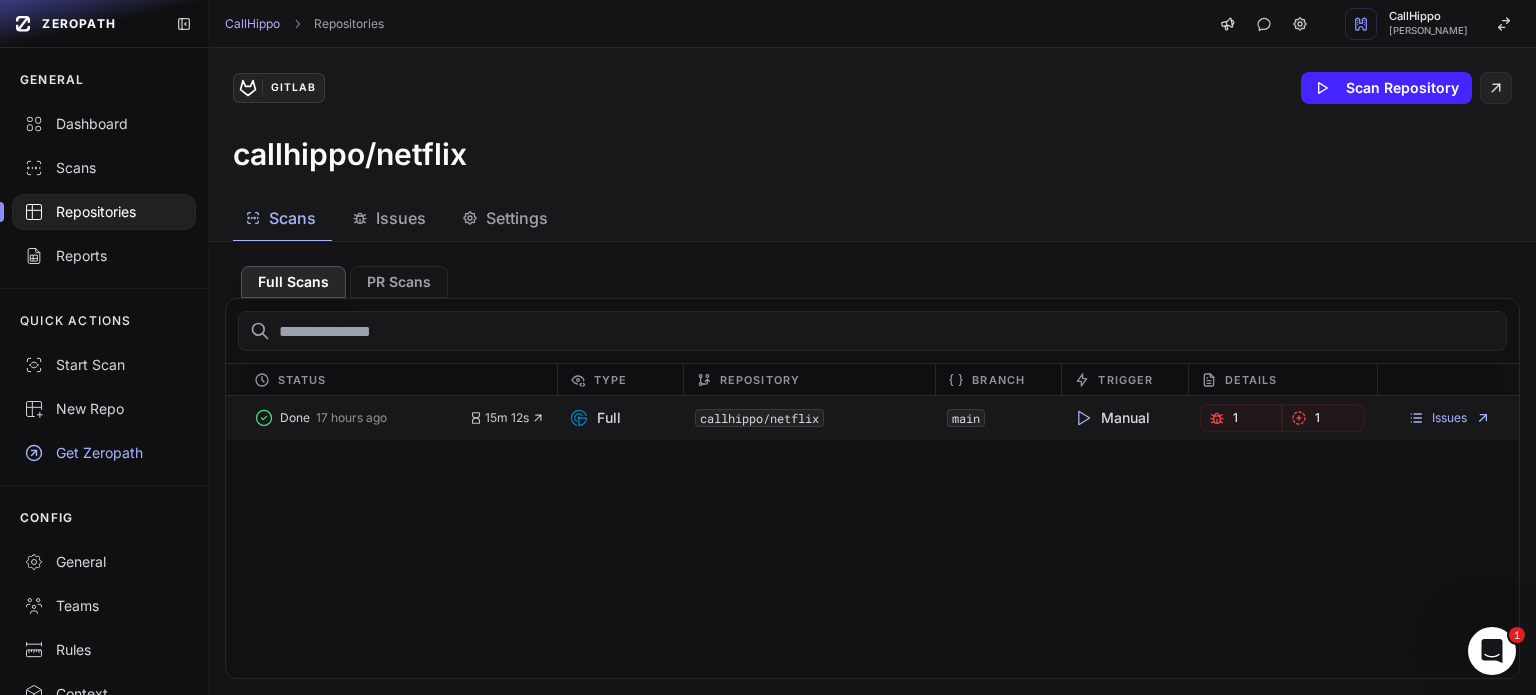 click 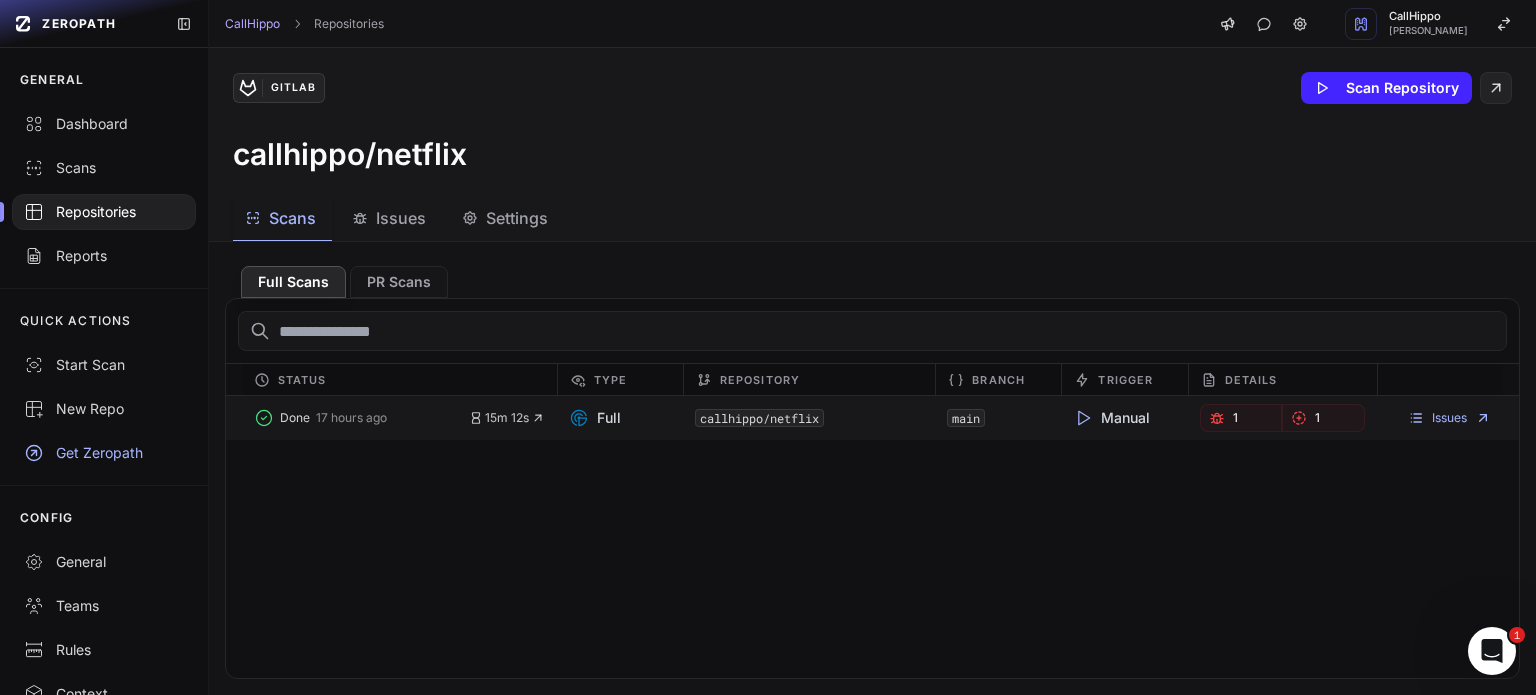 click 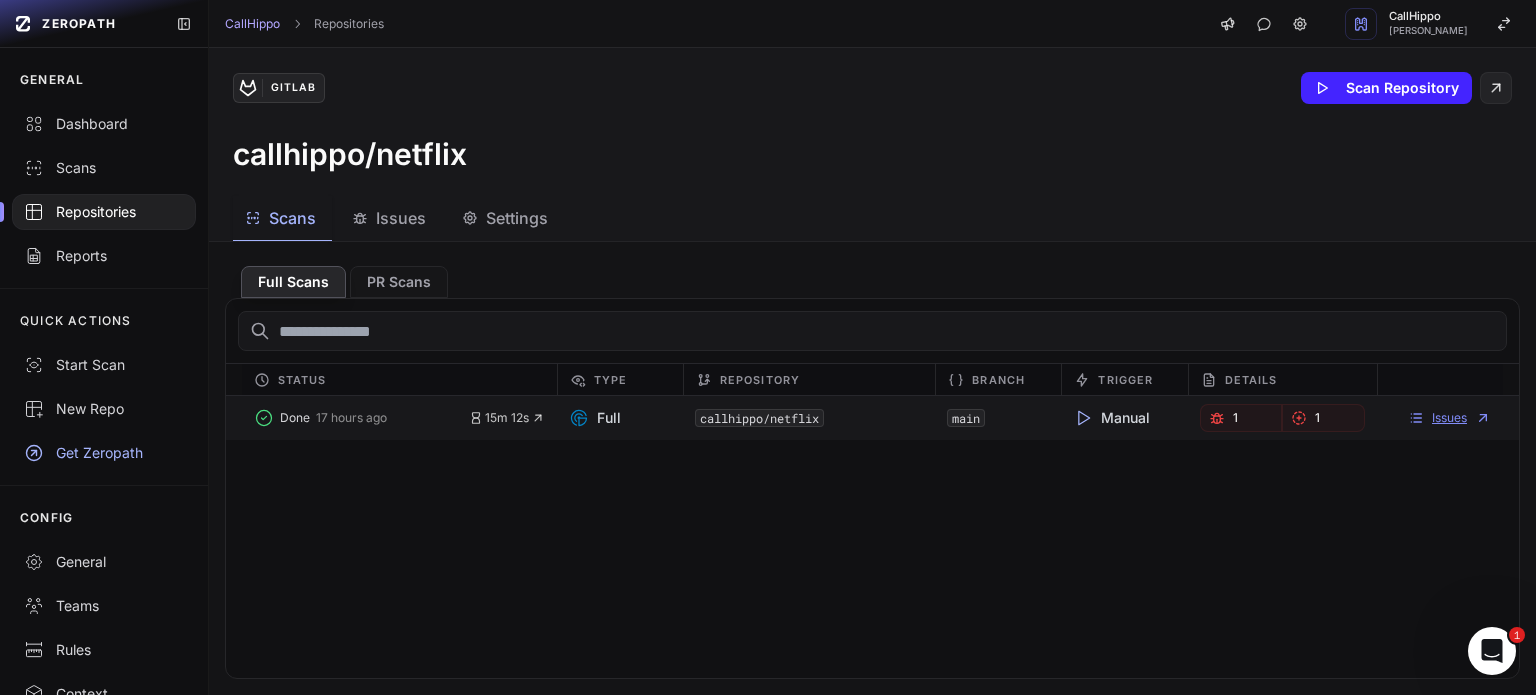 click on "Issues" at bounding box center (1449, 418) 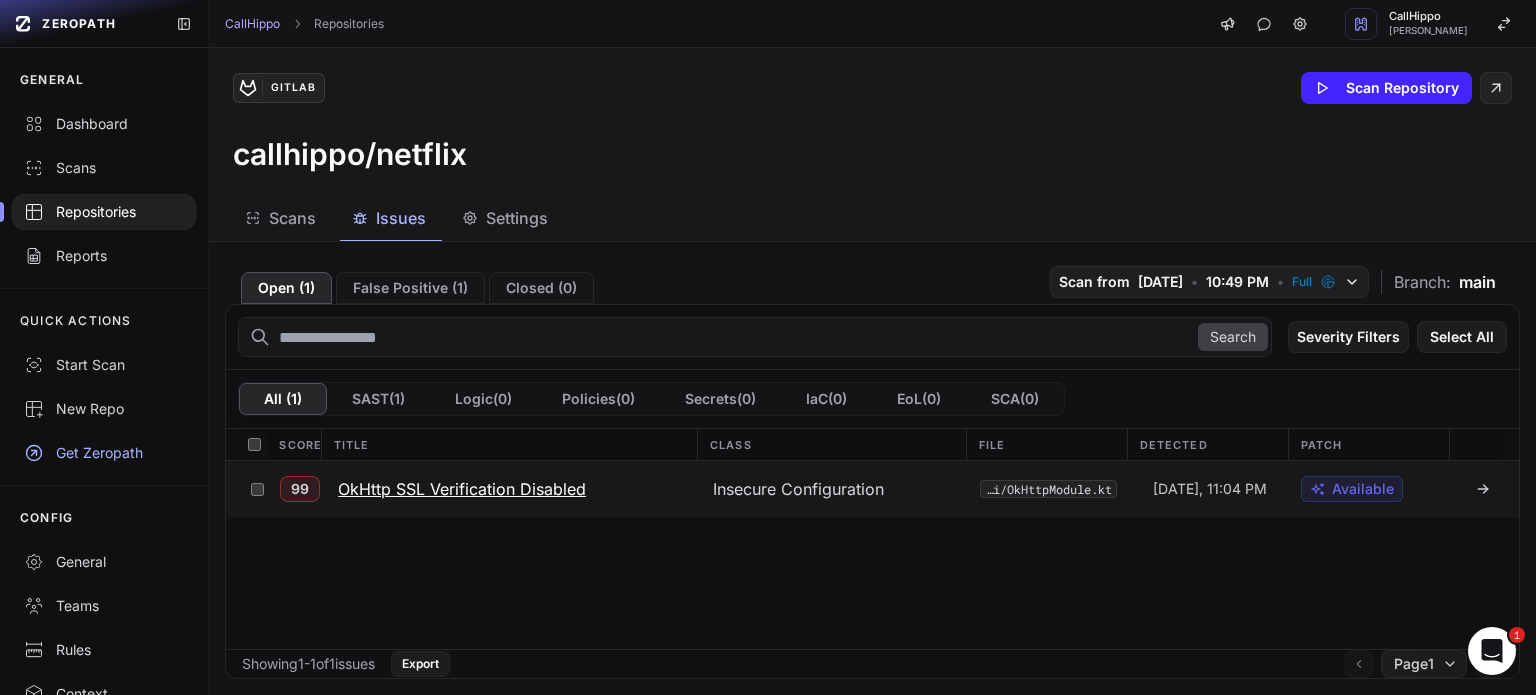 click on "Insecure Configuration" 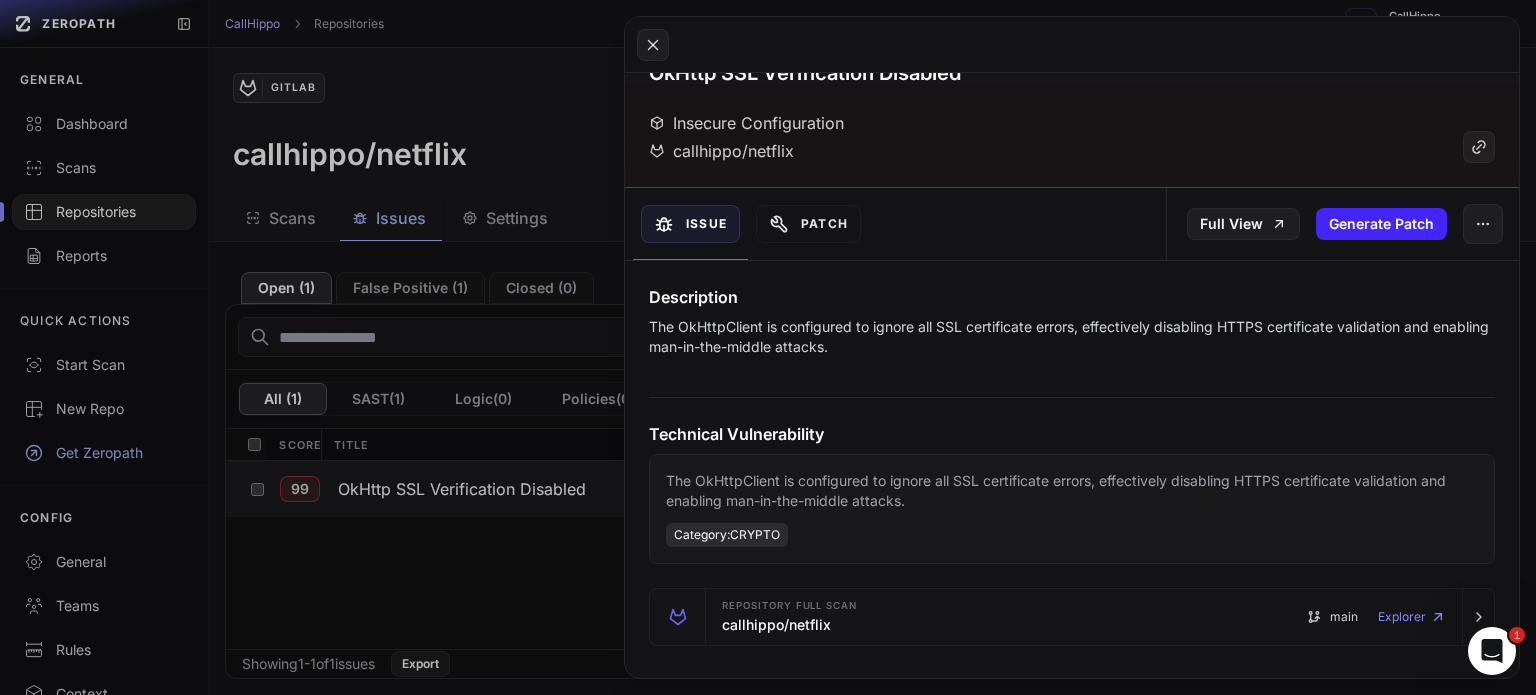 scroll, scrollTop: 0, scrollLeft: 0, axis: both 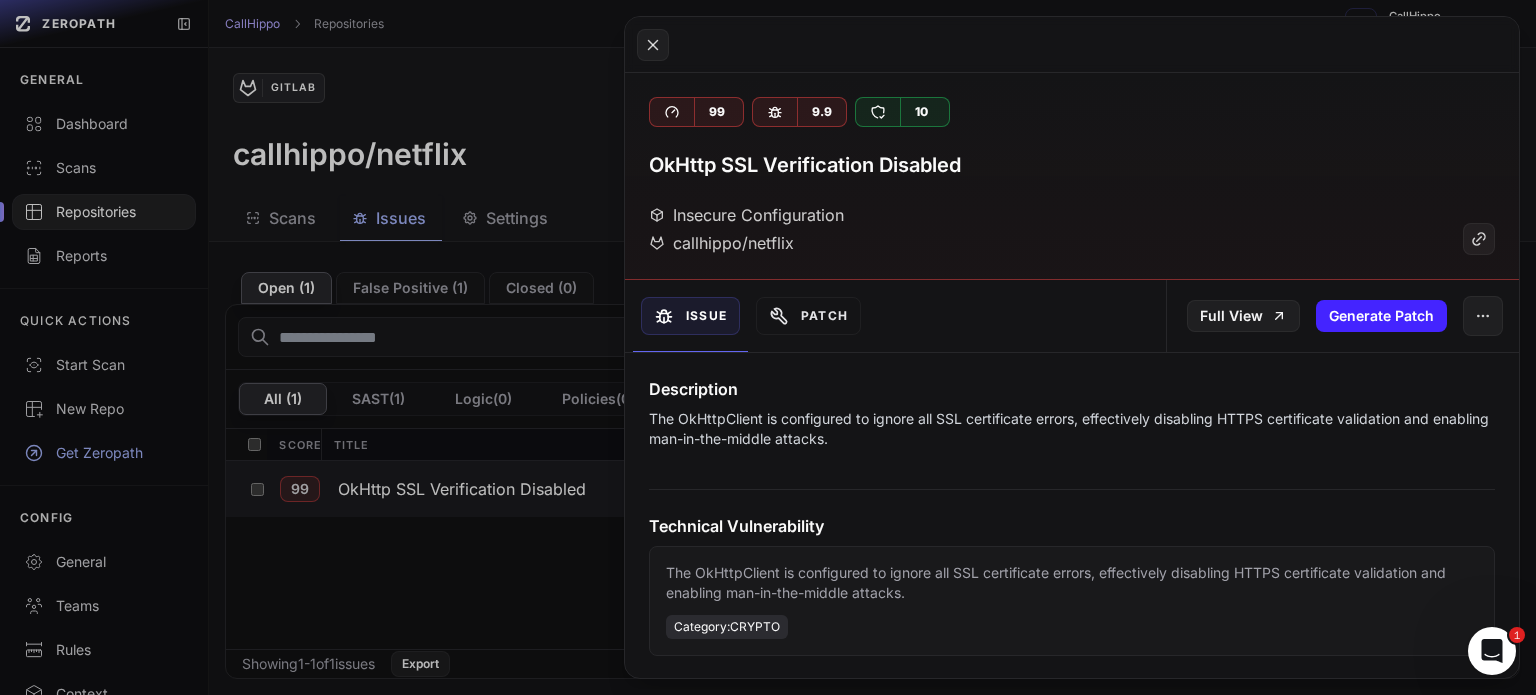 click 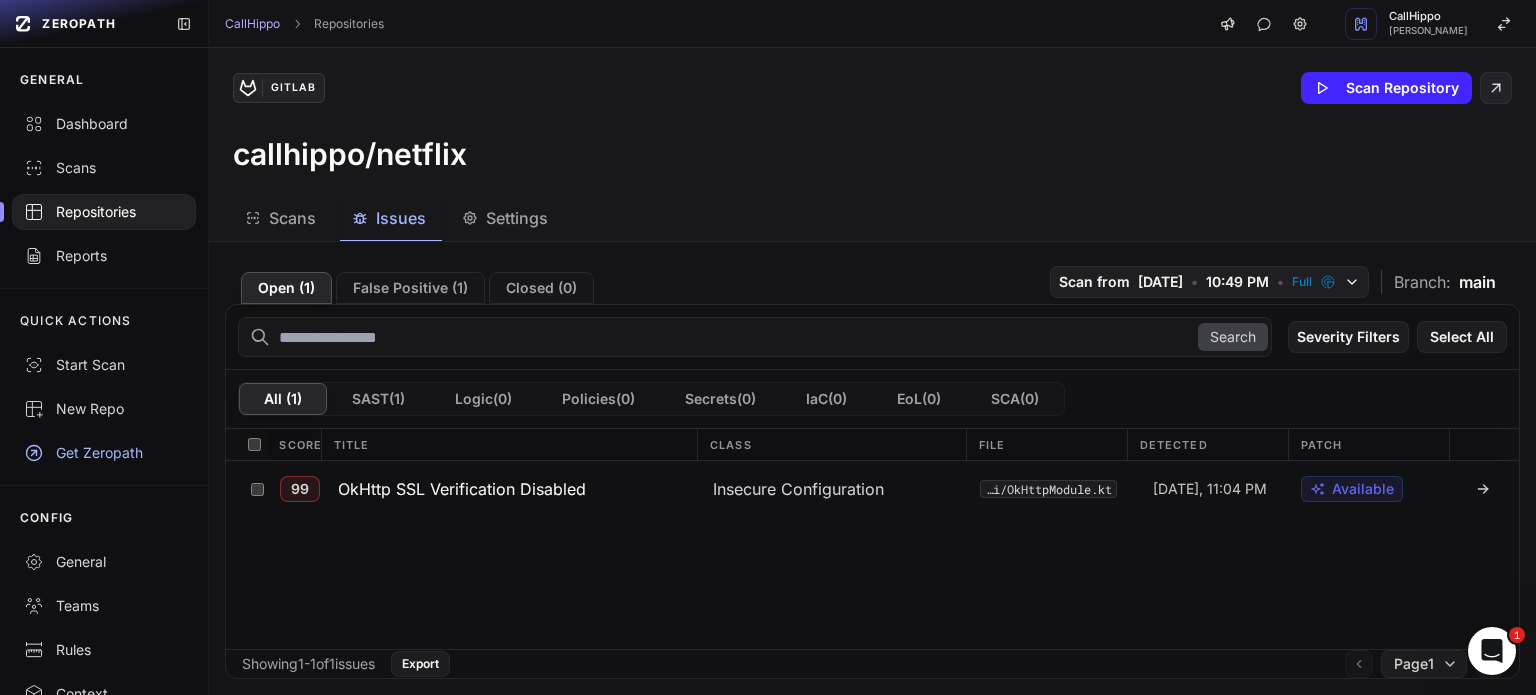 click on "New Repo" at bounding box center [104, 409] 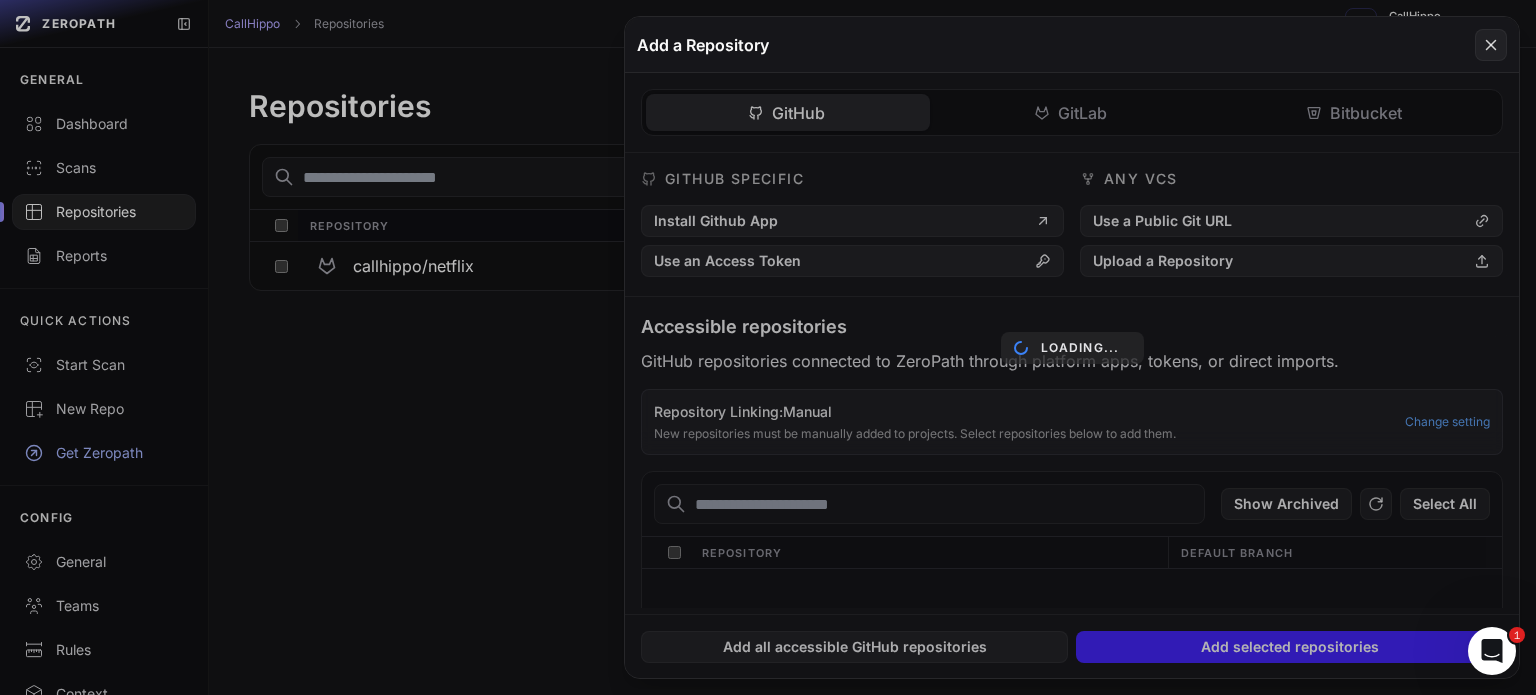 click 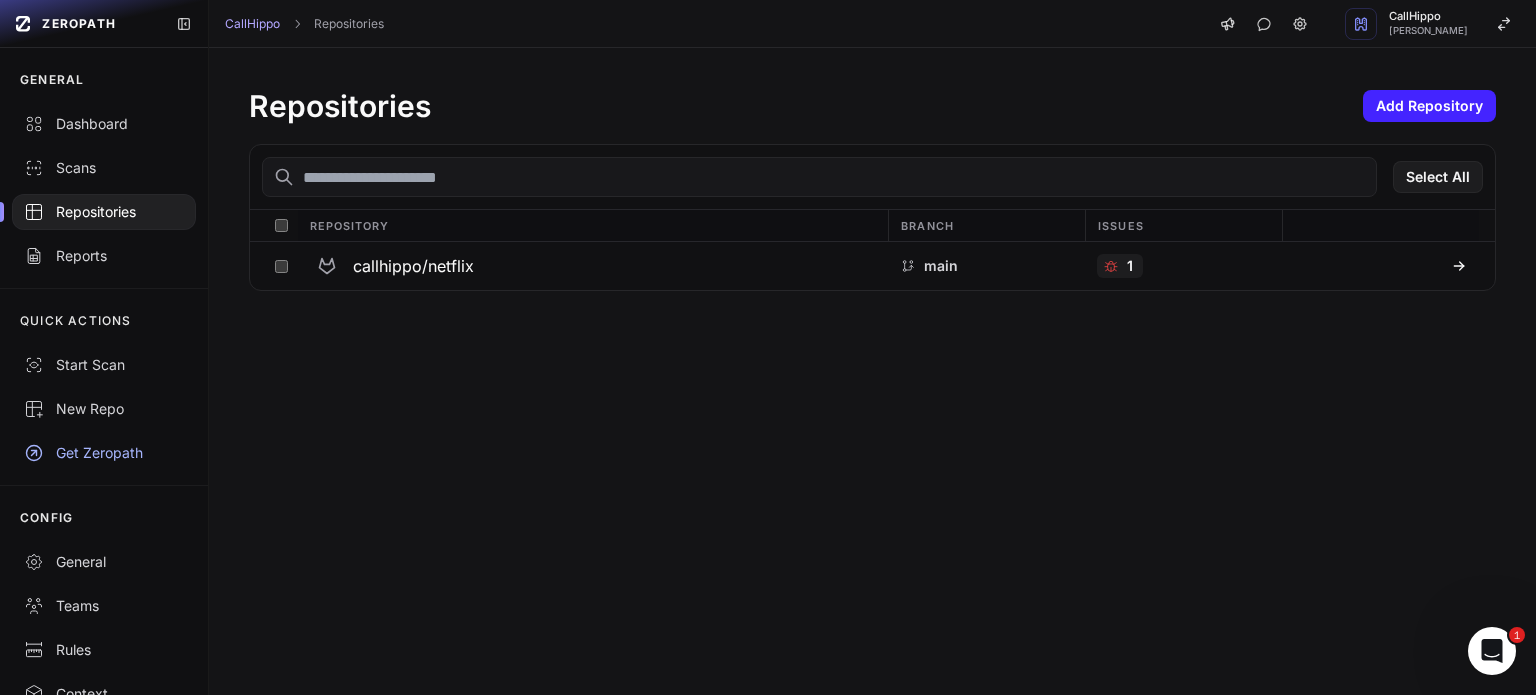 click on "Repositories   Add Repository           Select All           Repository     Branch     Issues               callhippo/netflix       main     1" at bounding box center (872, 189) 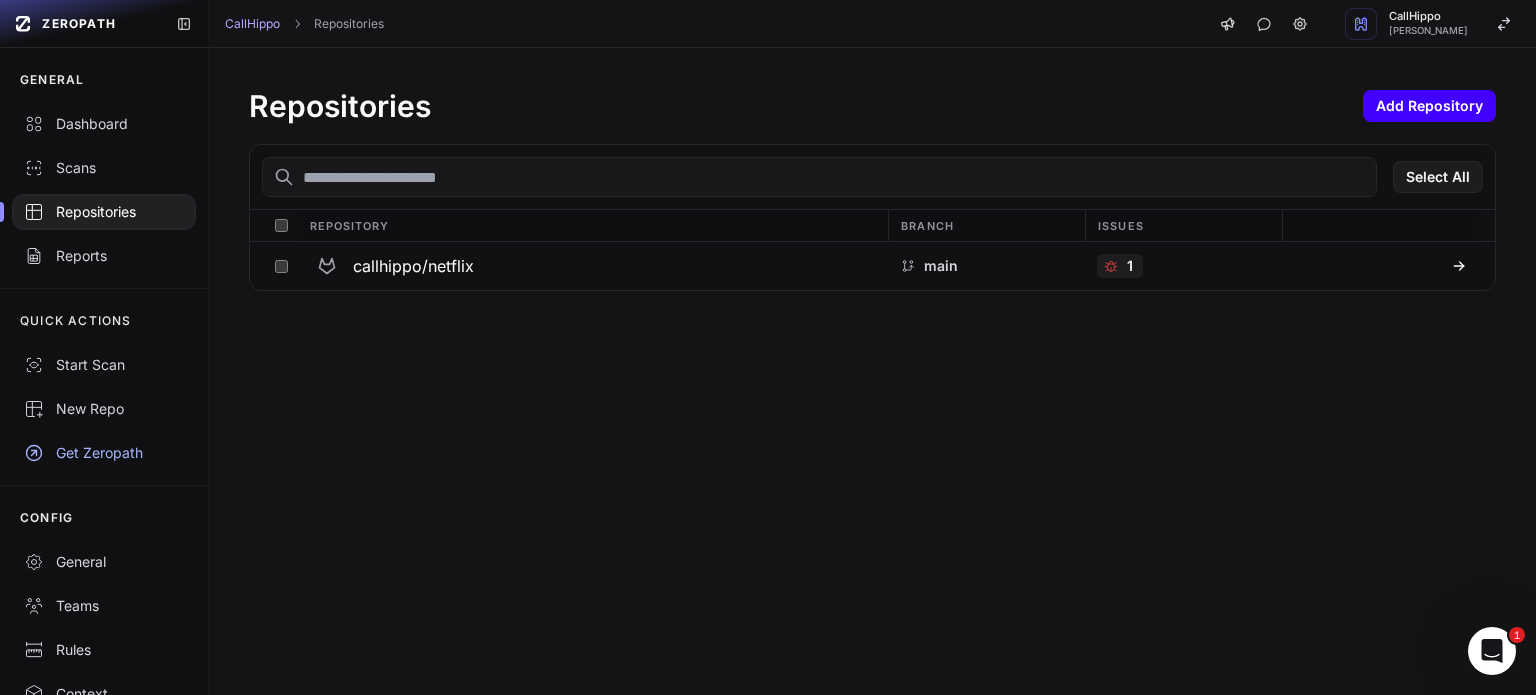 click on "Add Repository" at bounding box center (1429, 106) 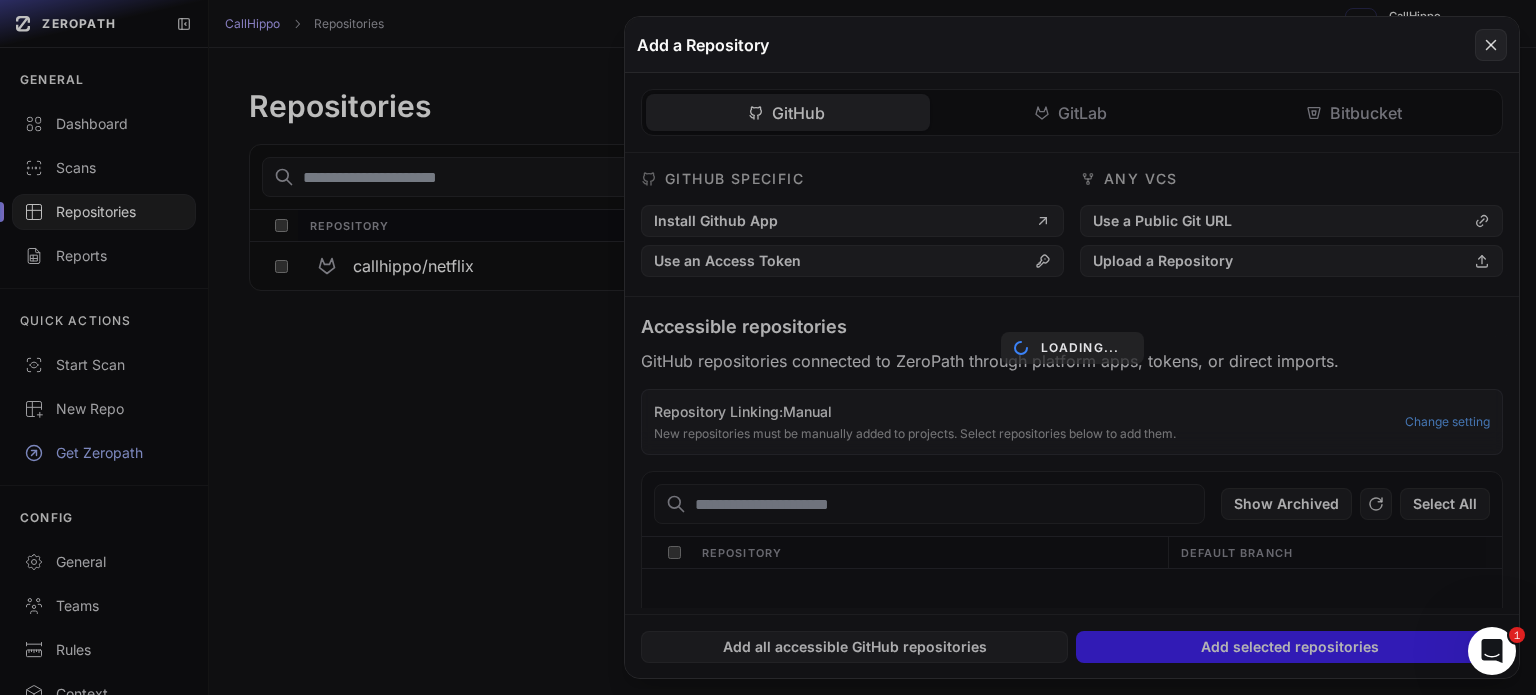 click 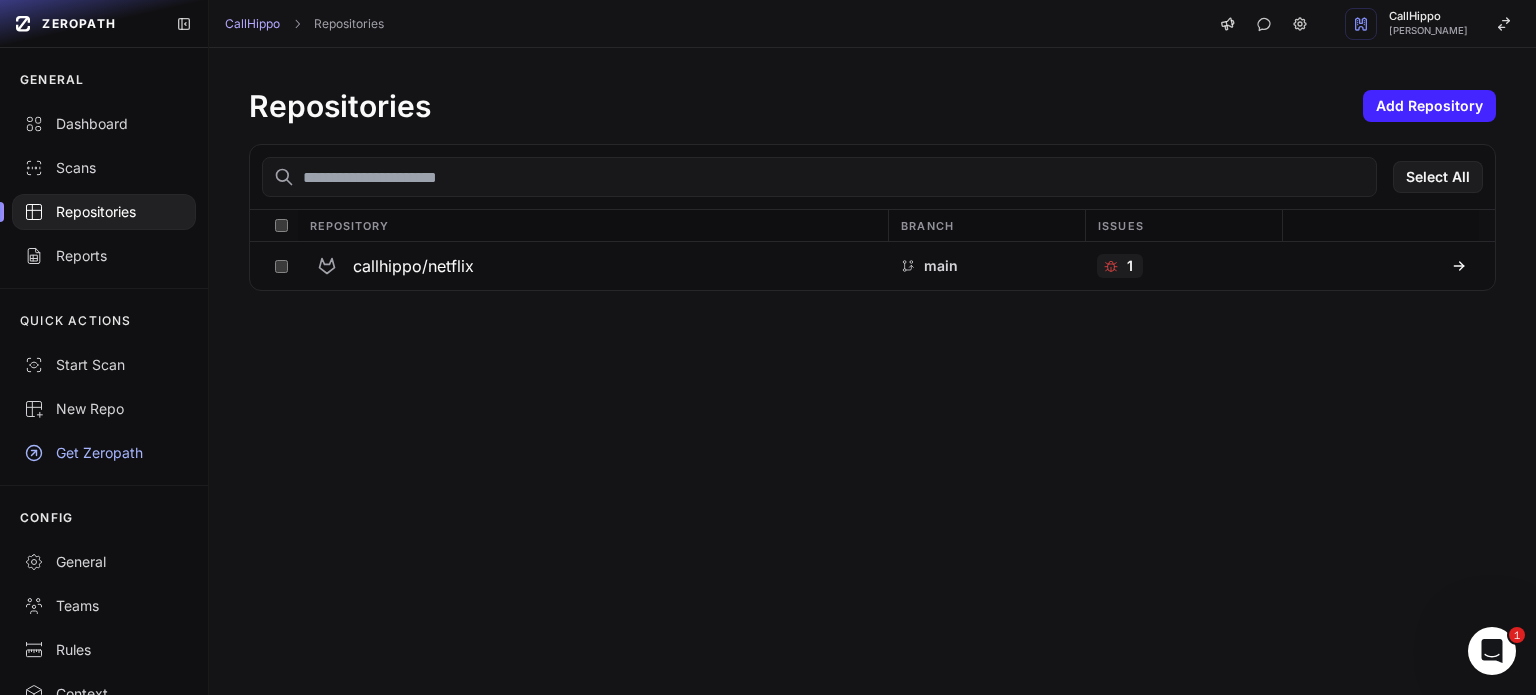 click on "Repositories   Add Repository" at bounding box center [872, 106] 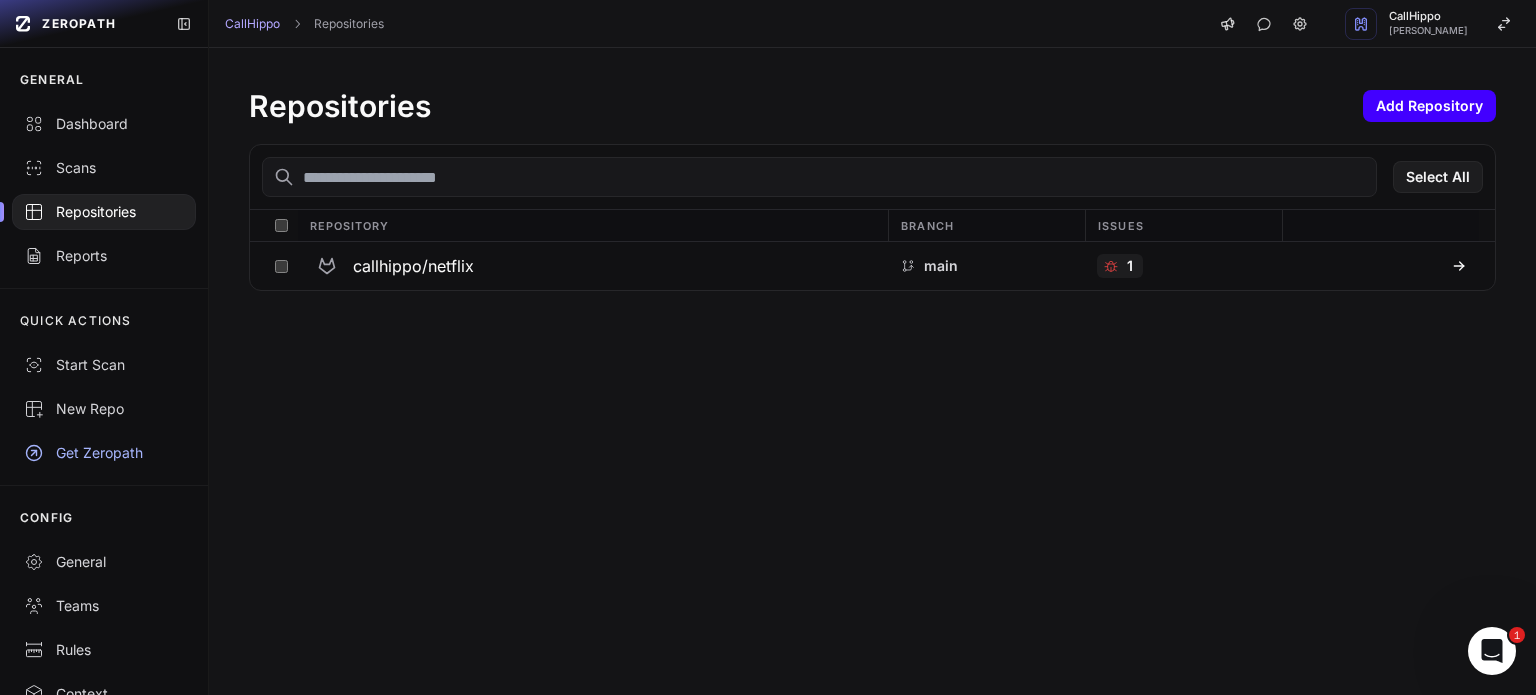 click on "Add Repository" at bounding box center (1429, 106) 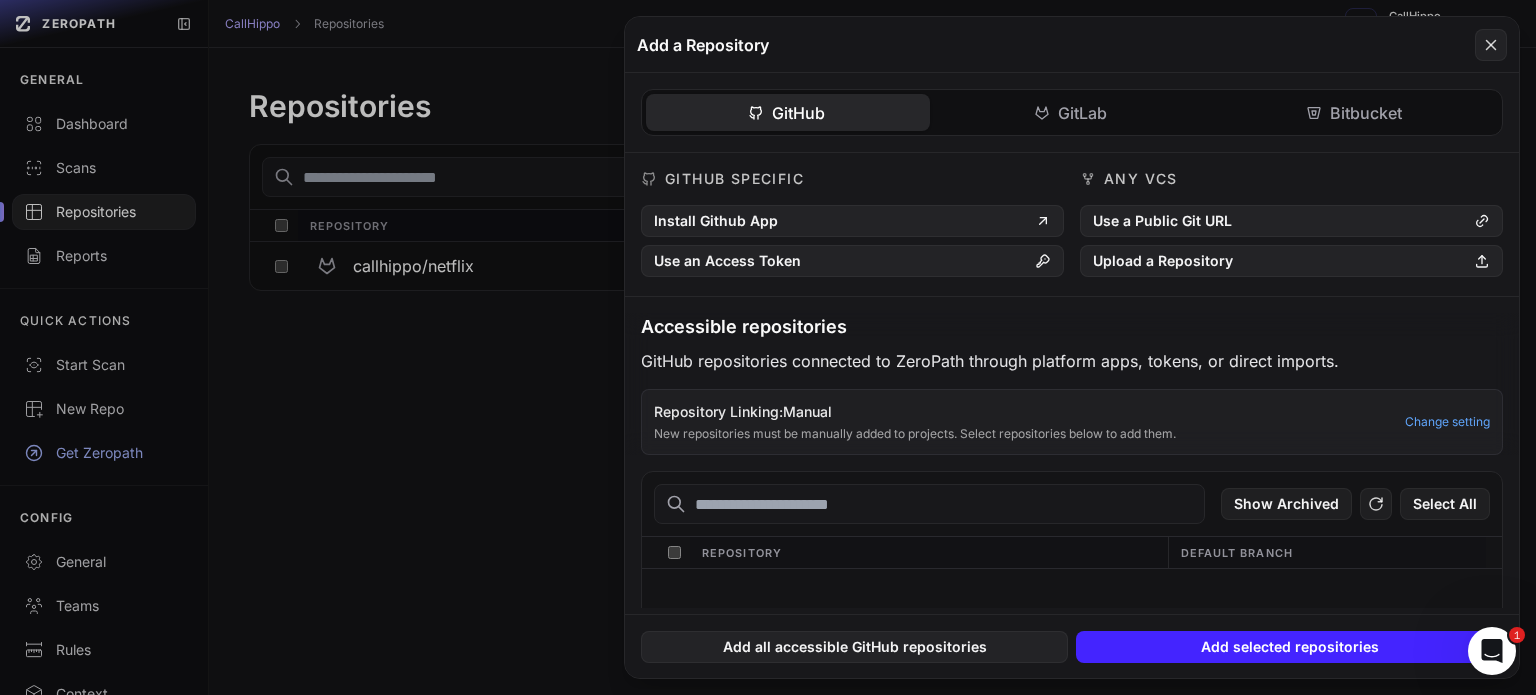 click 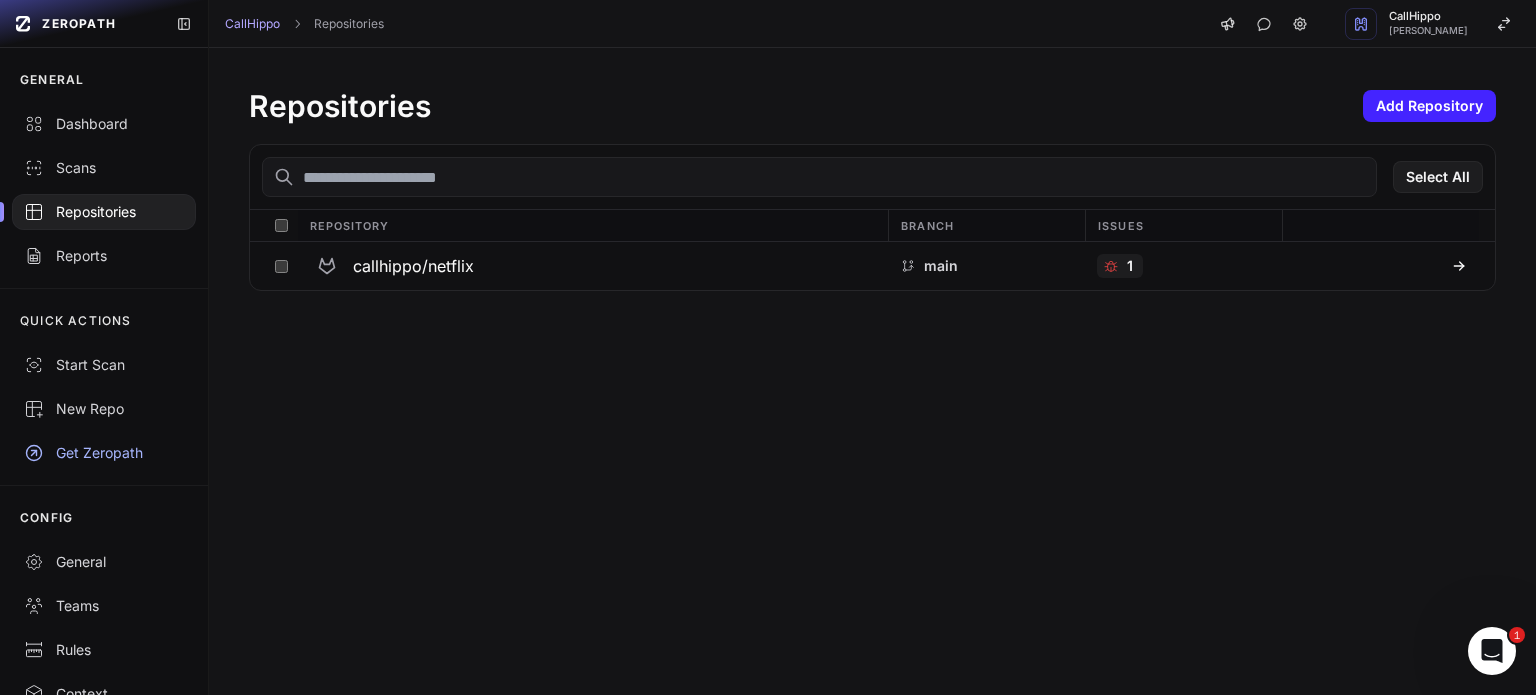 click on "Repositories   Add Repository           Select All           Repository     Branch     Issues               callhippo/netflix       main     1" at bounding box center (872, 371) 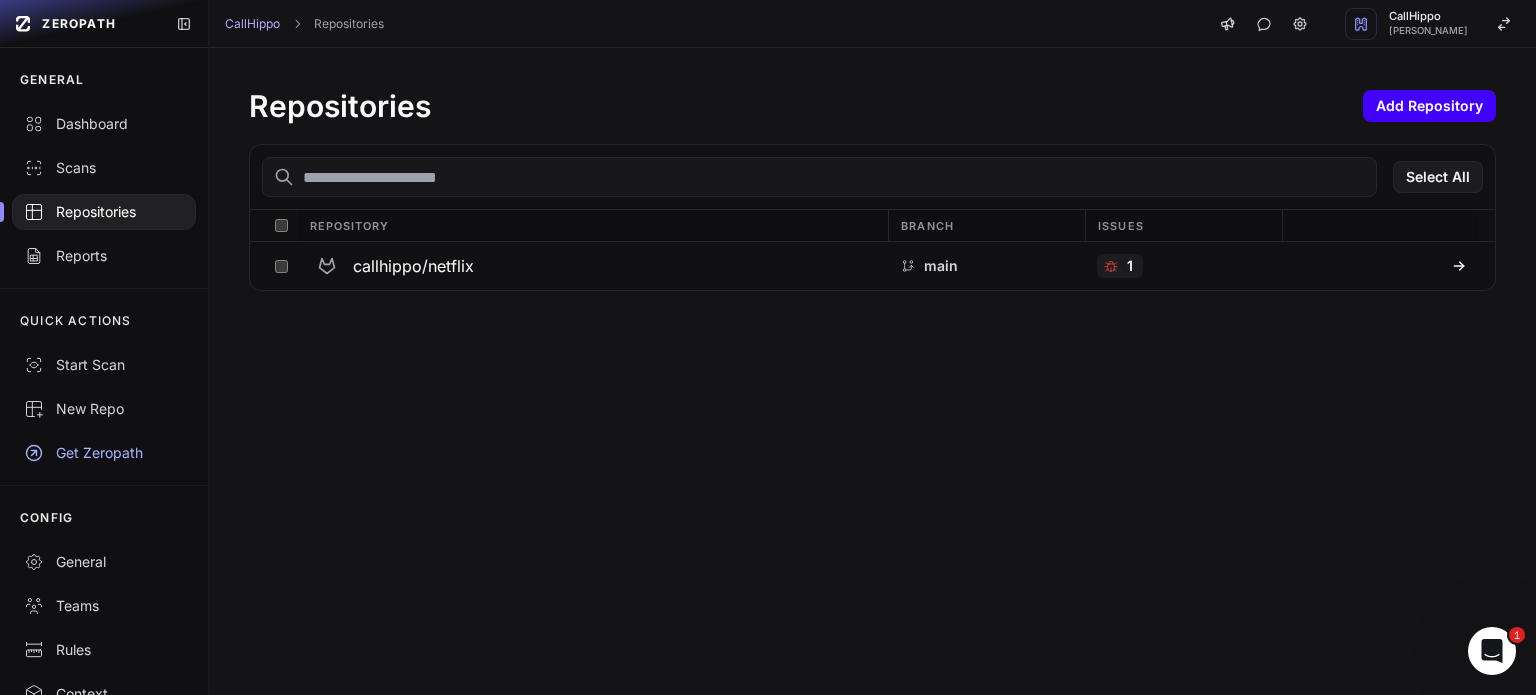 click on "Add Repository" at bounding box center [1429, 106] 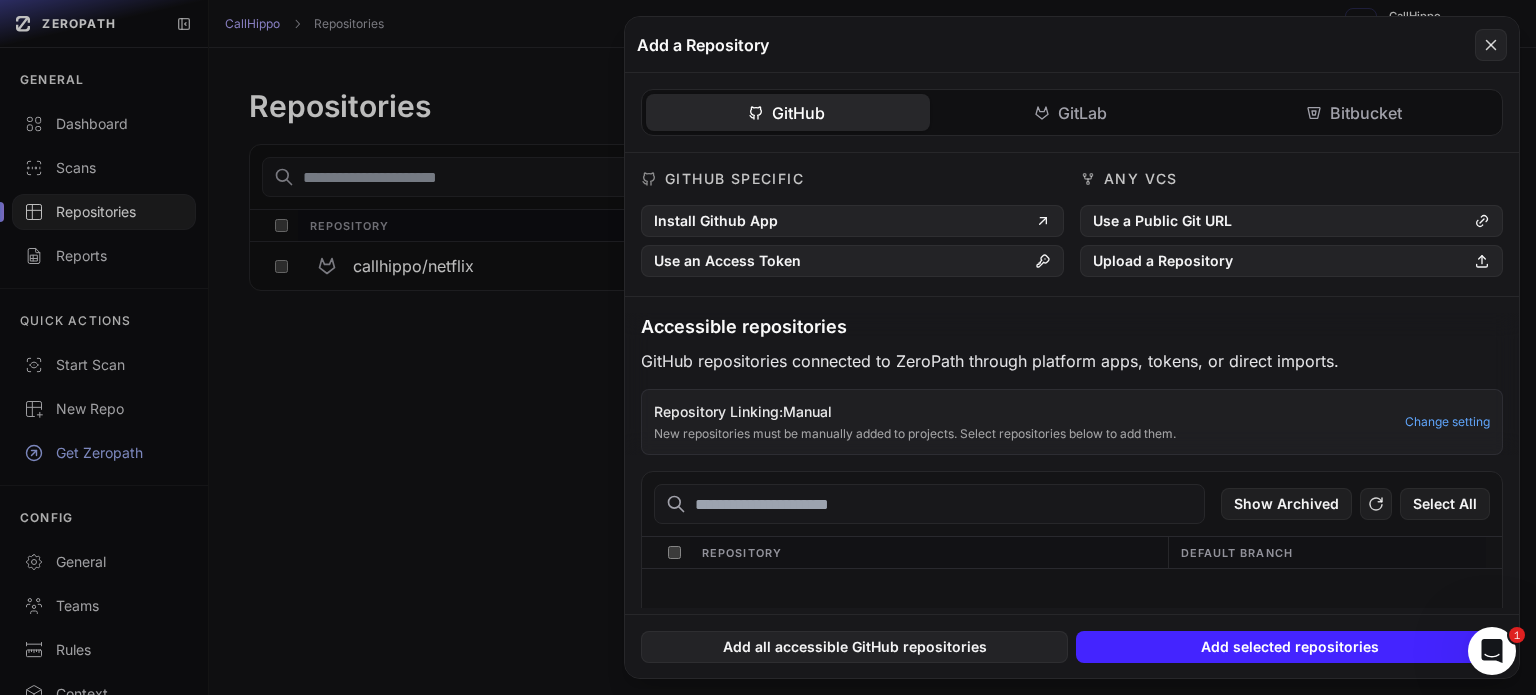 click 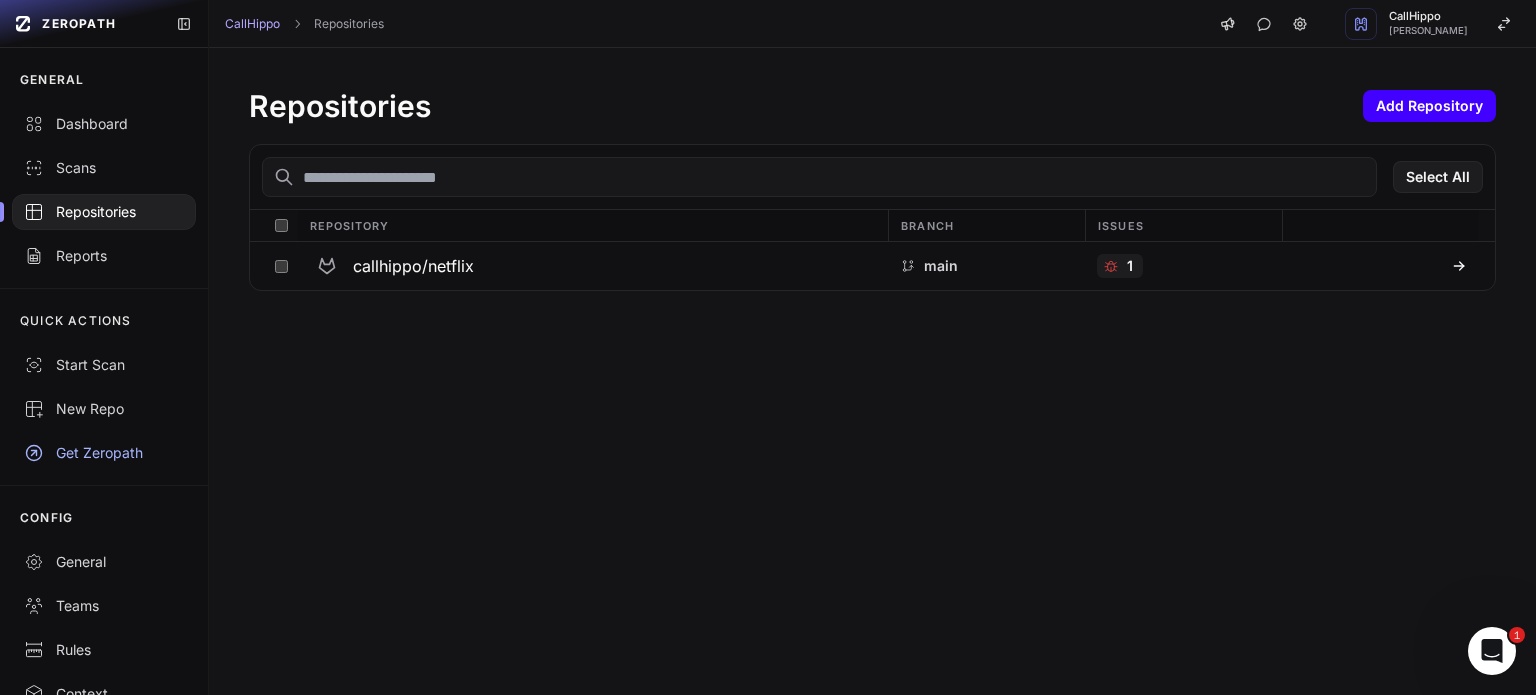 click on "Add Repository" at bounding box center (1429, 106) 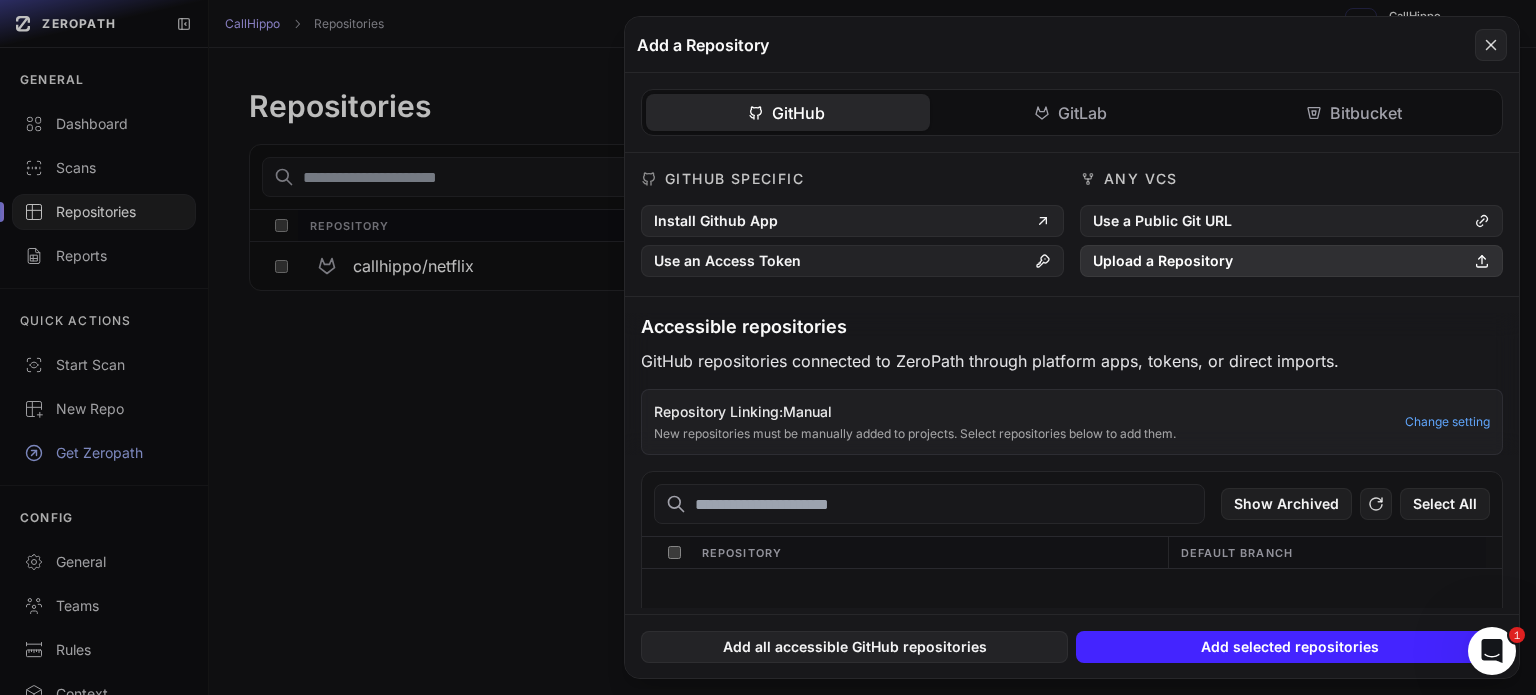 click on "Upload a Repository" at bounding box center (1291, 261) 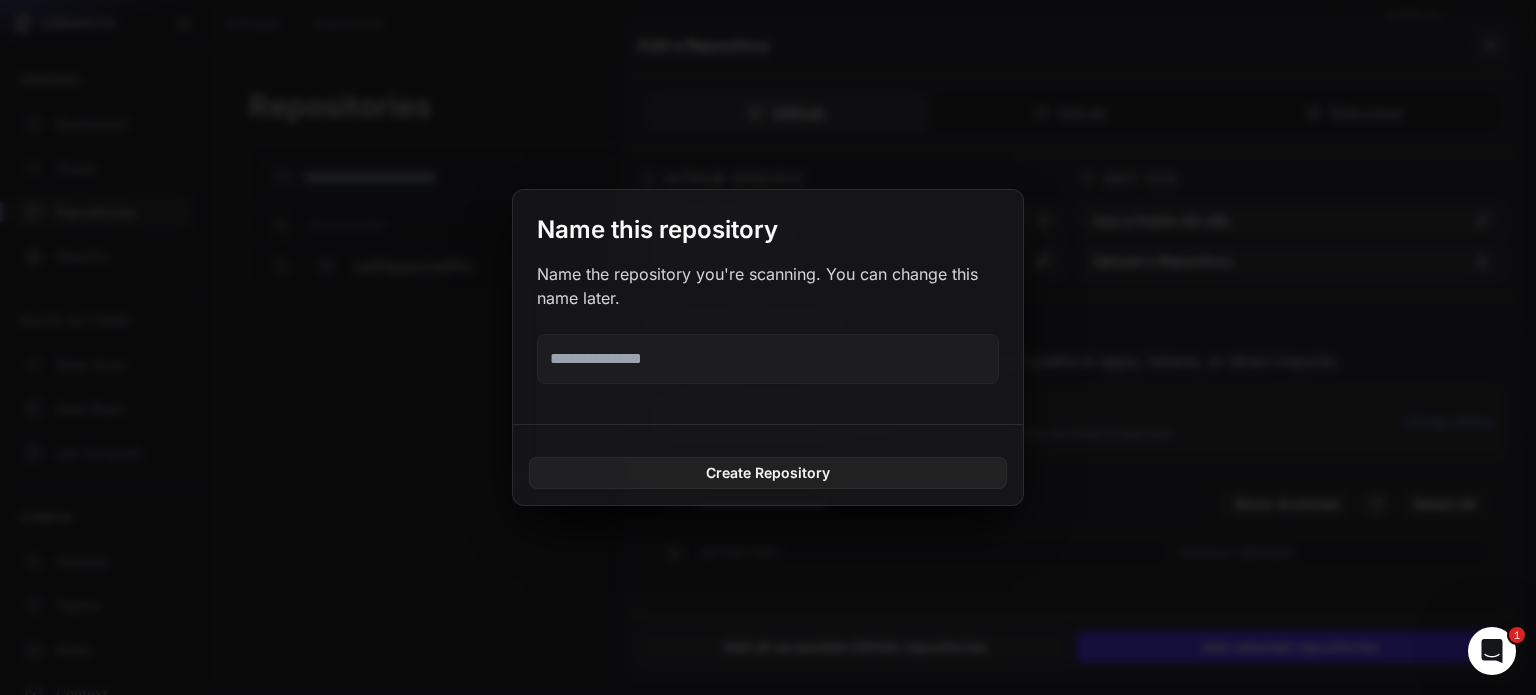 click at bounding box center (768, 359) 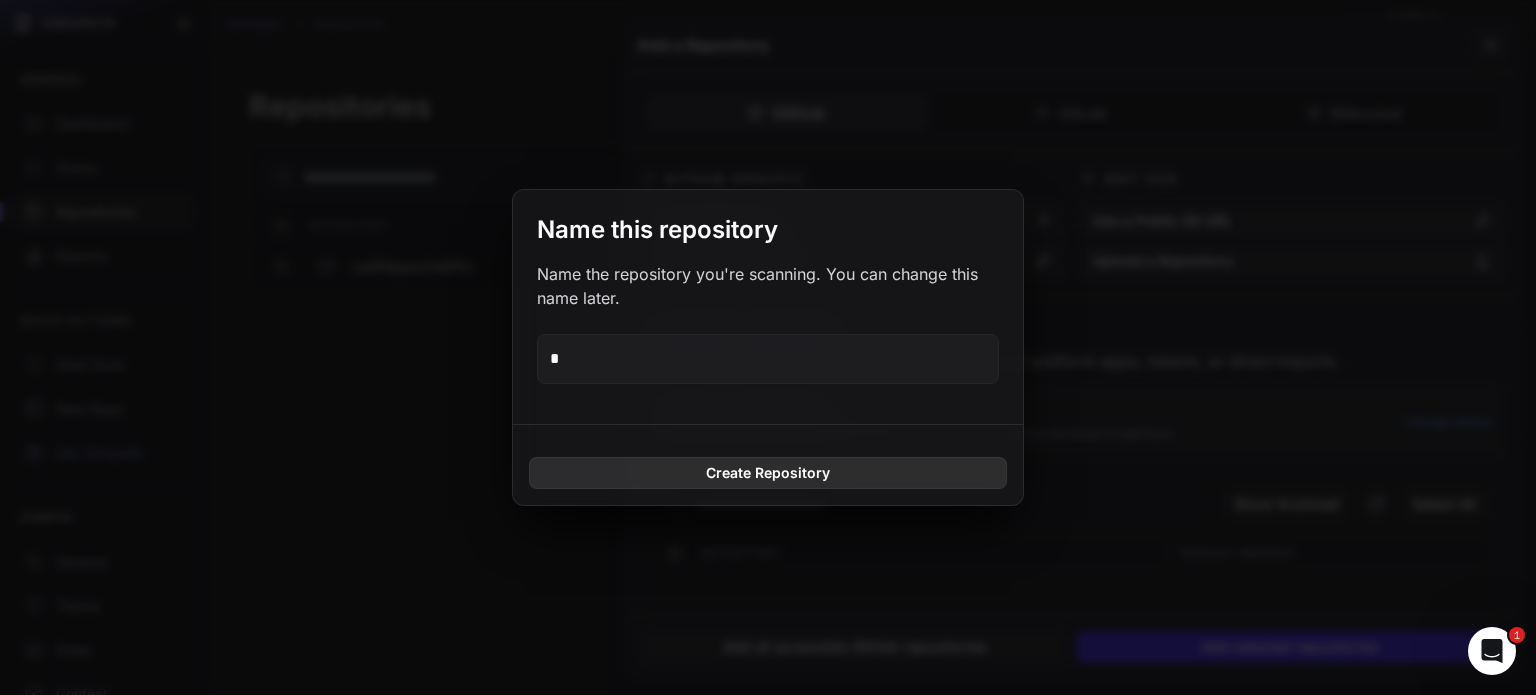 type on "*" 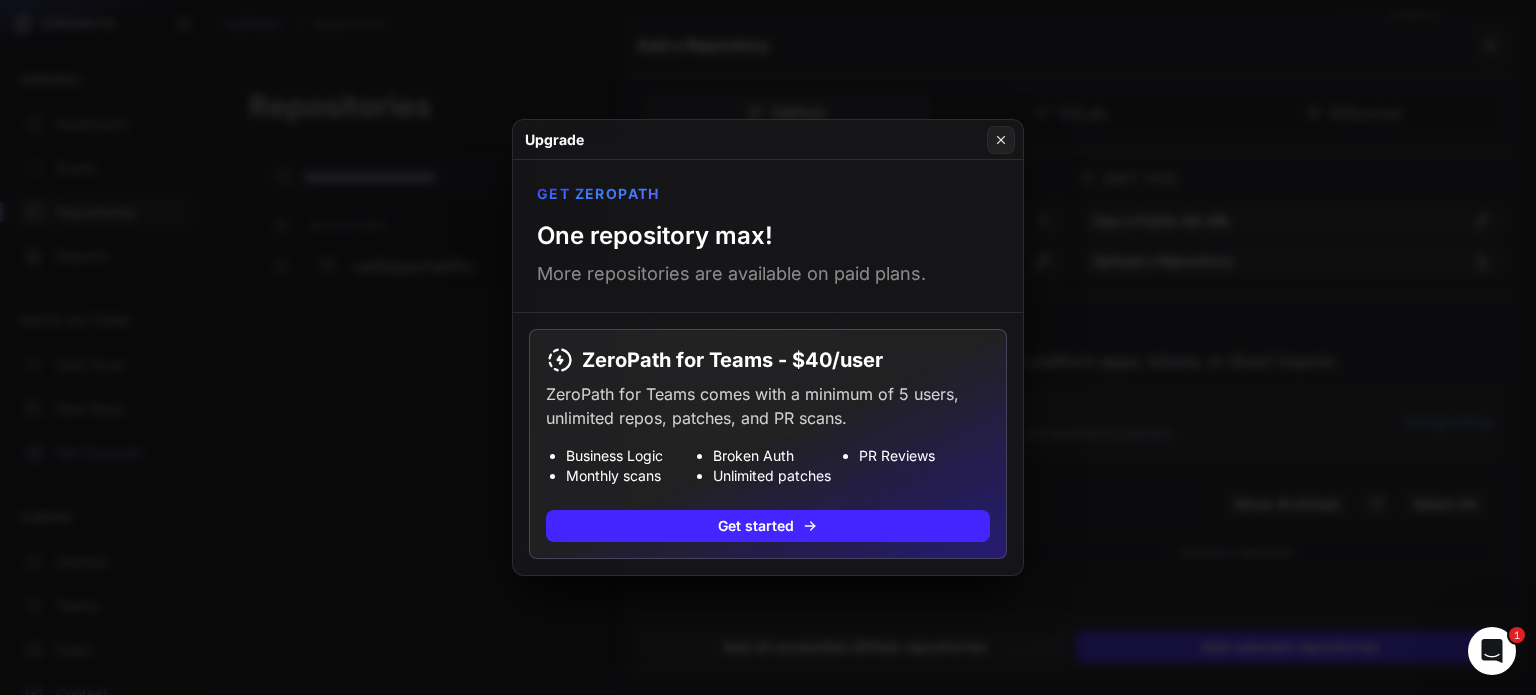 click on "Get ZeroPath   One repository max!   More repositories are available on paid plans." 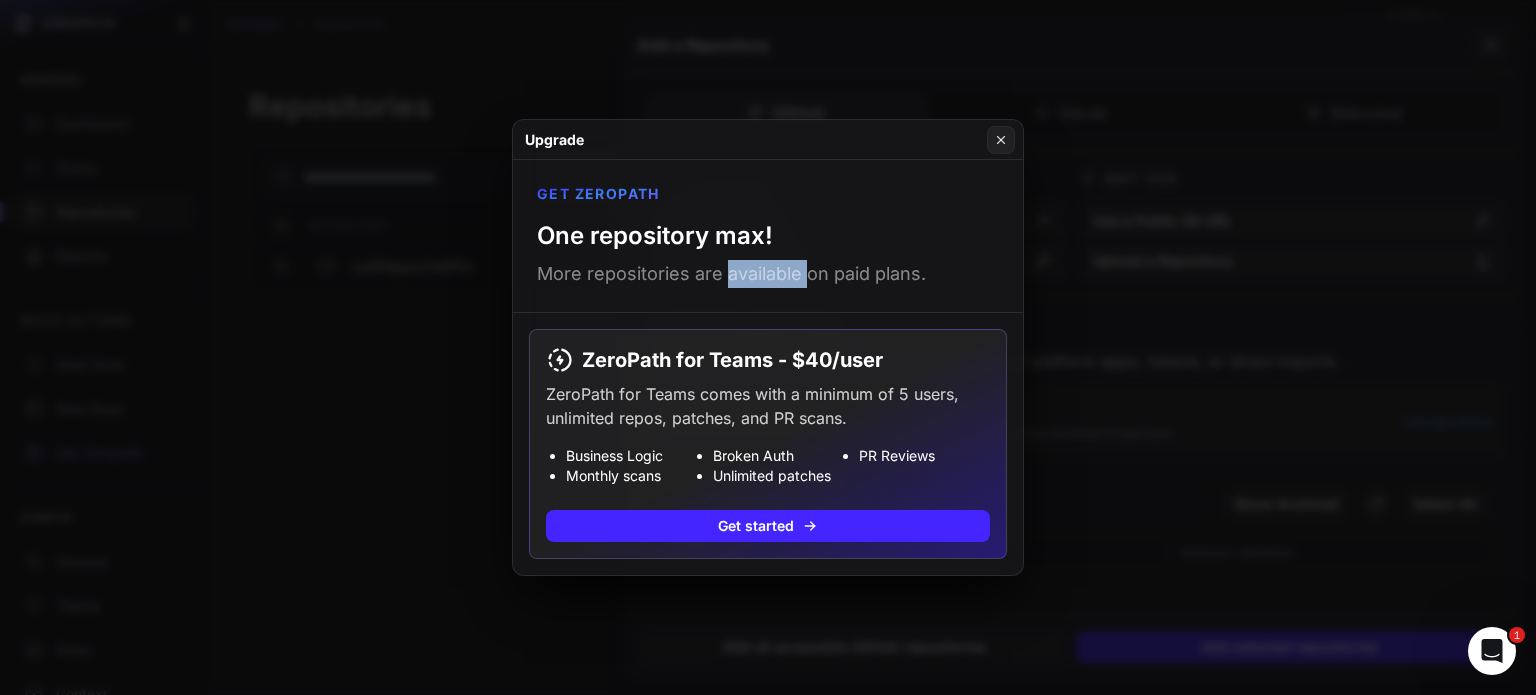 click on "Get ZeroPath   One repository max!   More repositories are available on paid plans." 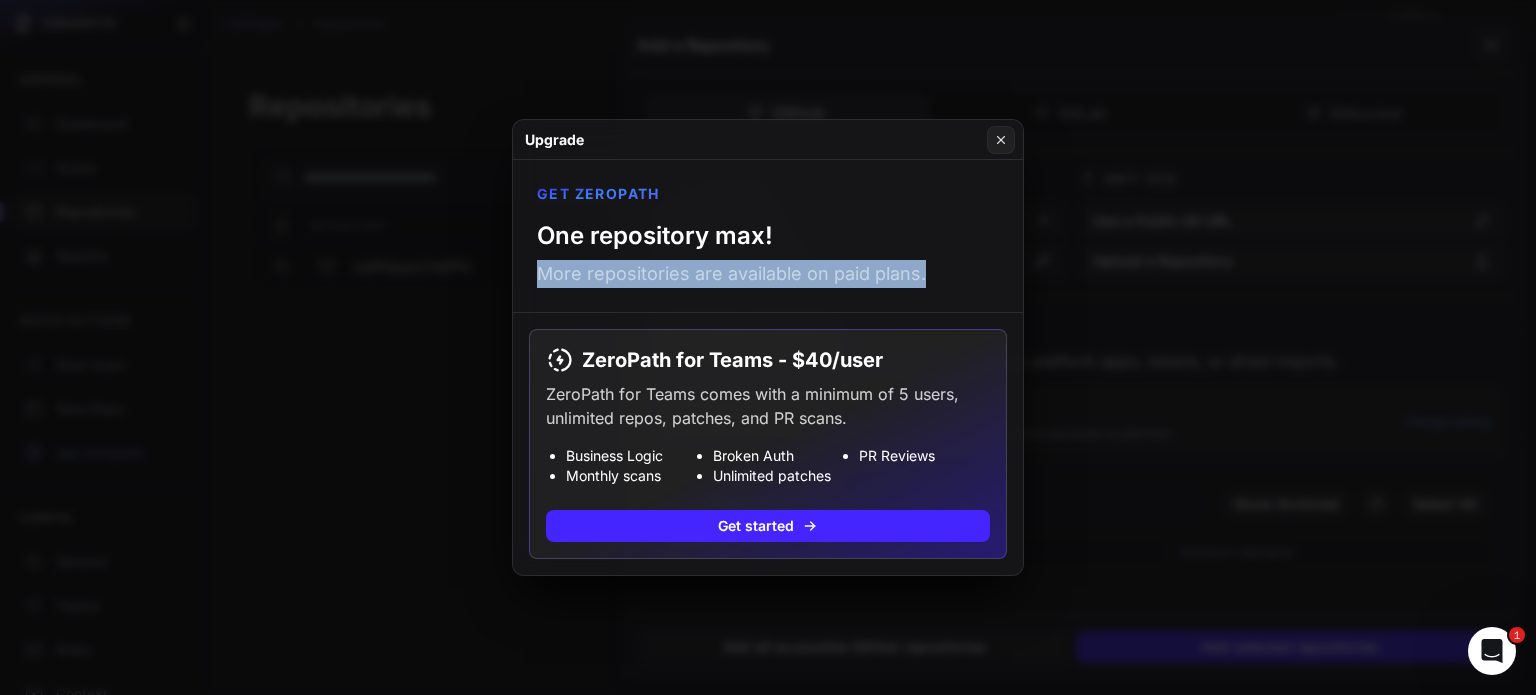 click on "Get ZeroPath   One repository max!   More repositories are available on paid plans." 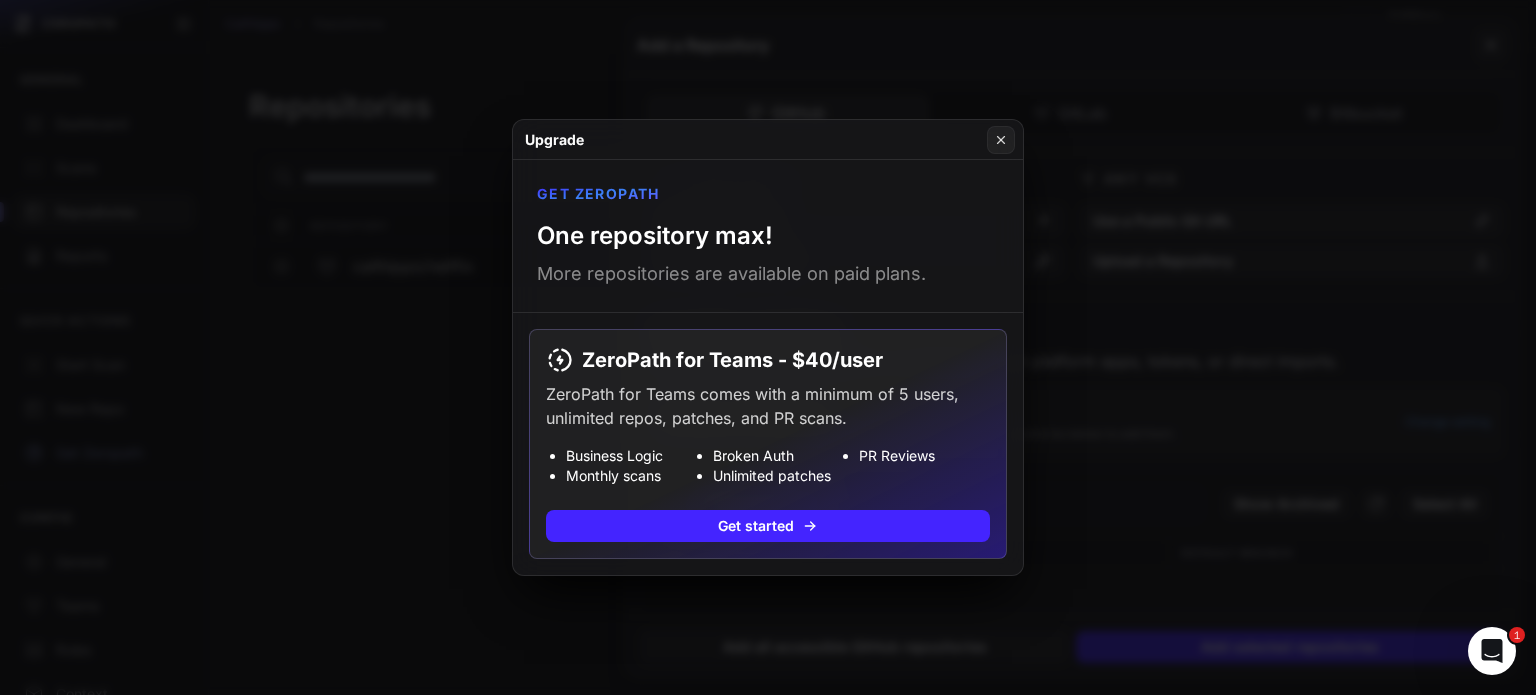 click on "One repository max!" at bounding box center [655, 236] 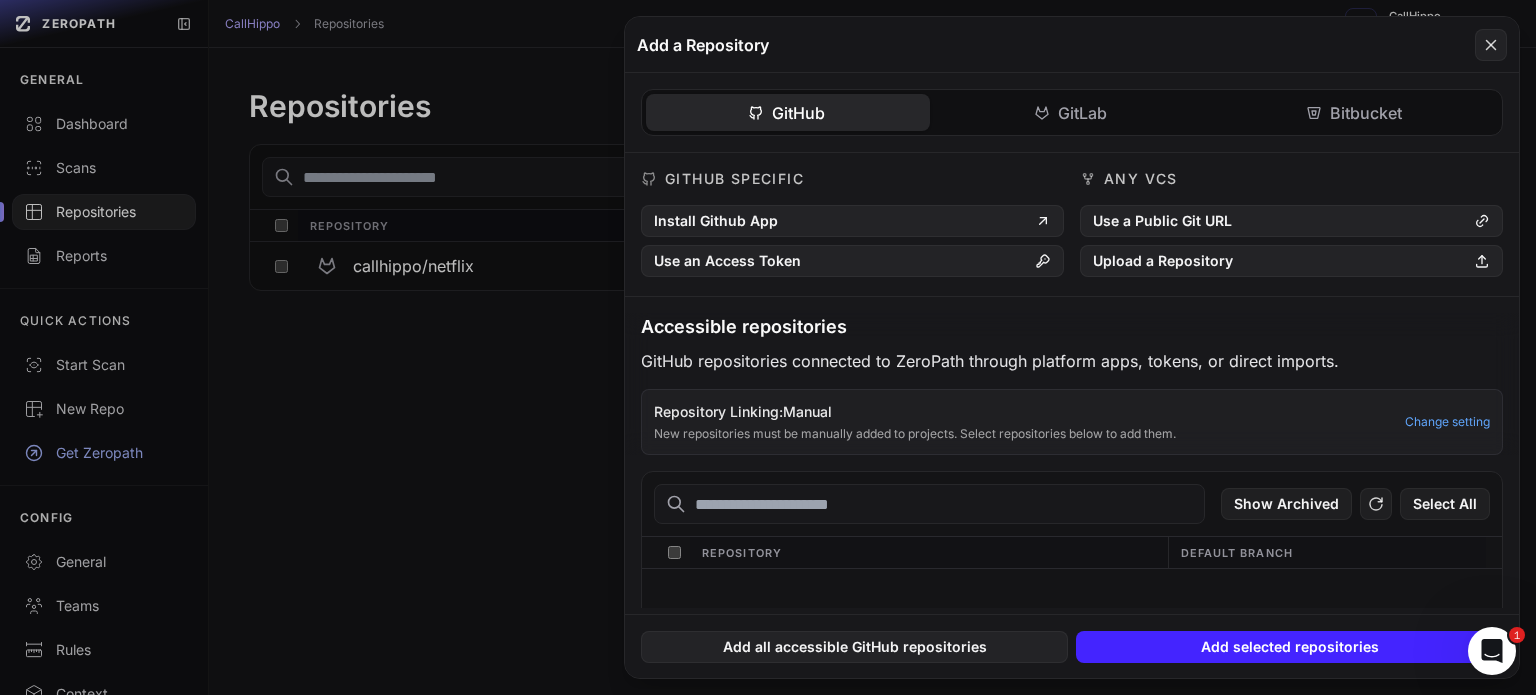 click 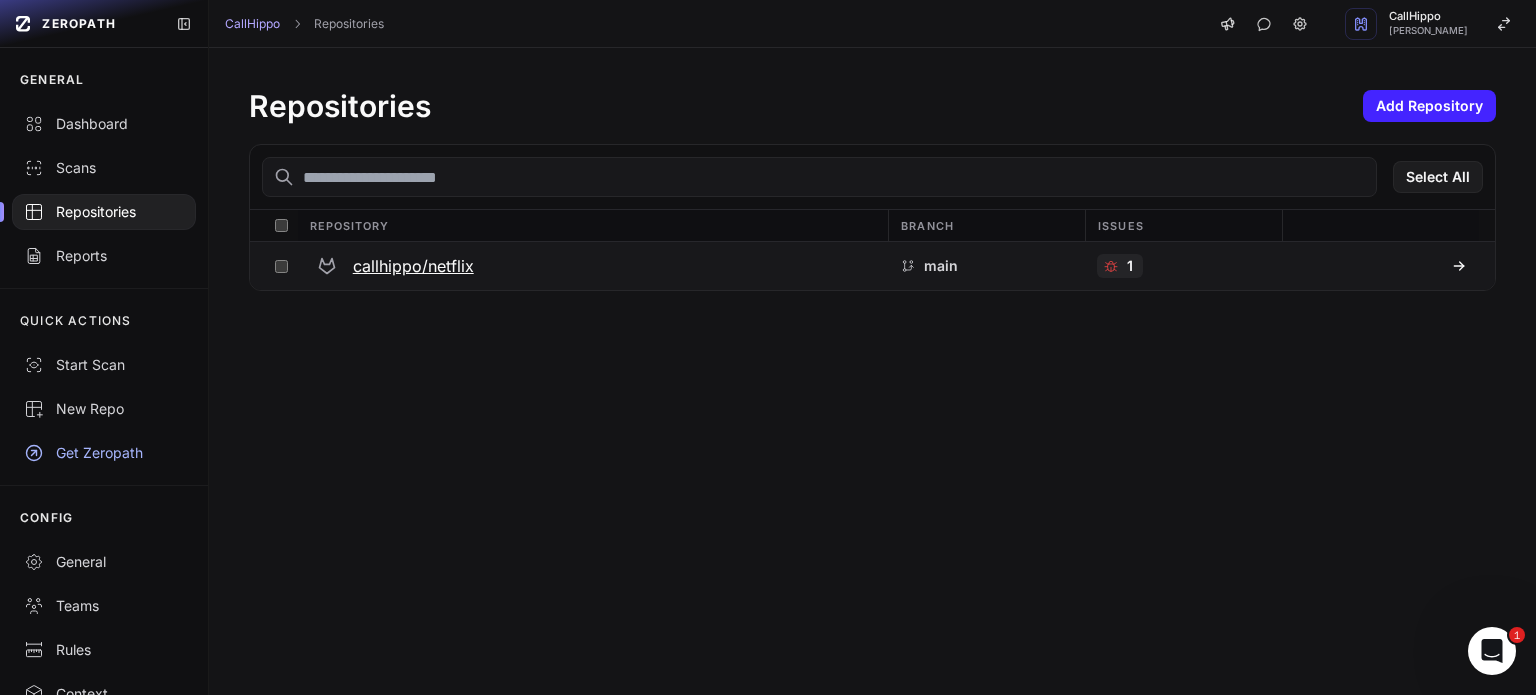 click 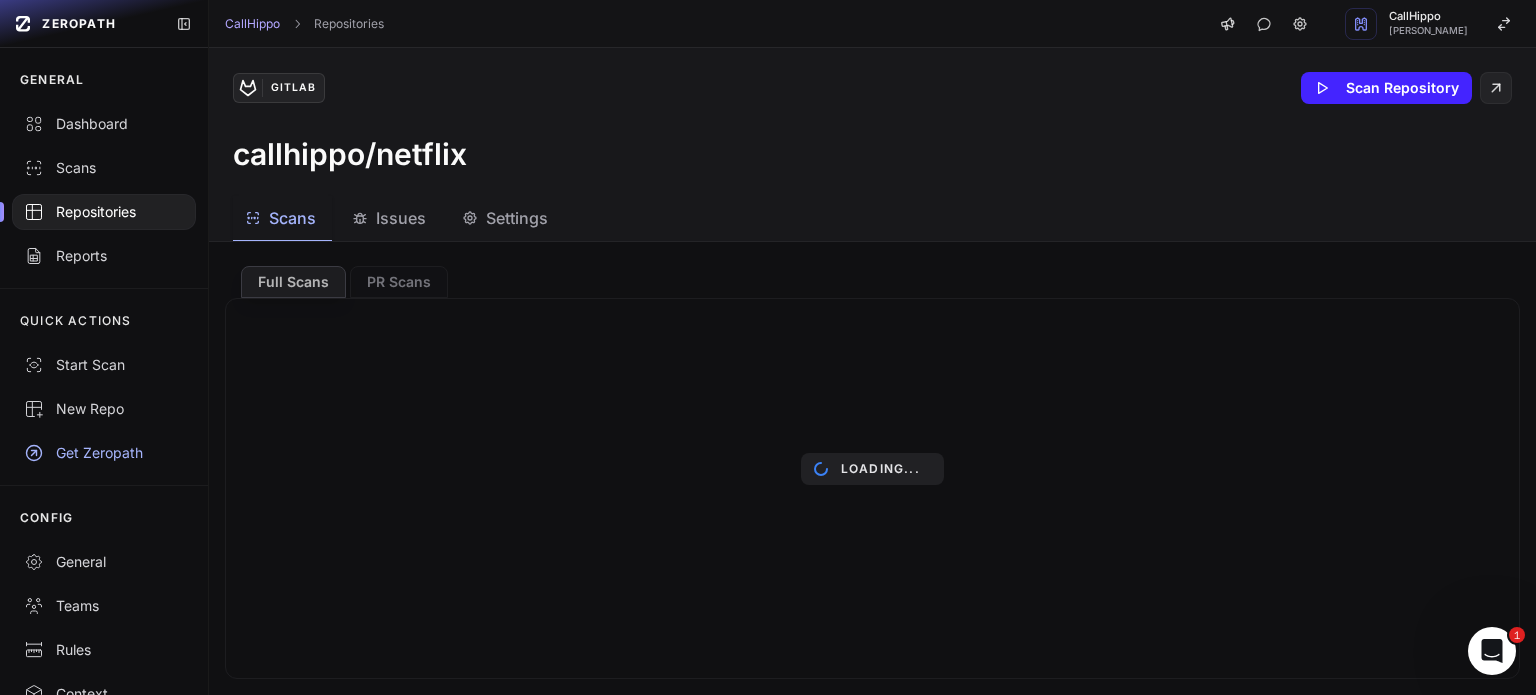 click on "Settings" 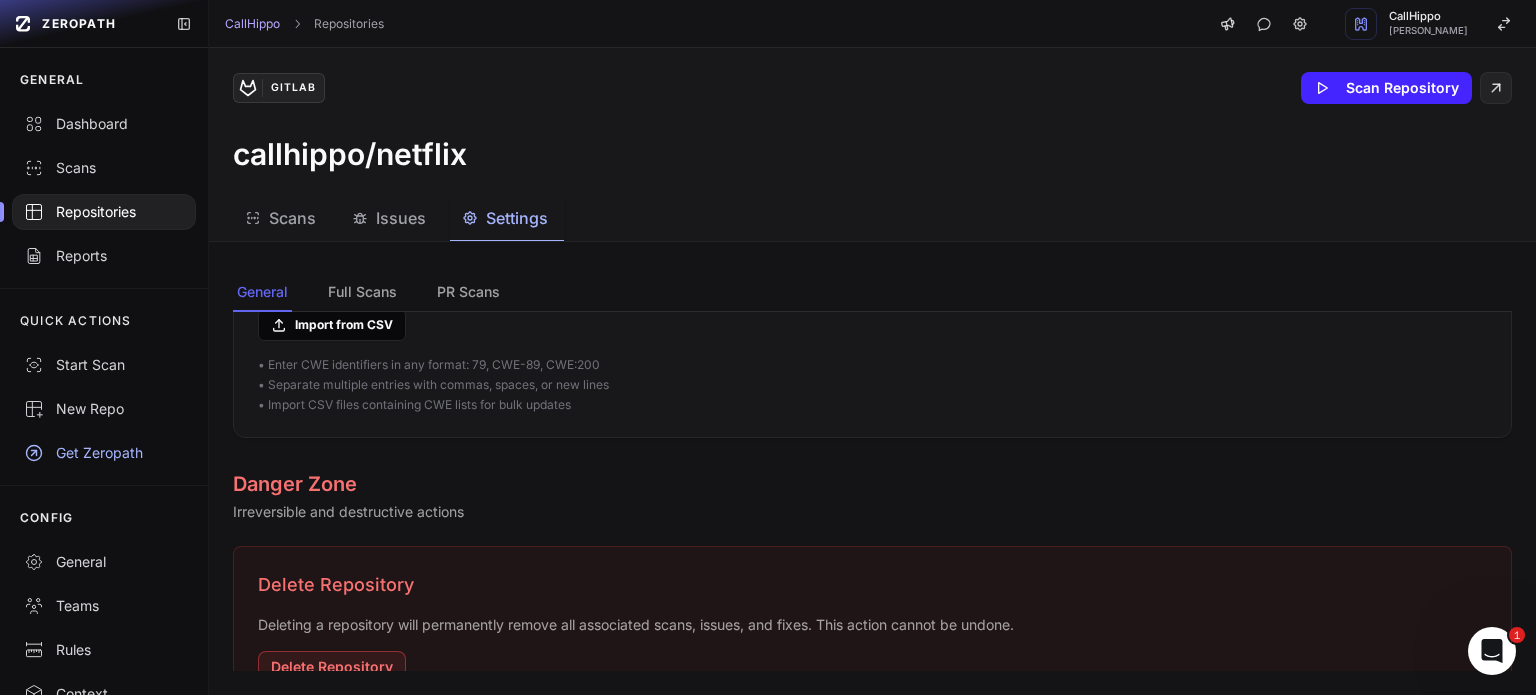 scroll, scrollTop: 1876, scrollLeft: 0, axis: vertical 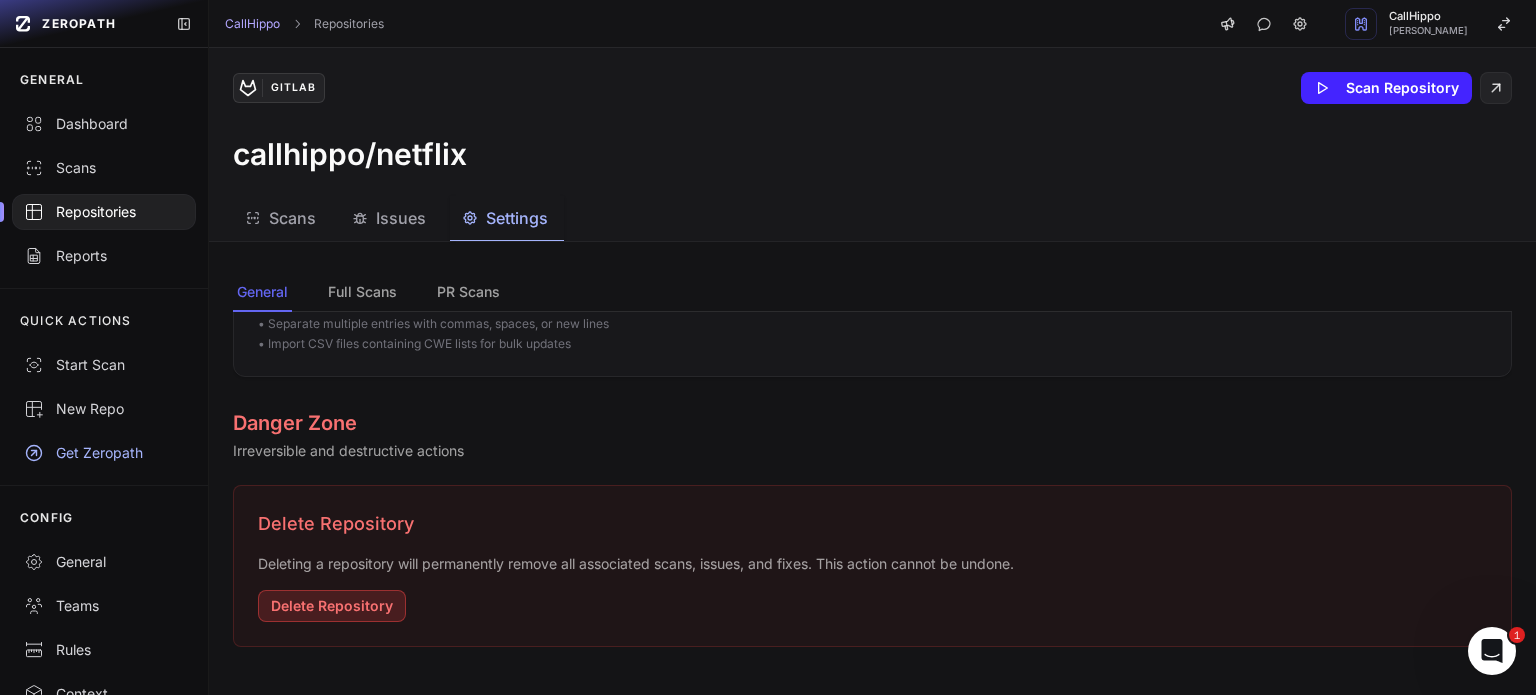 click on "Delete Repository" at bounding box center [332, 606] 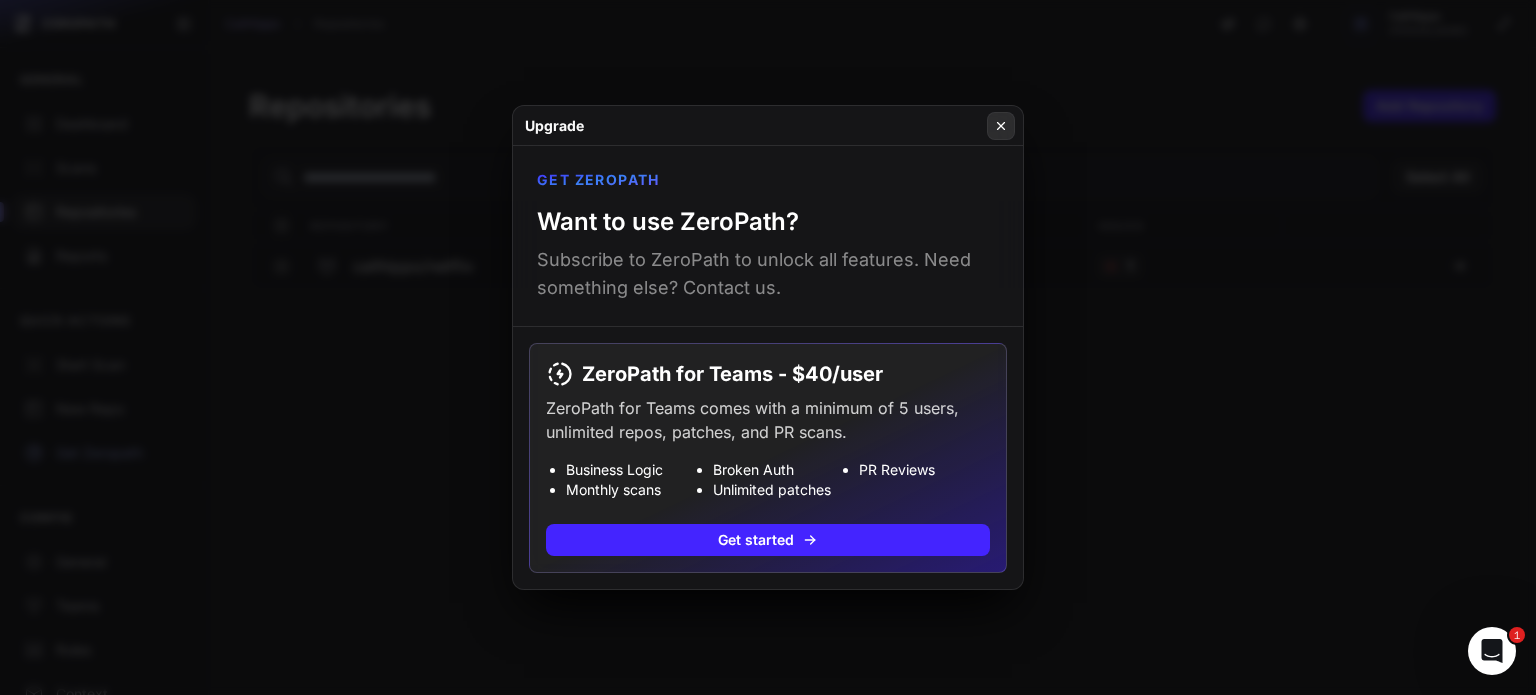 click at bounding box center (1001, 126) 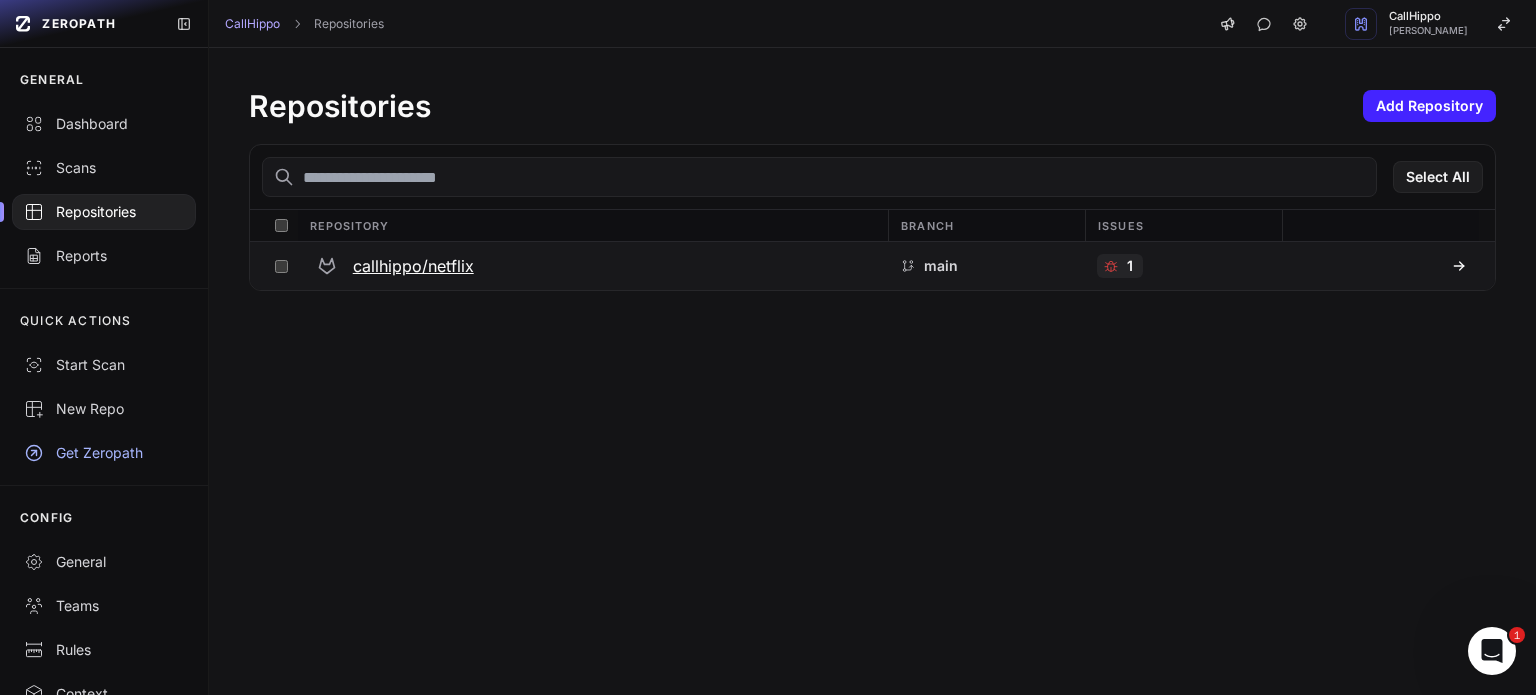 click at bounding box center (1380, 266) 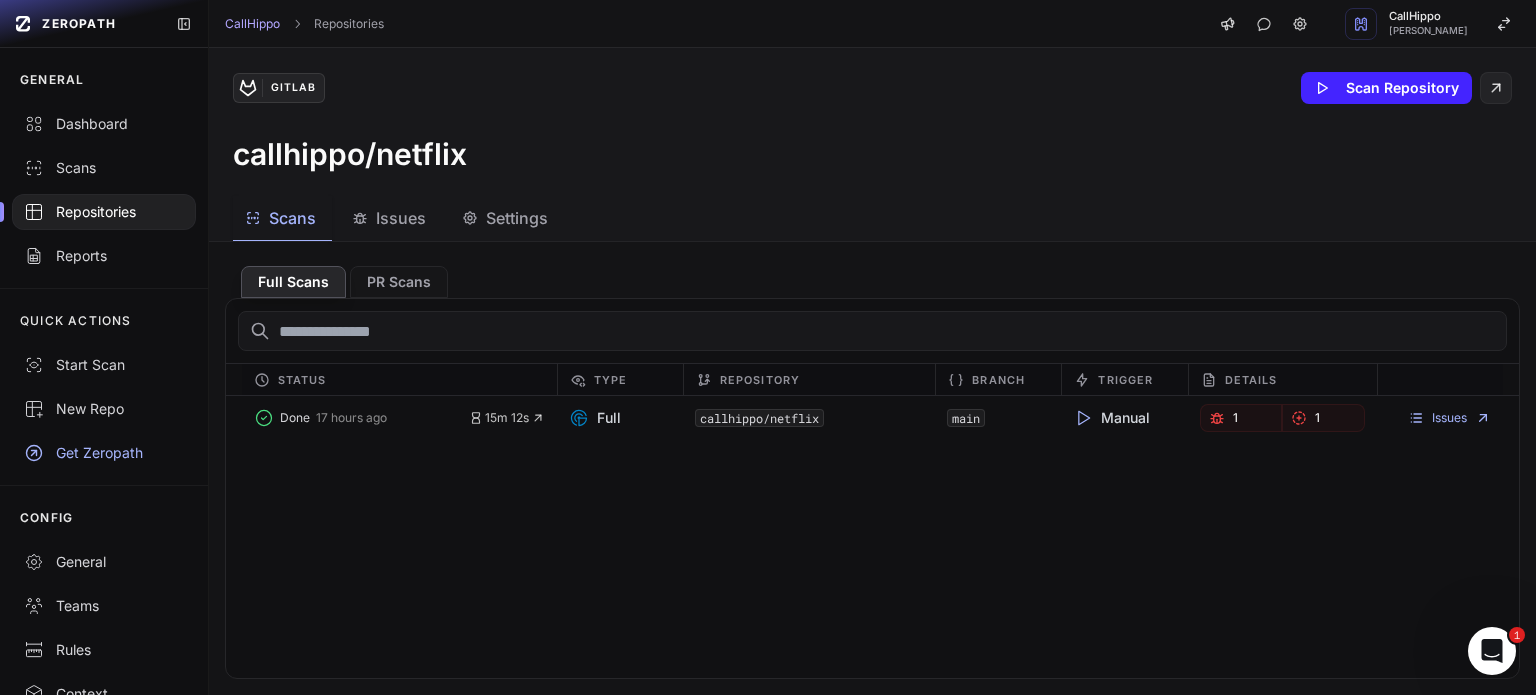 click on "Settings" at bounding box center [517, 218] 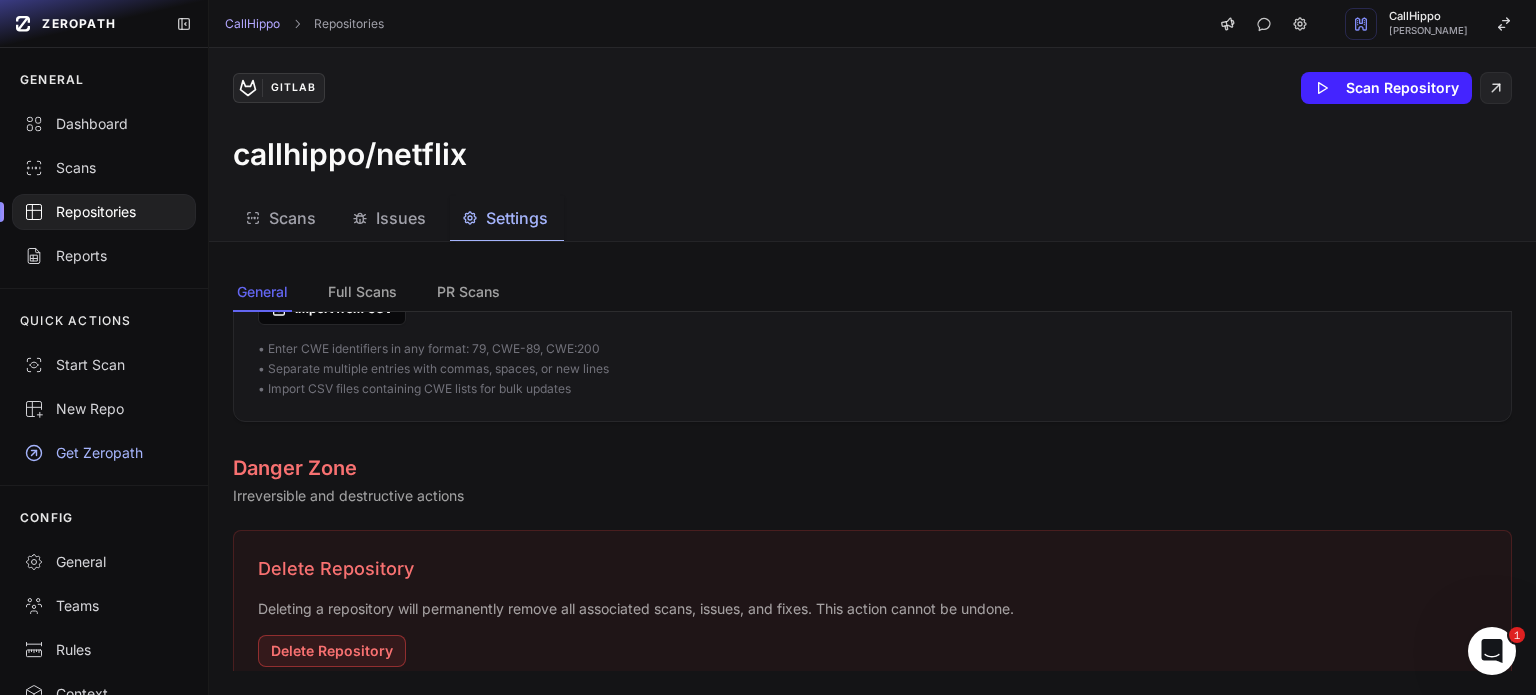 scroll, scrollTop: 1876, scrollLeft: 0, axis: vertical 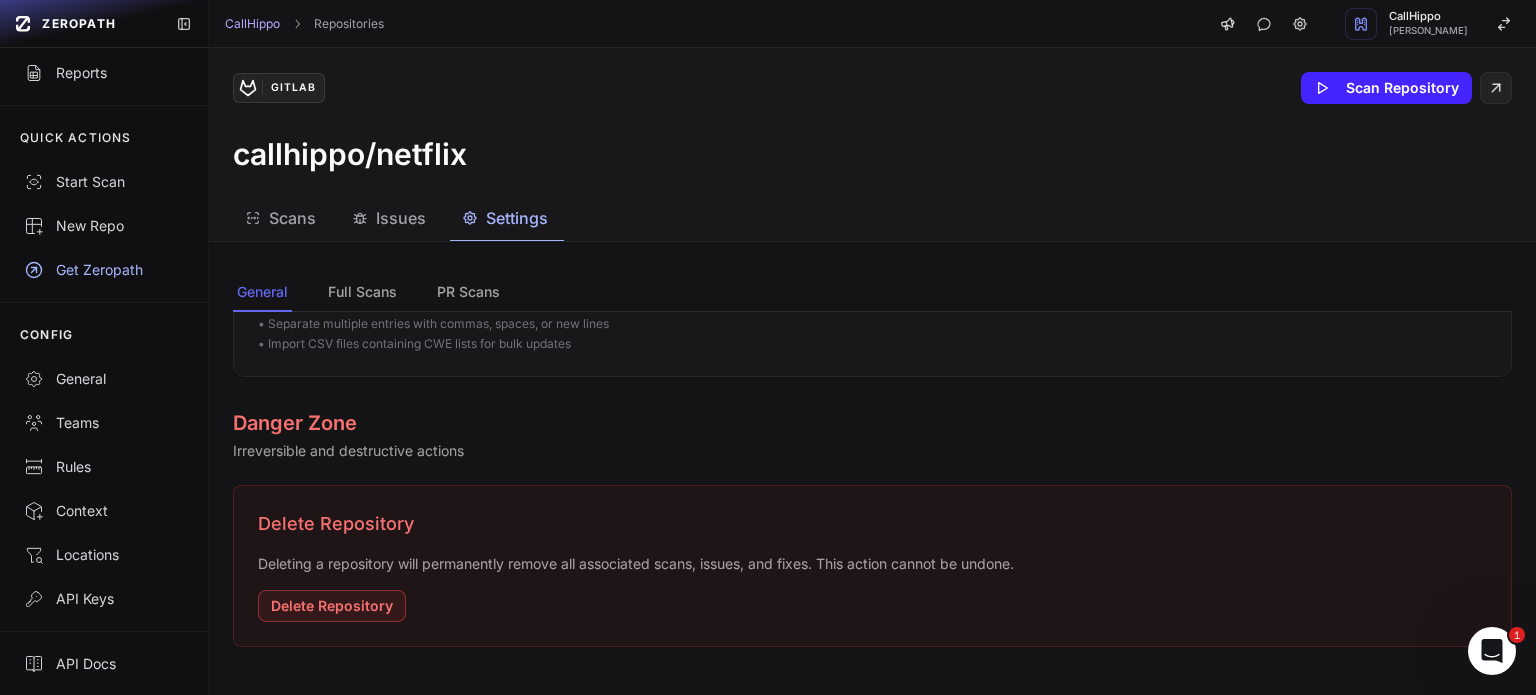 drag, startPoint x: 463, startPoint y: 527, endPoint x: 521, endPoint y: 567, distance: 70.45566 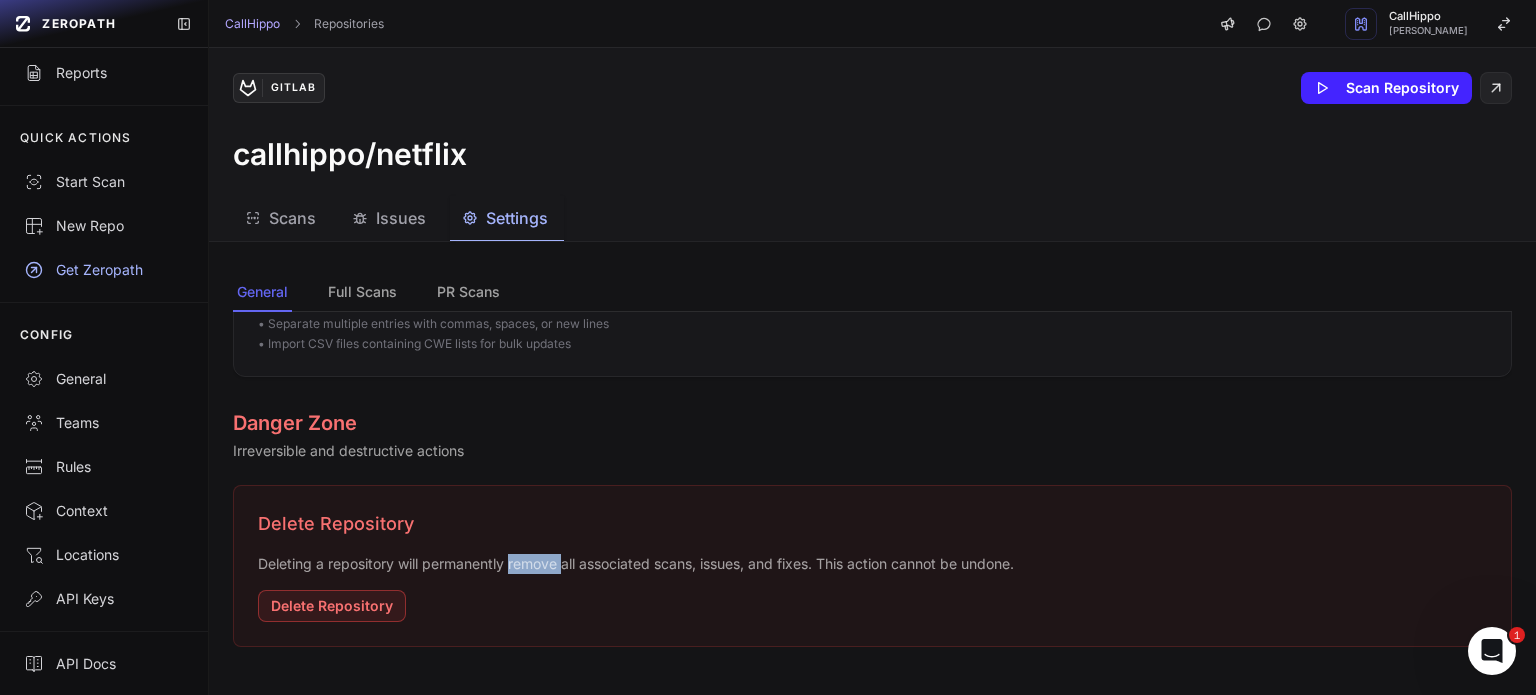 click on "Deleting a repository will permanently remove all associated scans, issues, and fixes. This action cannot be undone." at bounding box center (872, 564) 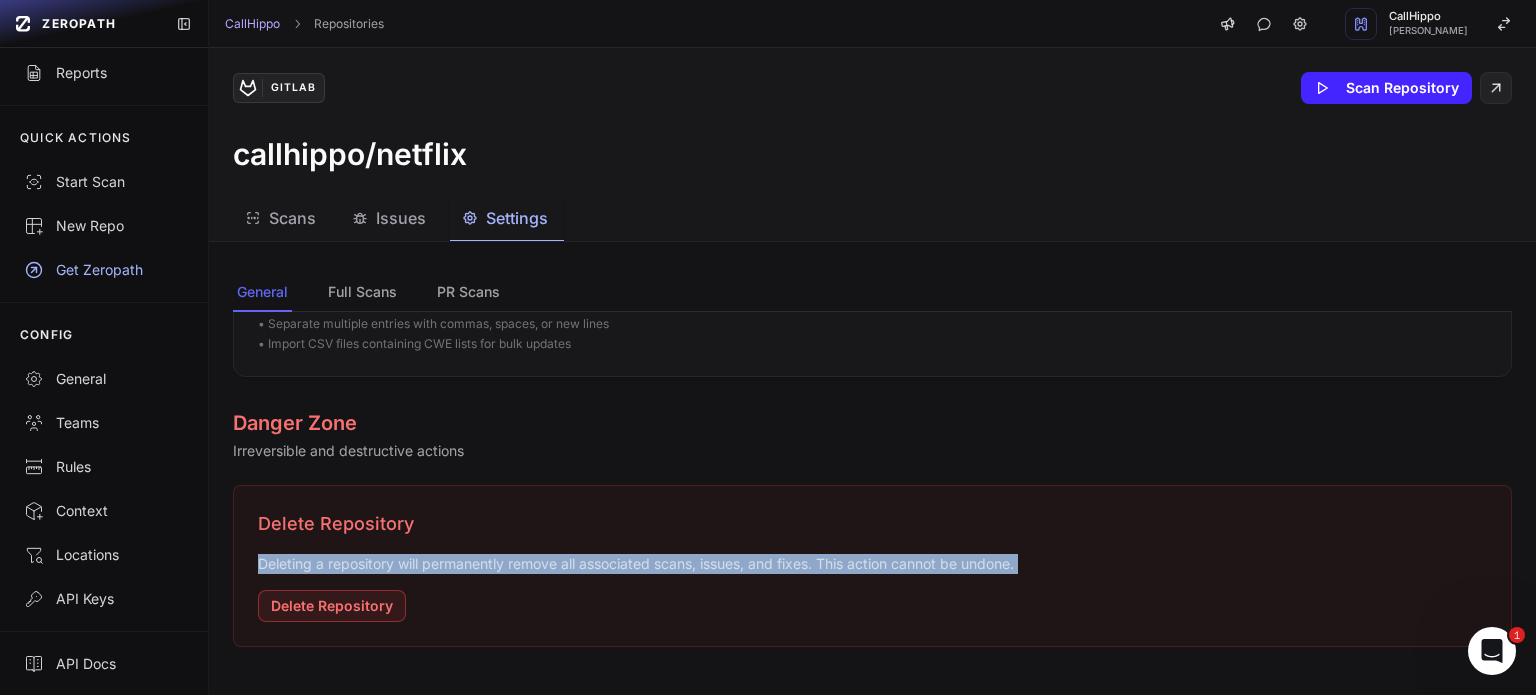click on "Deleting a repository will permanently remove all associated scans, issues, and fixes. This action cannot be undone." at bounding box center (872, 564) 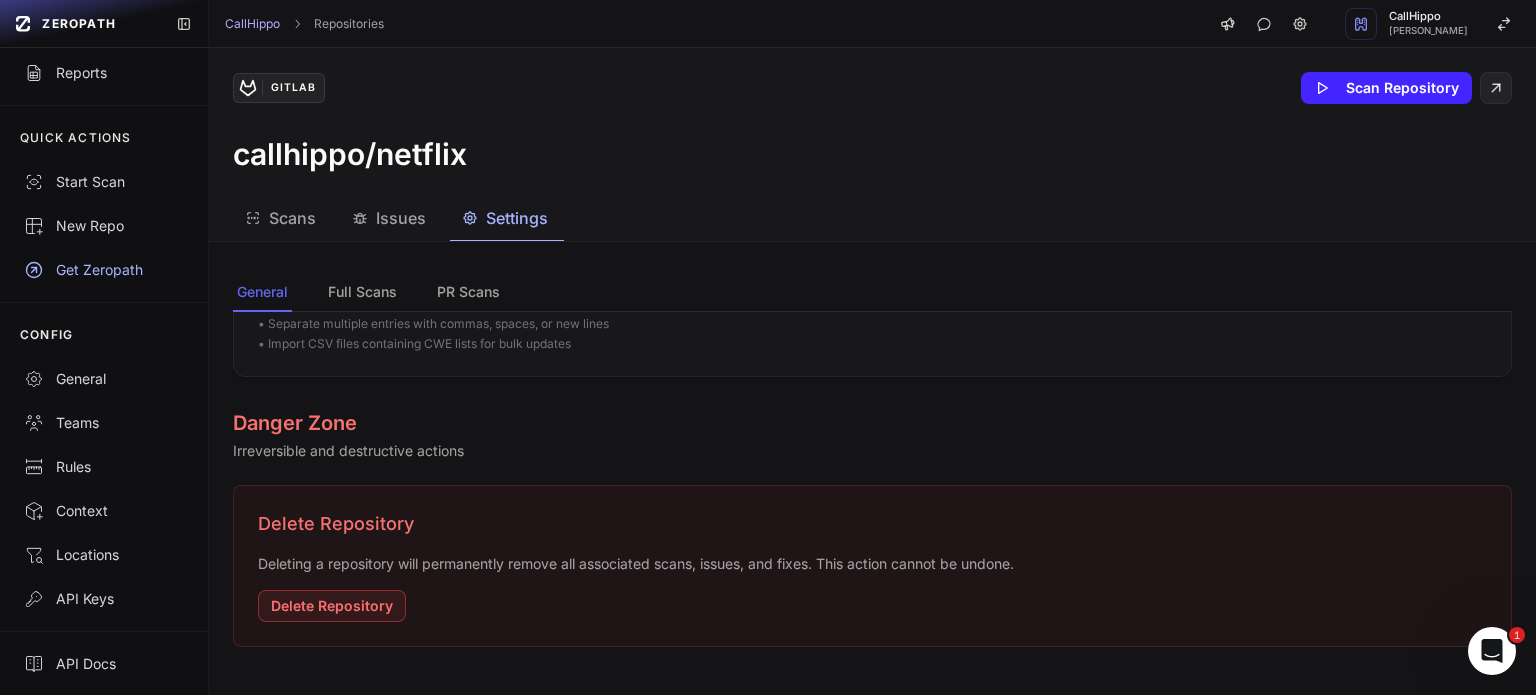 click on "Delete Repository   Deleting a repository will permanently remove all associated scans, issues, and fixes. This action cannot be undone.   Delete Repository" at bounding box center [872, 566] 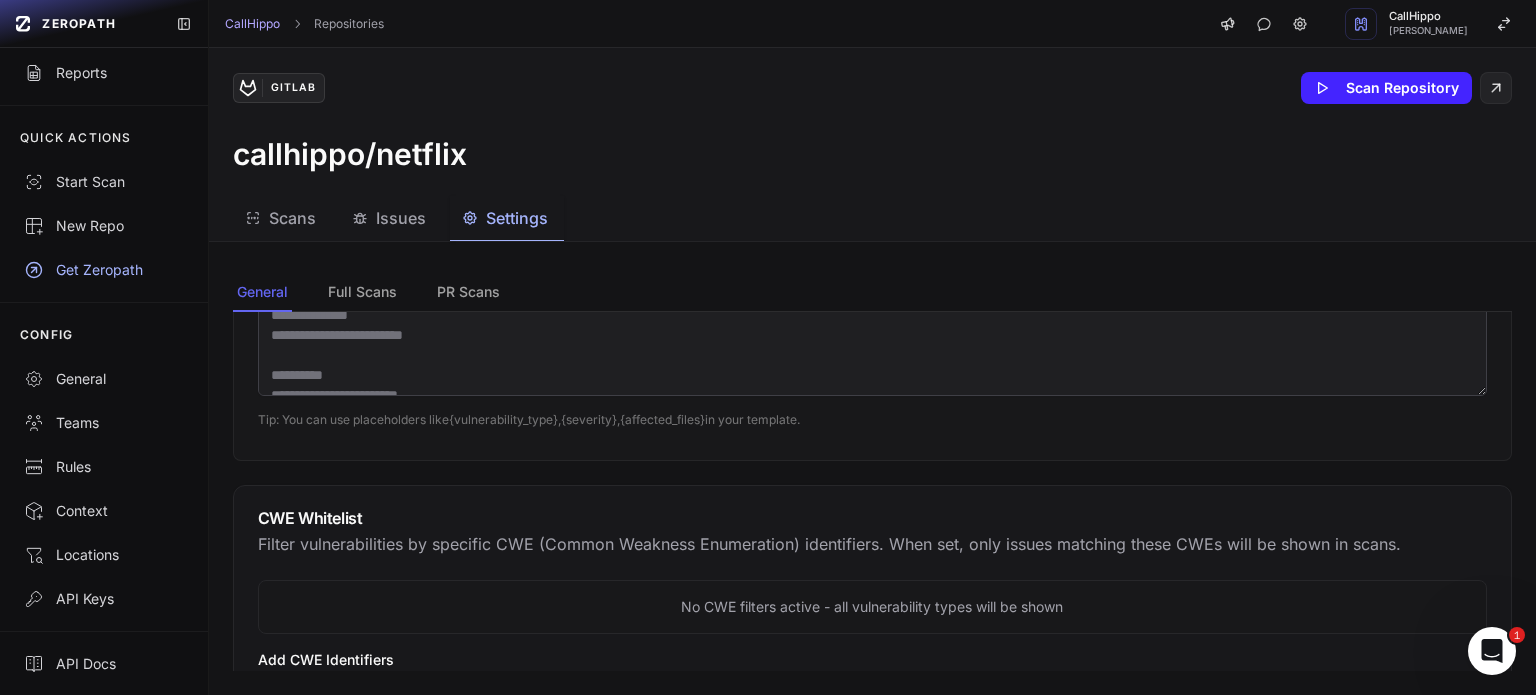 scroll, scrollTop: 1376, scrollLeft: 0, axis: vertical 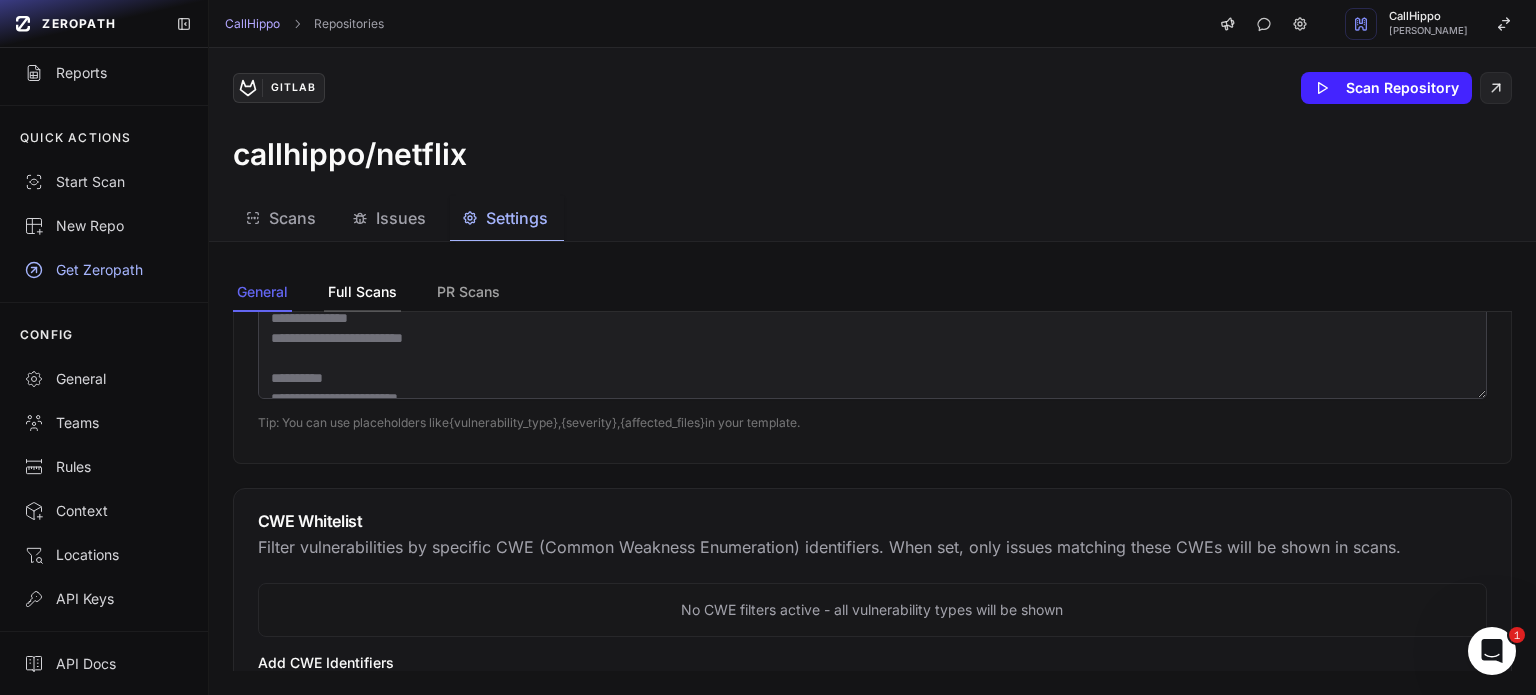 click on "Full Scans" 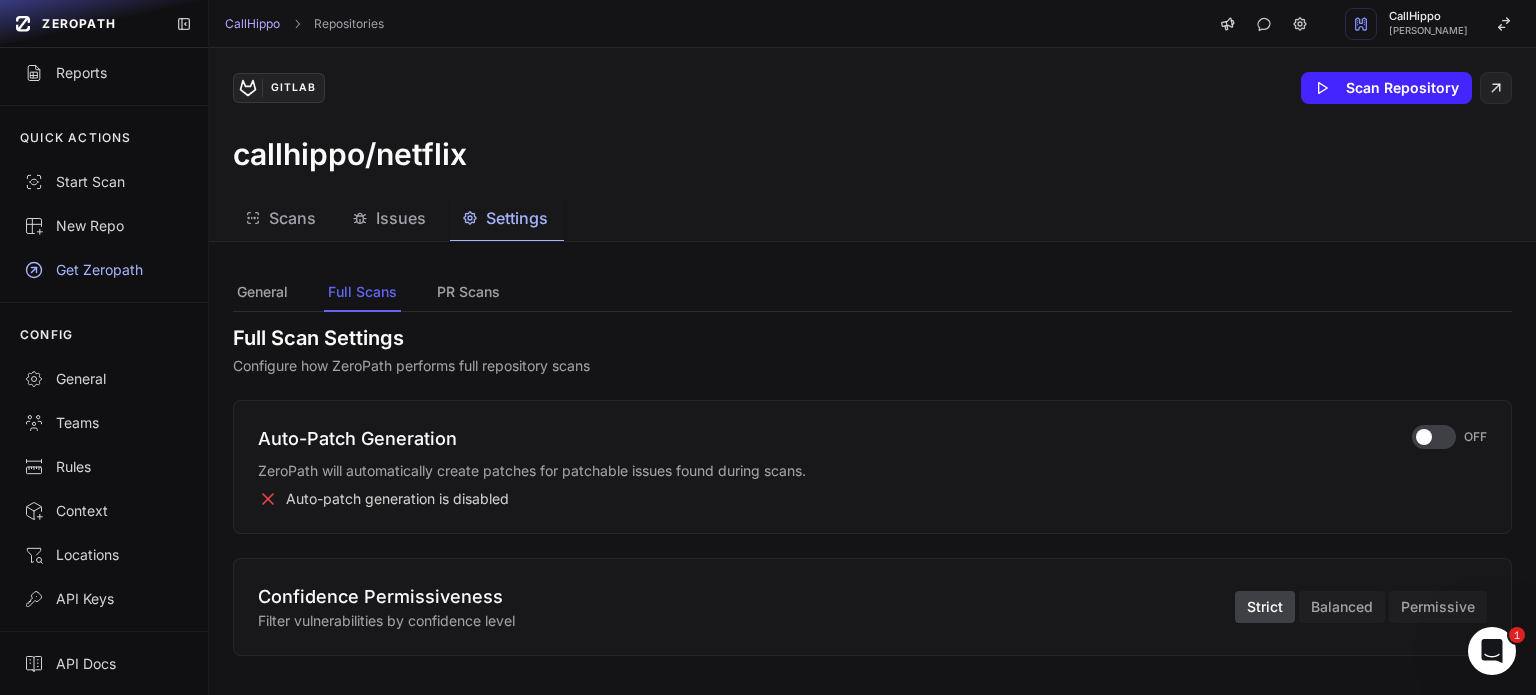 scroll, scrollTop: 0, scrollLeft: 0, axis: both 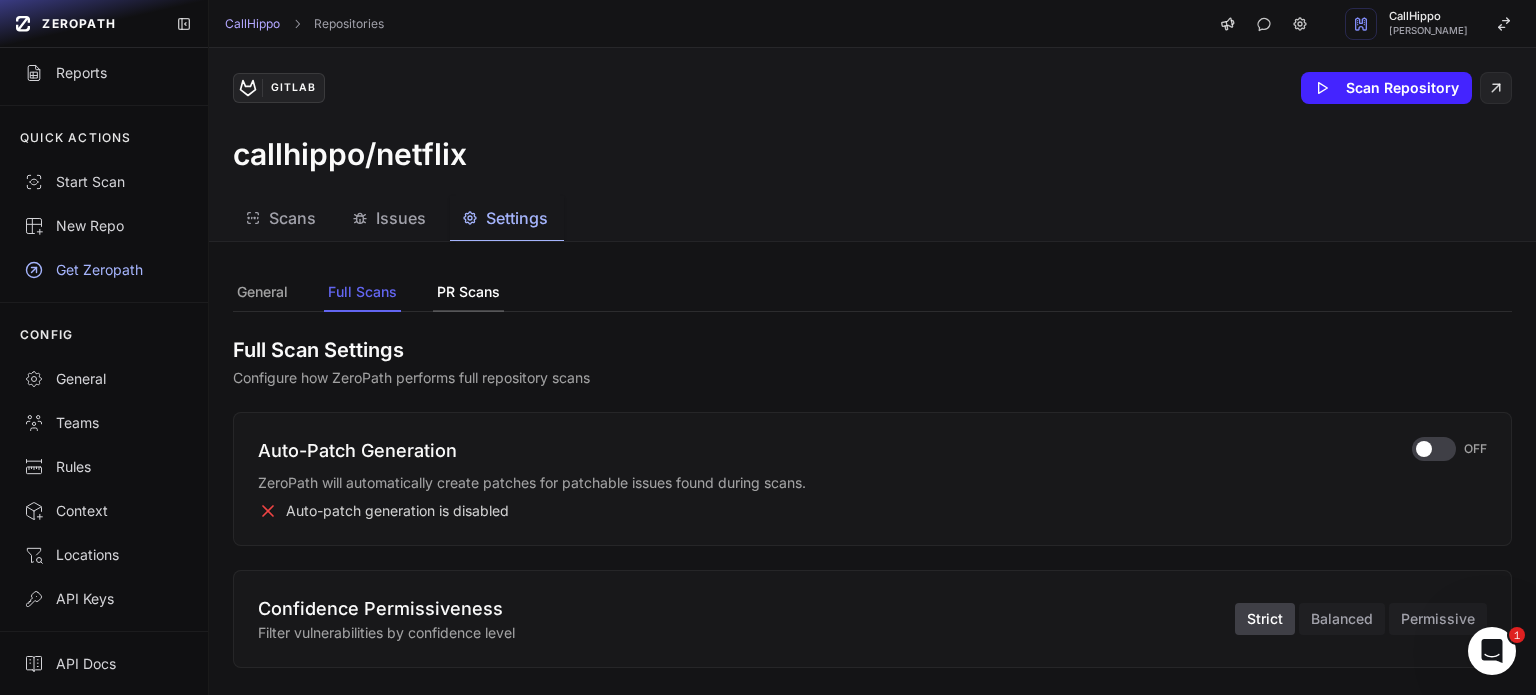 click on "PR Scans" 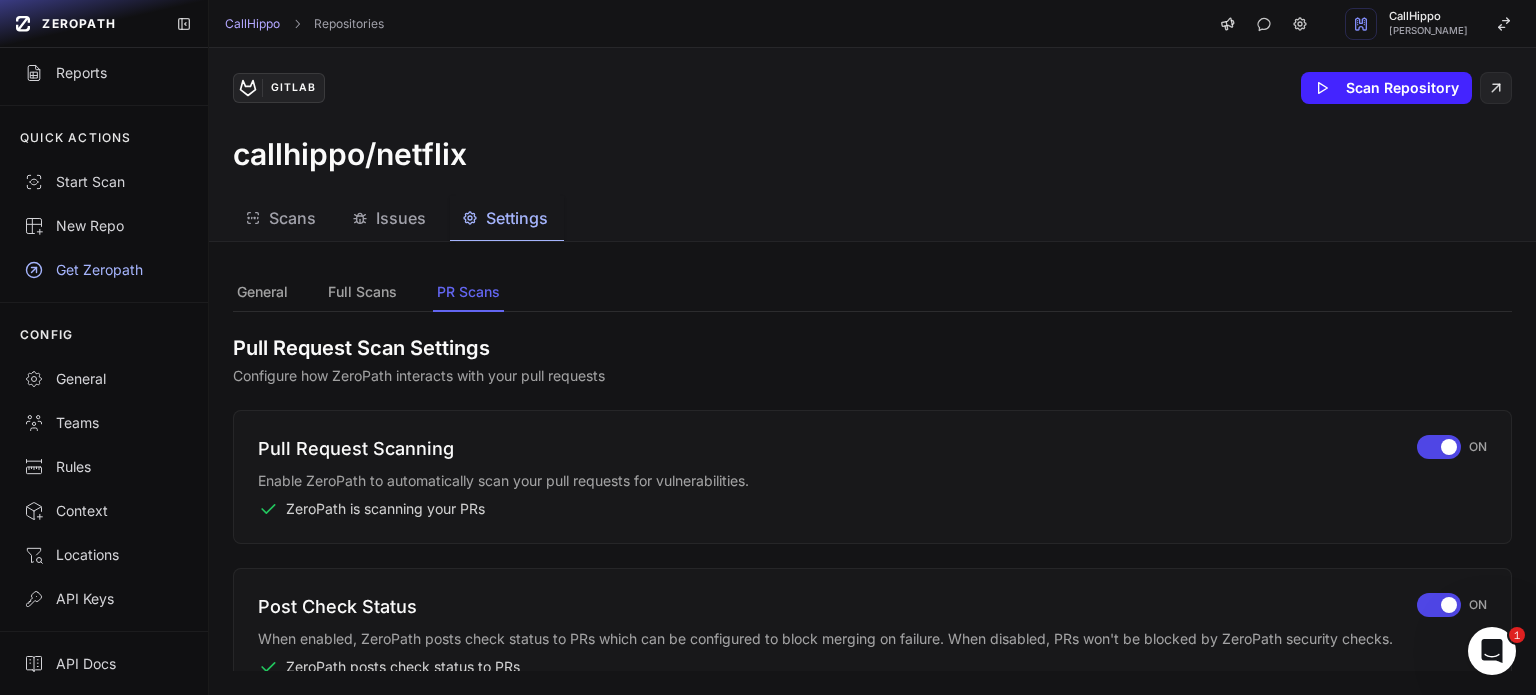 scroll, scrollTop: 0, scrollLeft: 0, axis: both 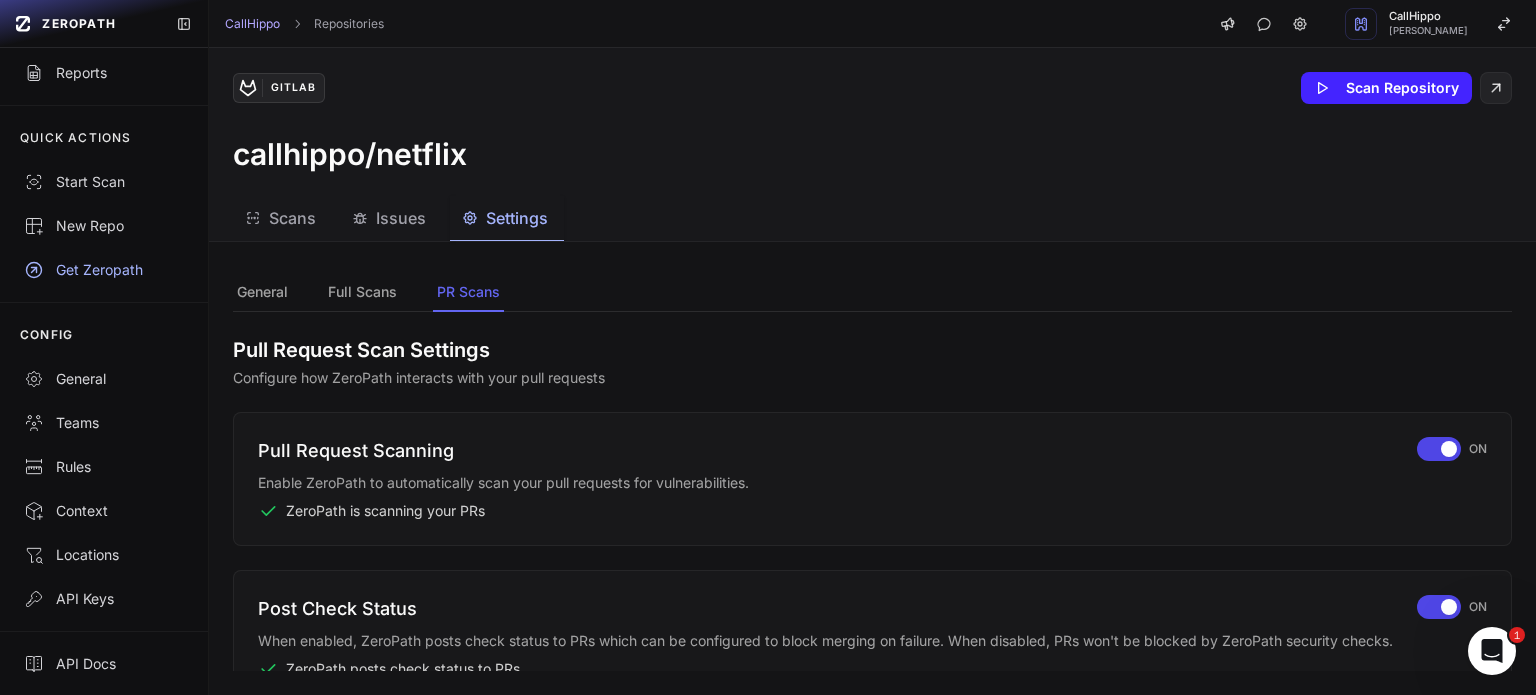 click on "GitLab
Scan Repository     callhippo/netflix" at bounding box center (872, 122) 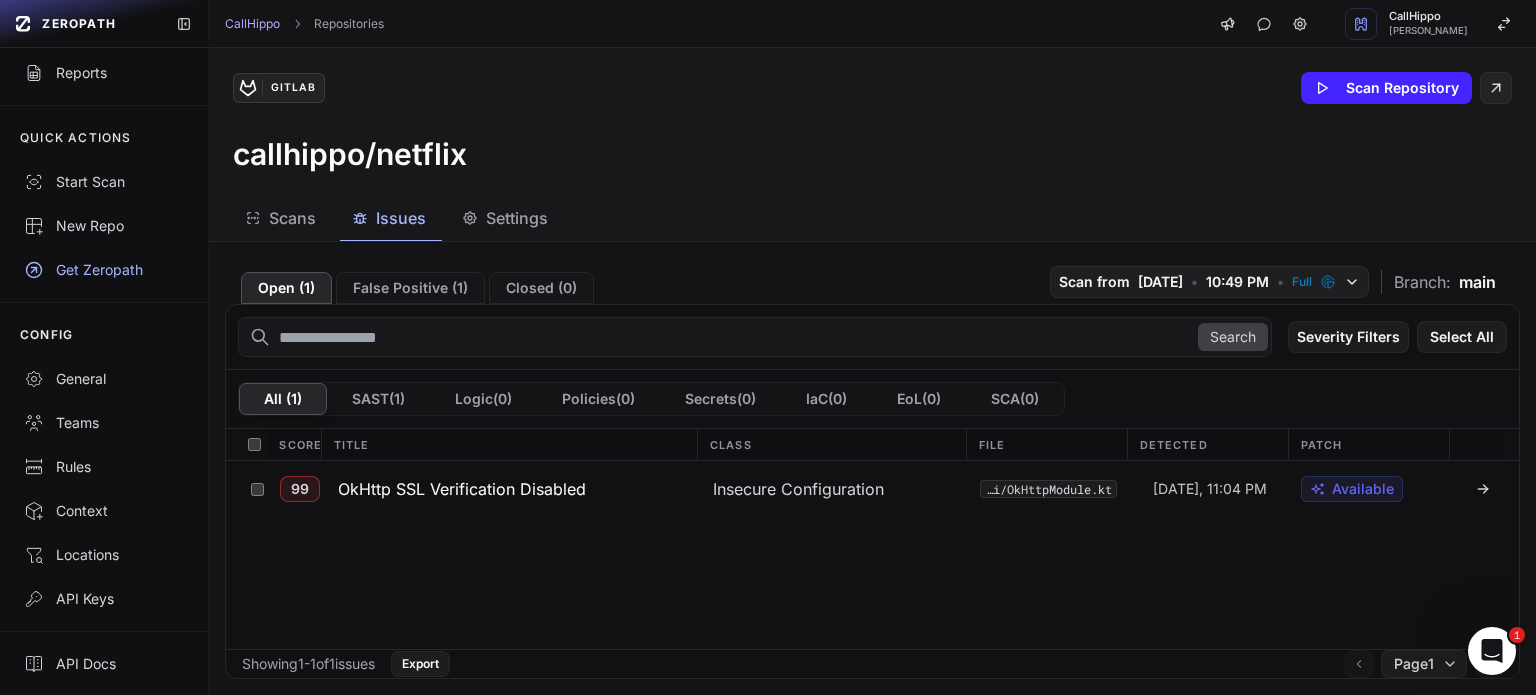 click on "99     OkHttp SSL Verification Disabled   Insecure Configuration   core/network/src/main/kotlin/com/flixclusive/core/network/di/OkHttpModule.kt     Today, 11:04 PM     Available" at bounding box center (872, 555) 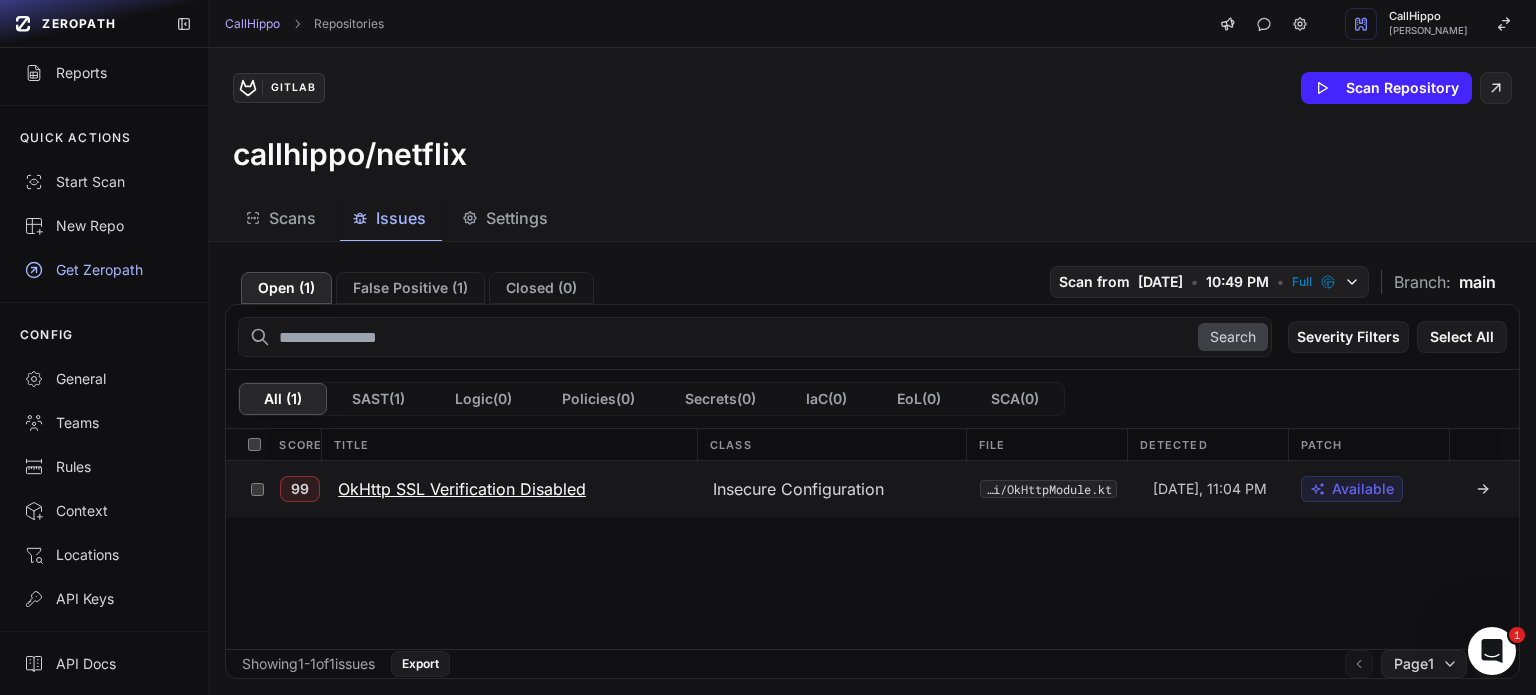 click on "Available" at bounding box center (1363, 489) 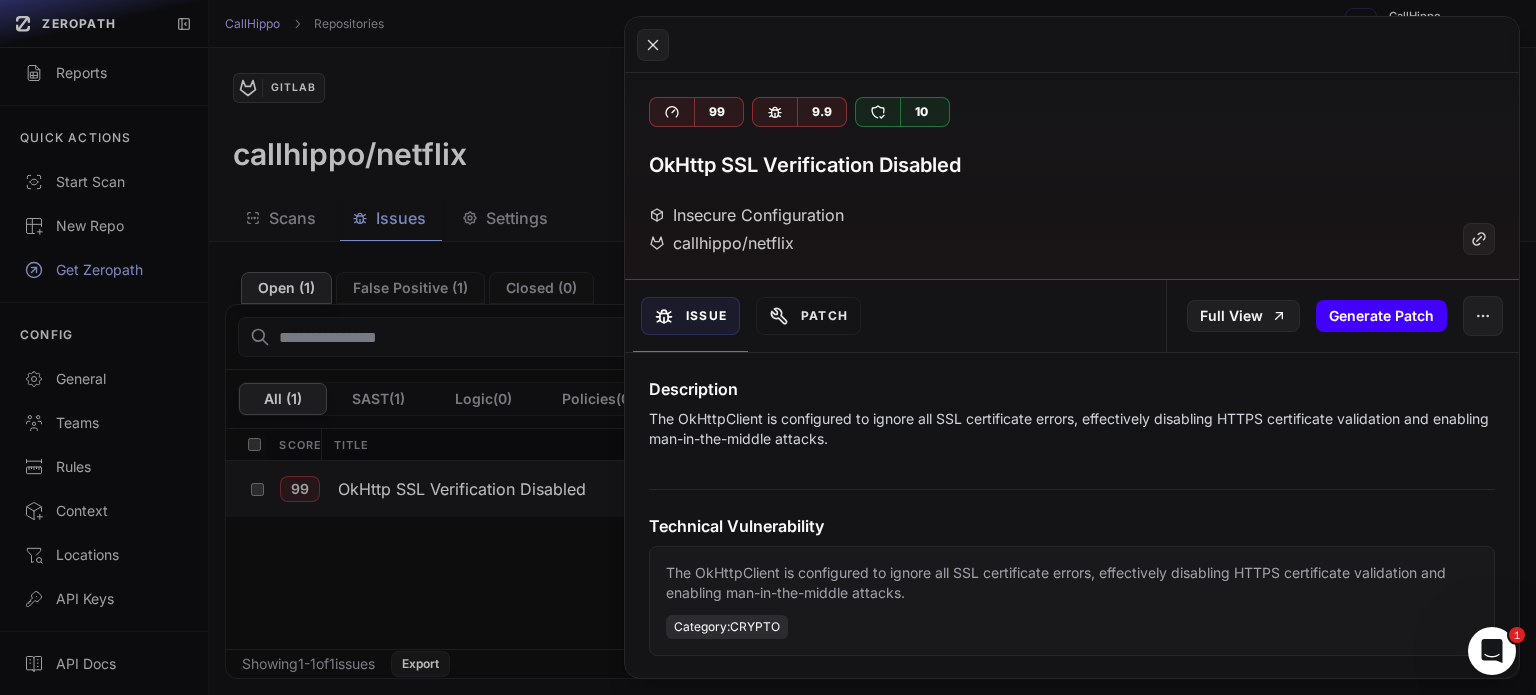 click on "Generate Patch" at bounding box center [1381, 316] 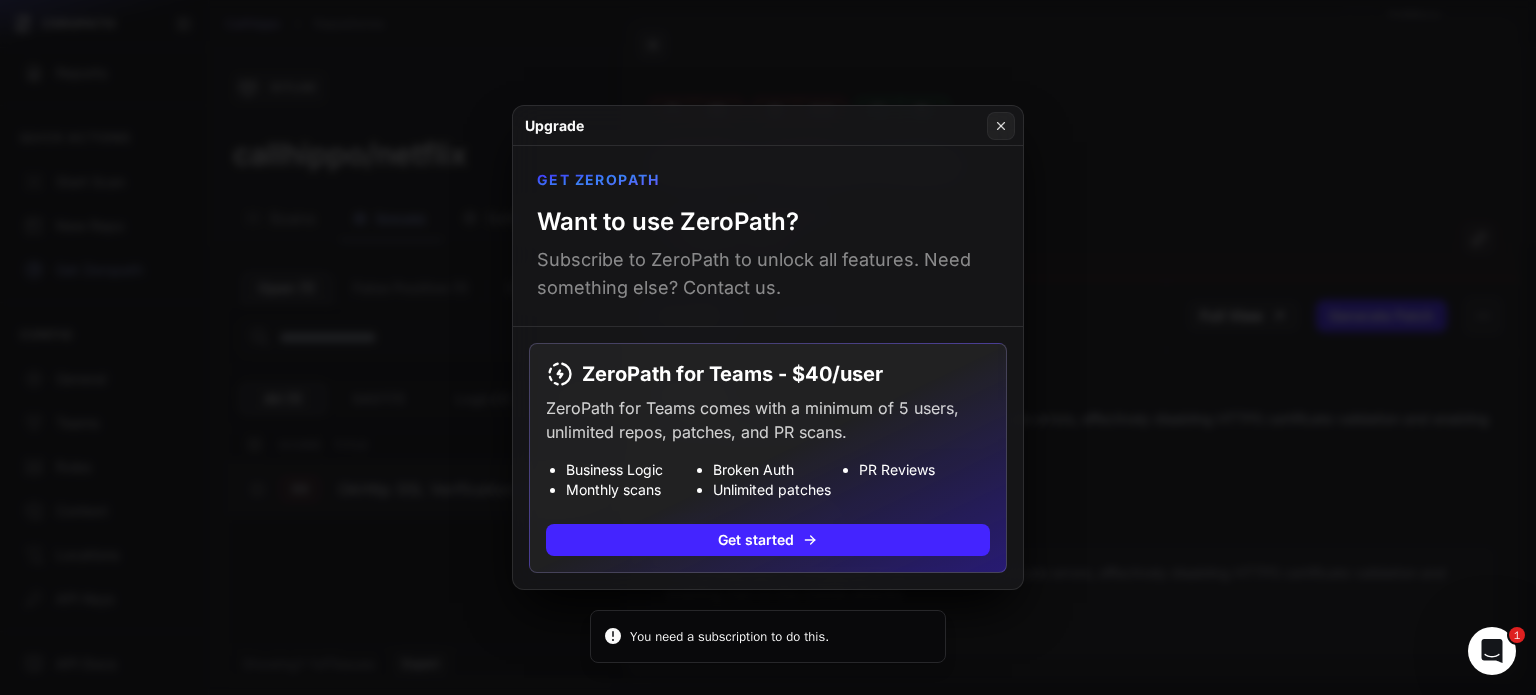 drag, startPoint x: 822, startPoint y: 196, endPoint x: 803, endPoint y: 206, distance: 21.470911 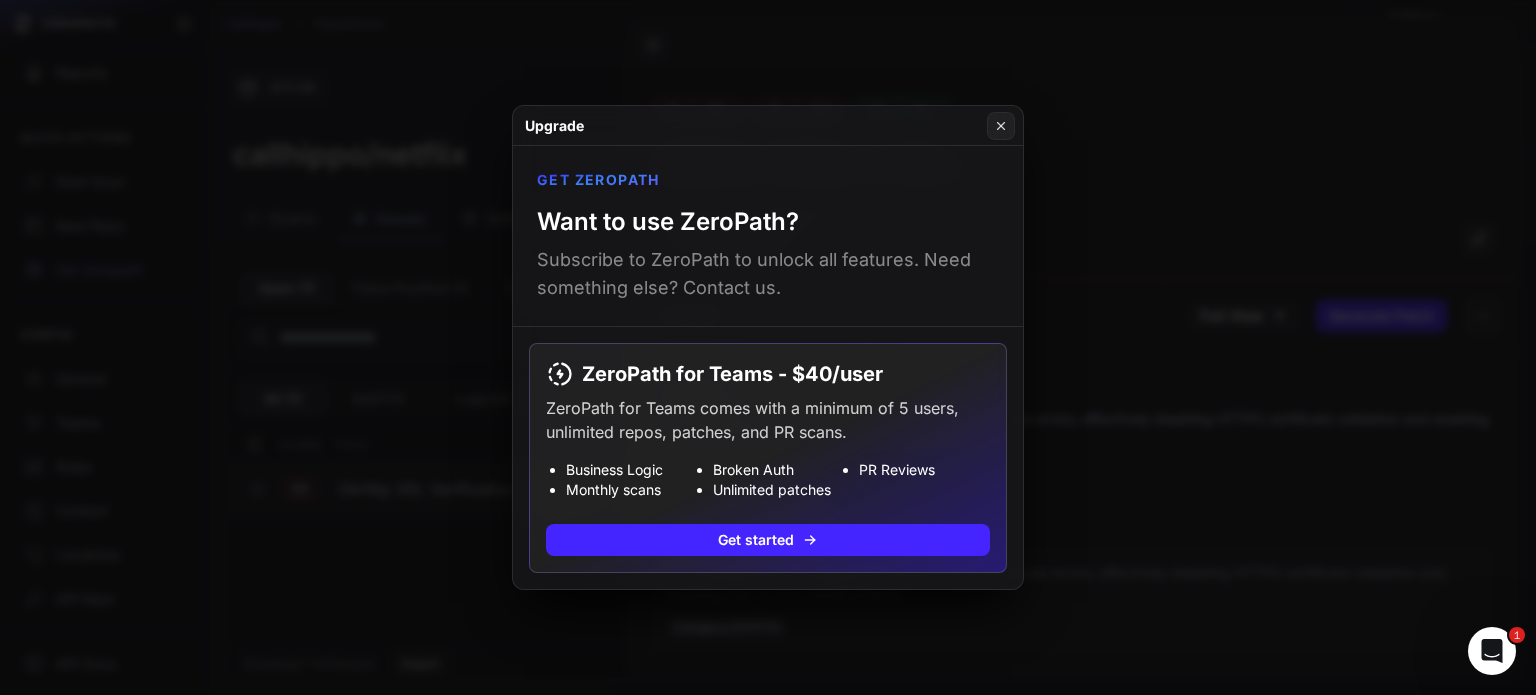 click 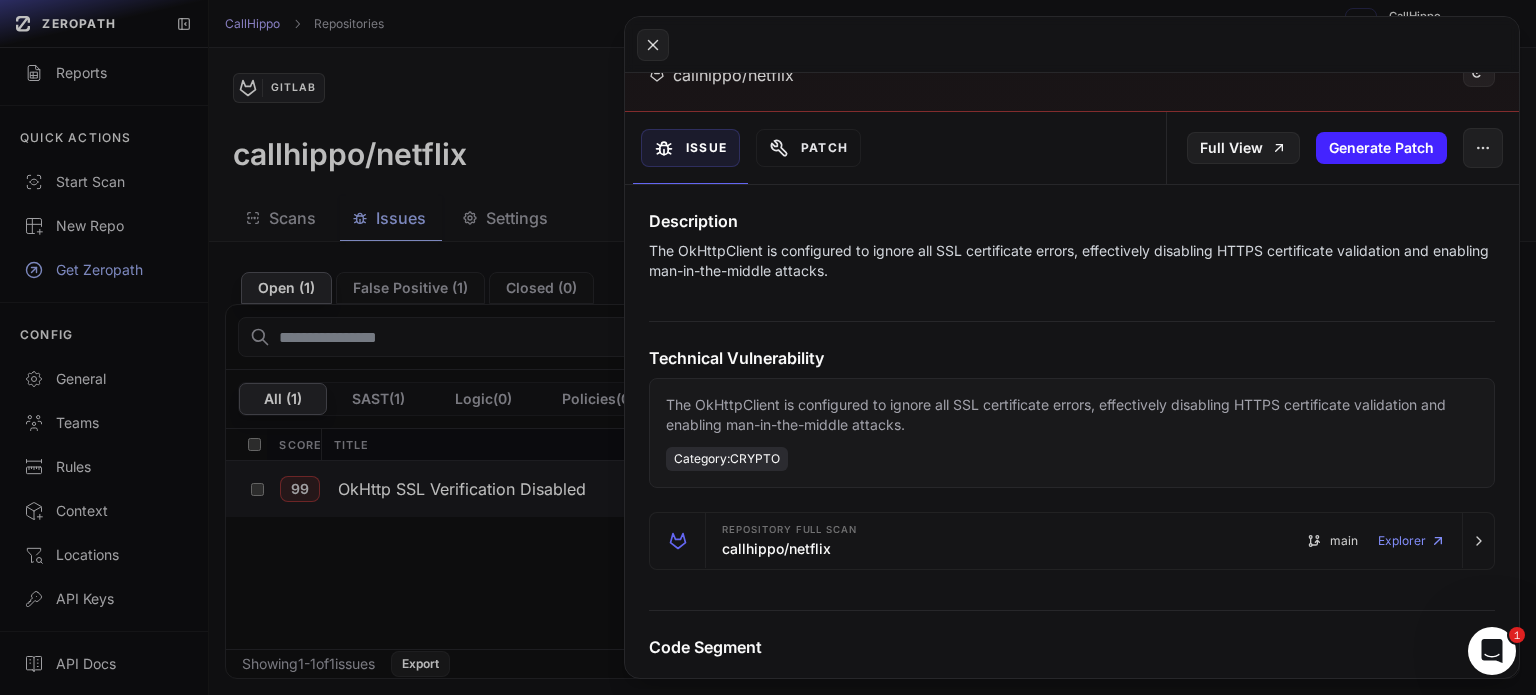 scroll, scrollTop: 0, scrollLeft: 0, axis: both 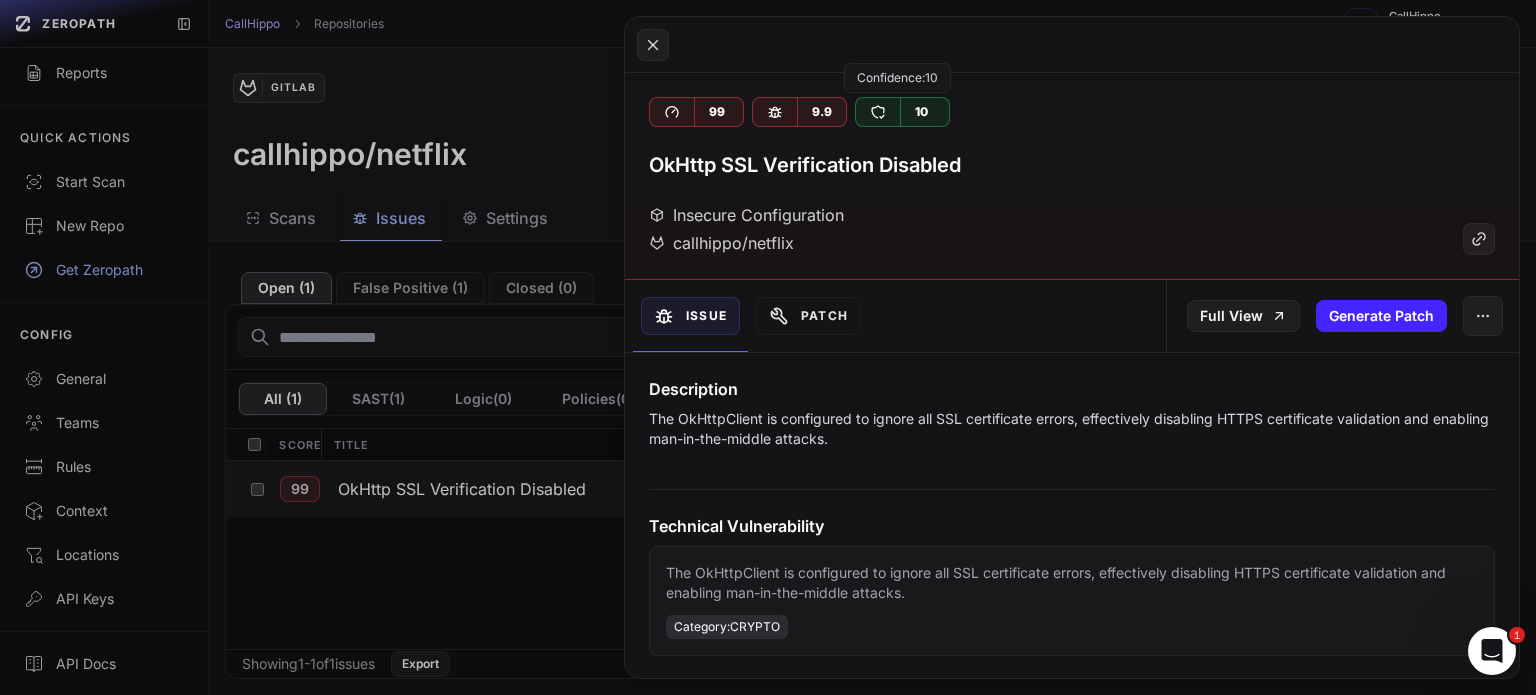 click on "10" at bounding box center [921, 112] 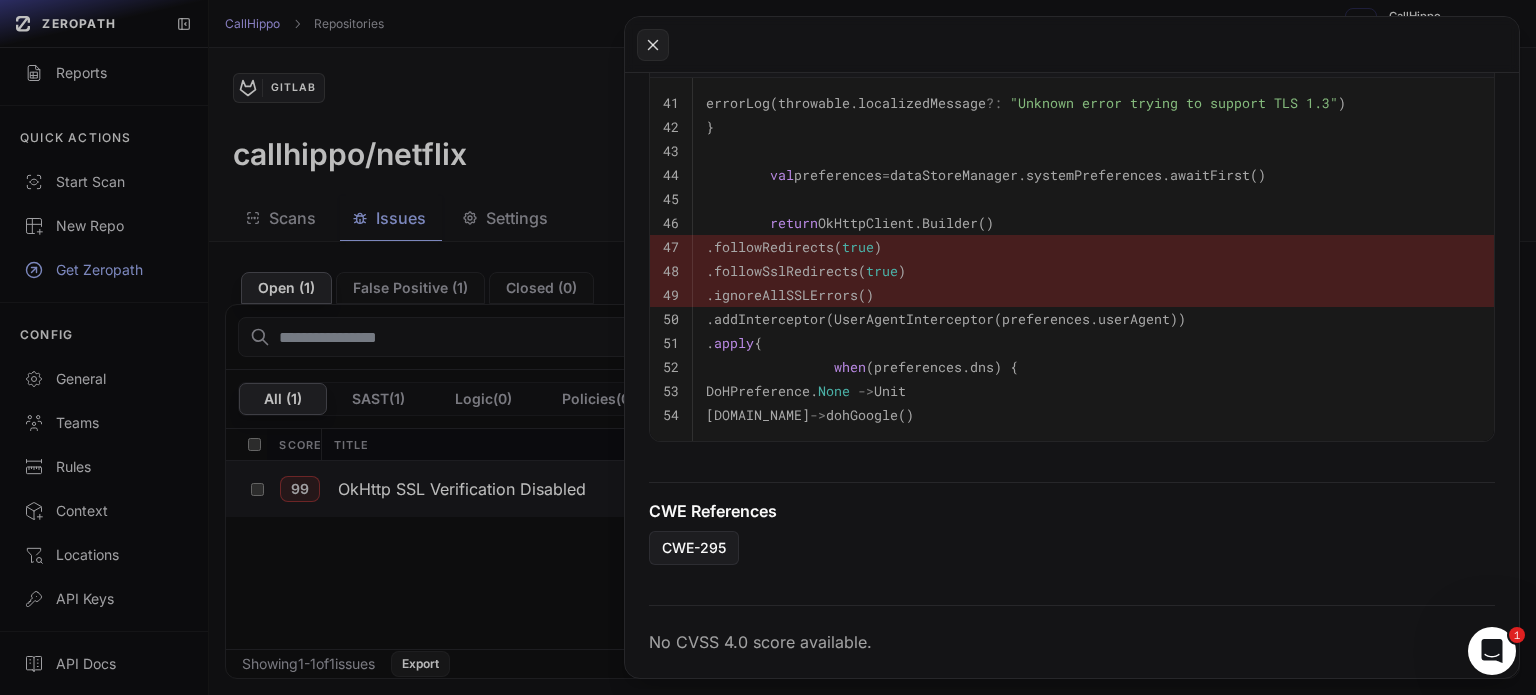 scroll, scrollTop: 526, scrollLeft: 0, axis: vertical 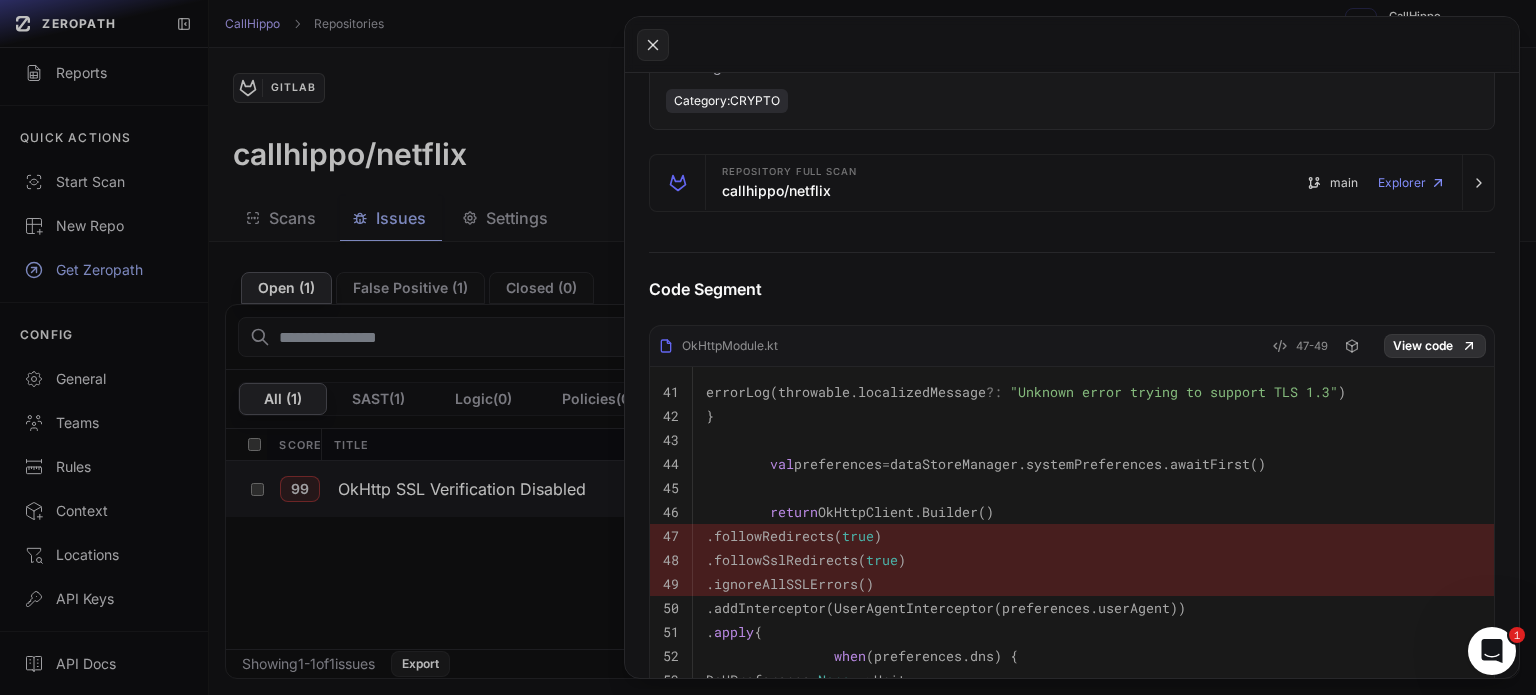 click on "View code" at bounding box center [1435, 346] 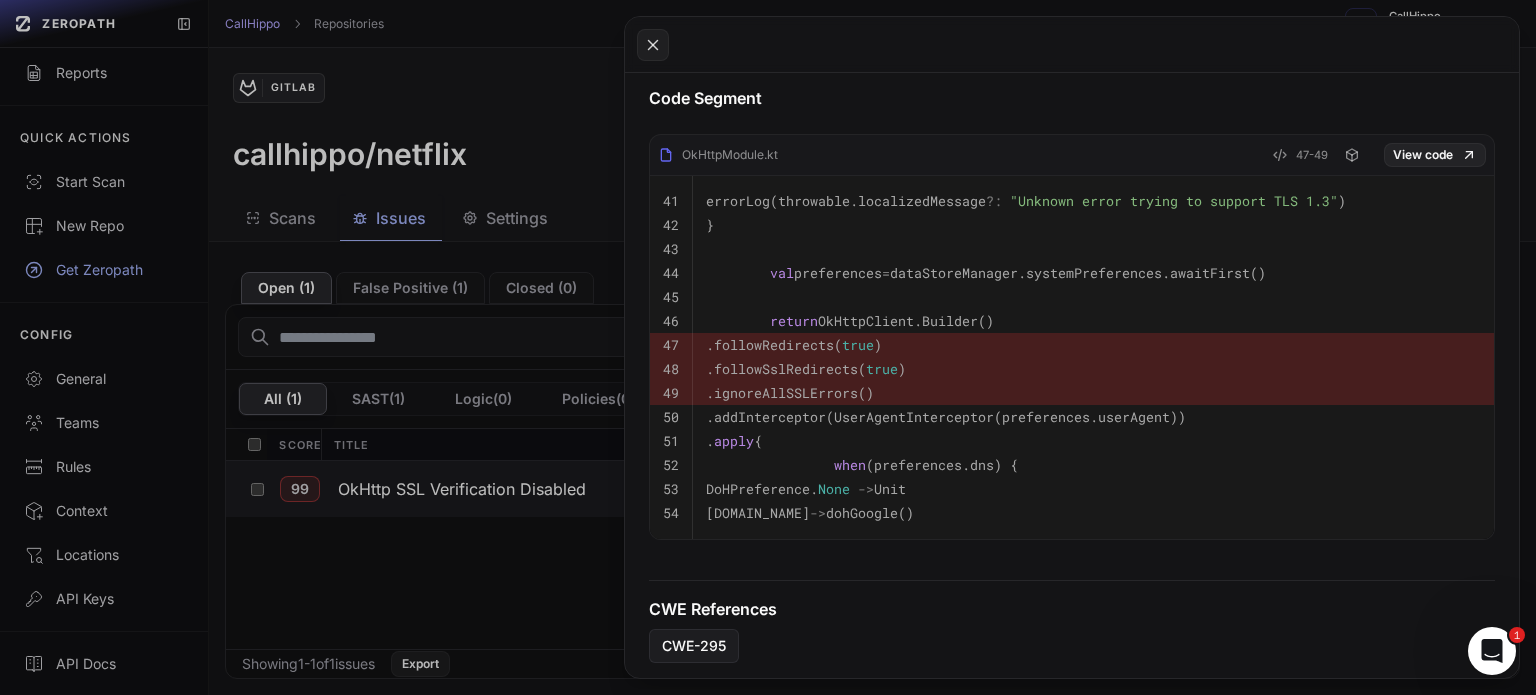 scroll, scrollTop: 526, scrollLeft: 0, axis: vertical 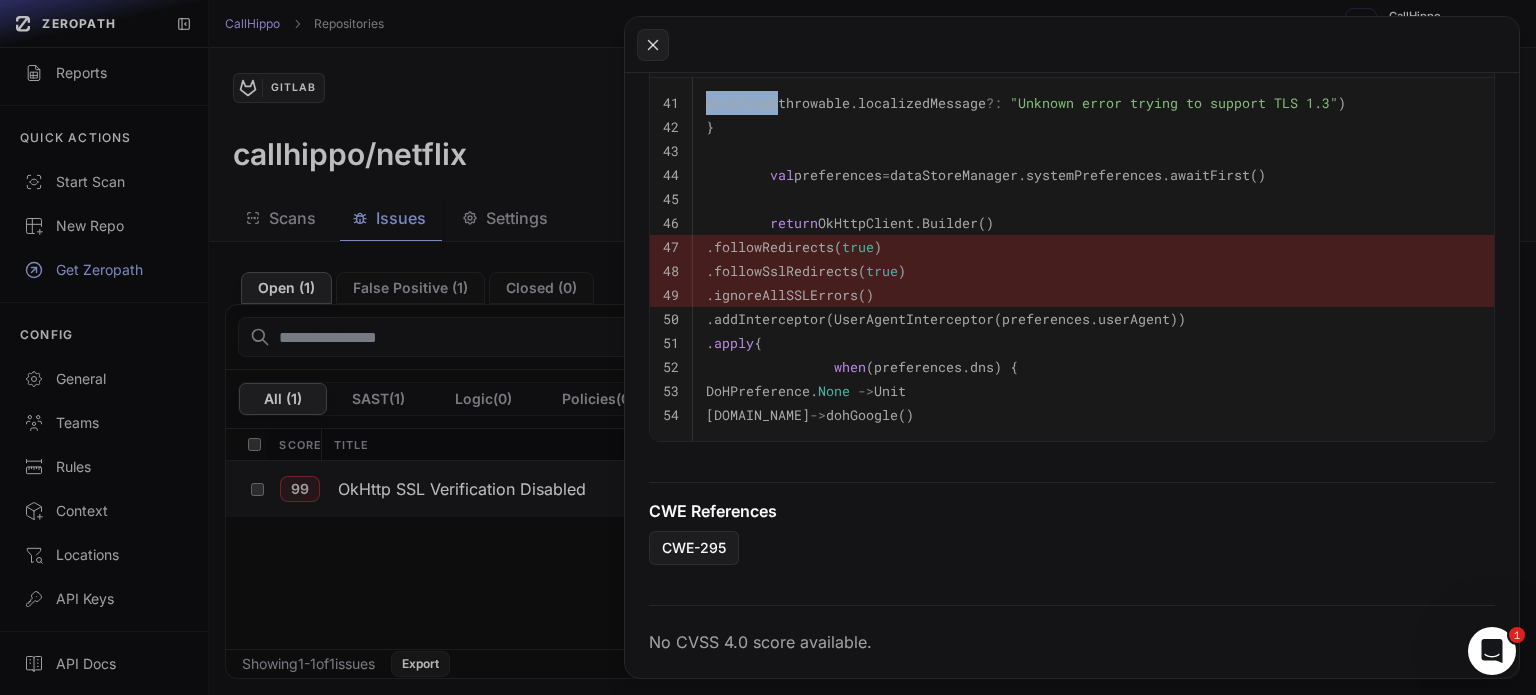 drag, startPoint x: 776, startPoint y: 395, endPoint x: 1176, endPoint y: 411, distance: 400.3199 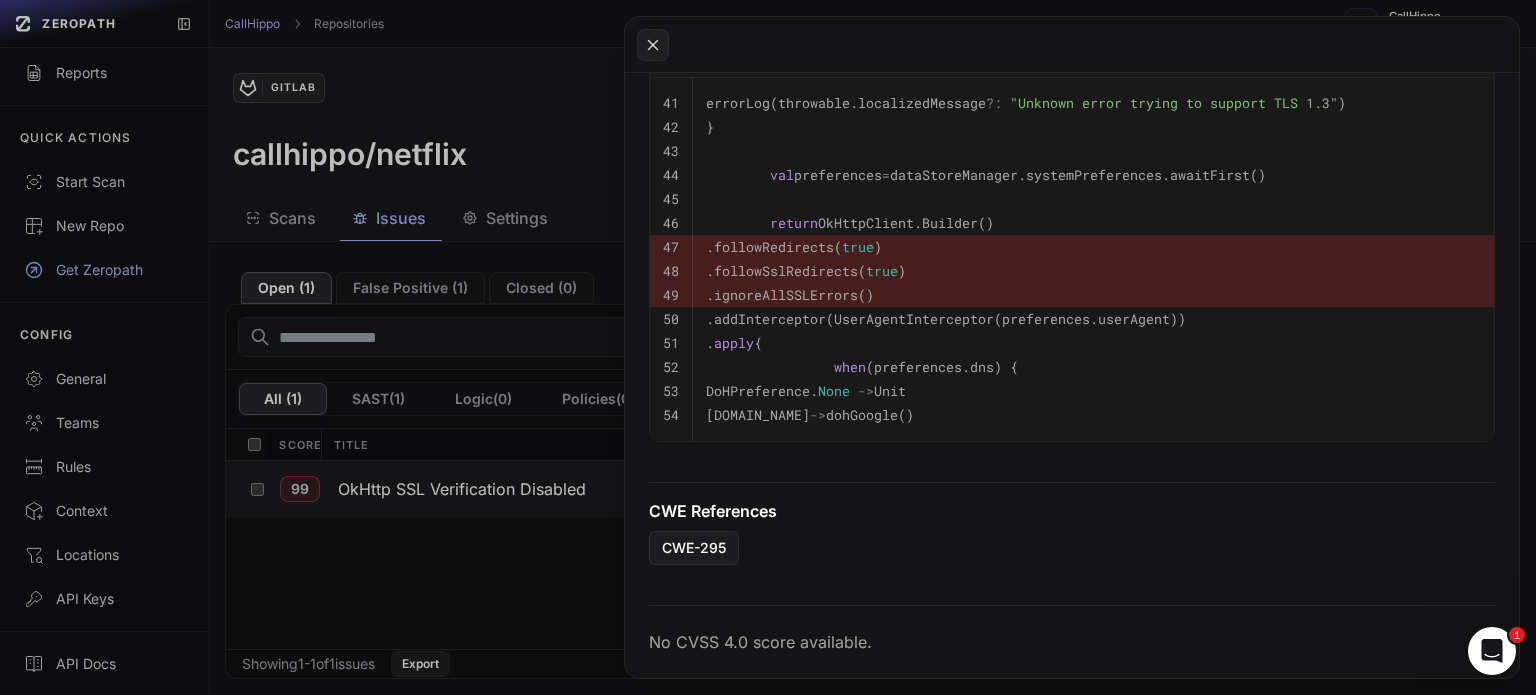 click on "CWE References" 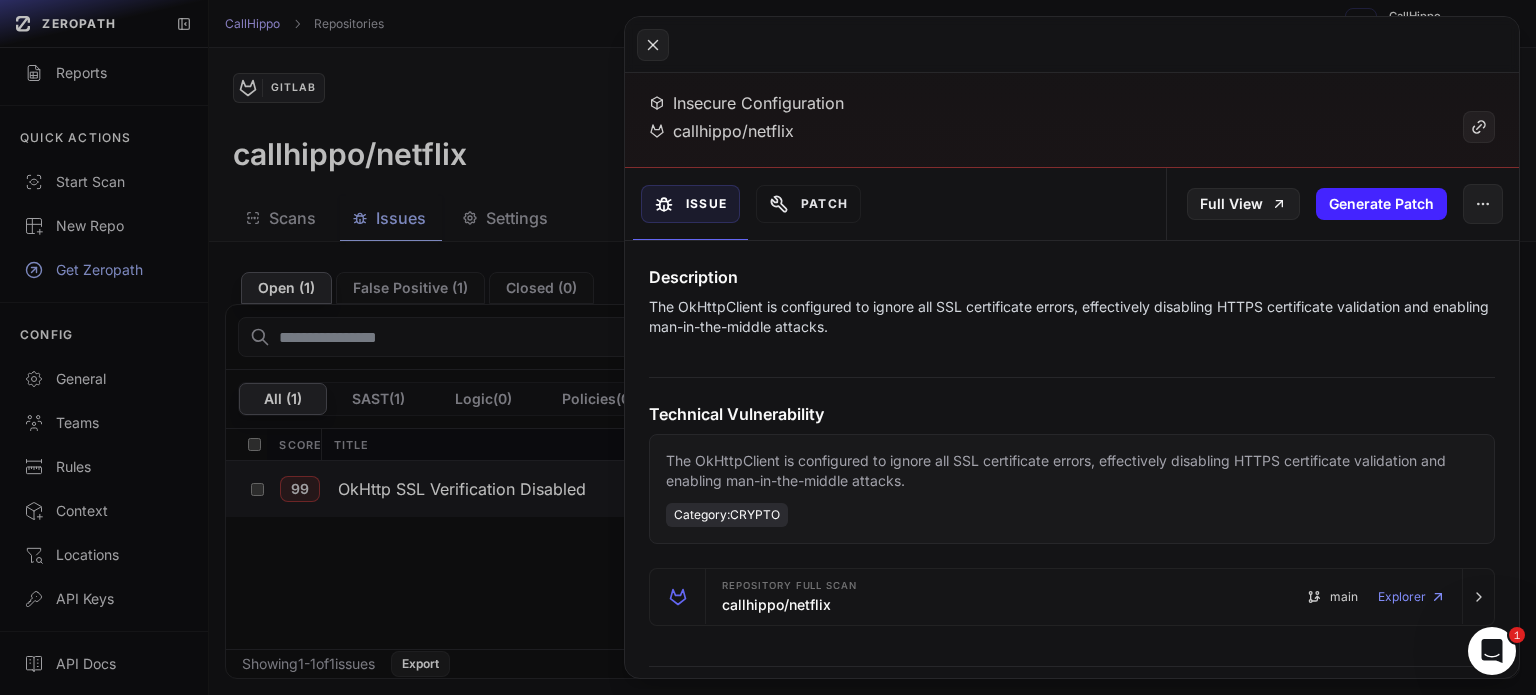 scroll, scrollTop: 0, scrollLeft: 0, axis: both 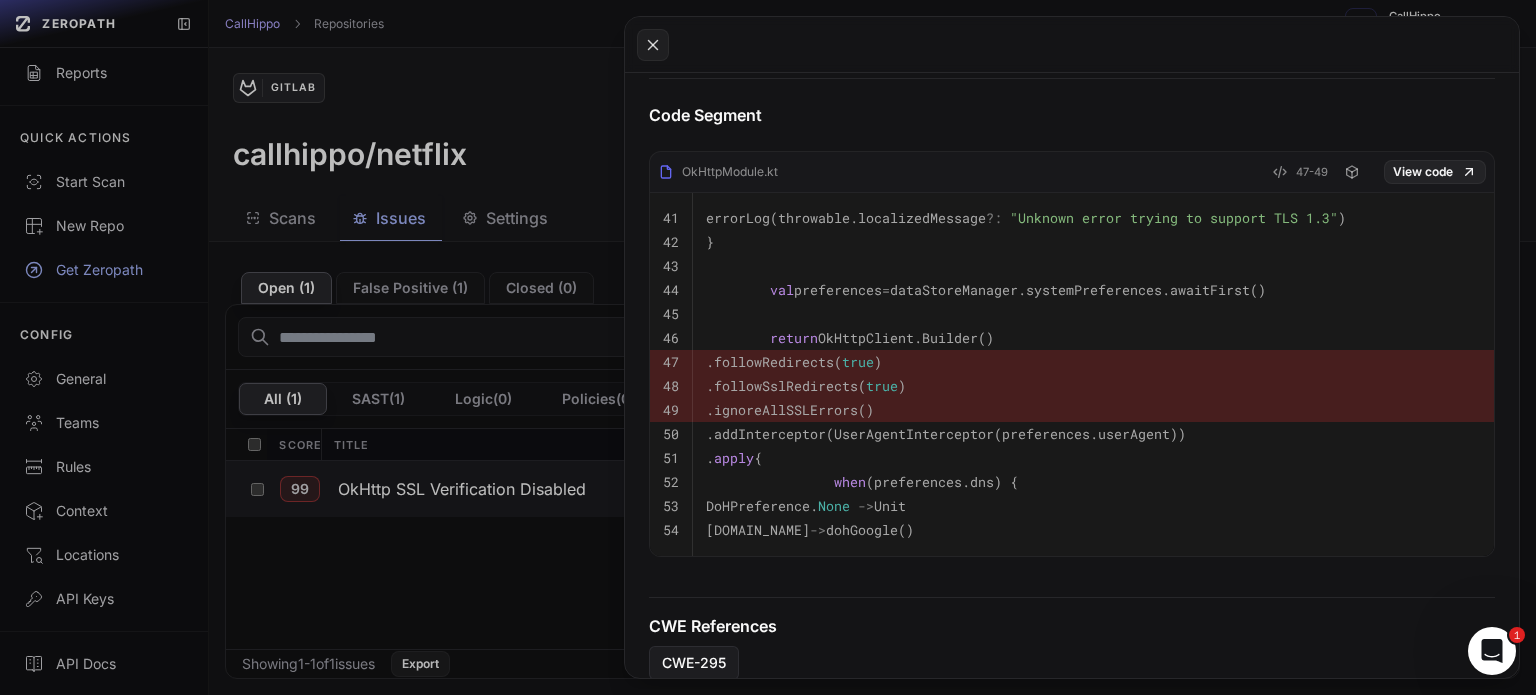 drag, startPoint x: 790, startPoint y: 214, endPoint x: 1152, endPoint y: 531, distance: 481.17877 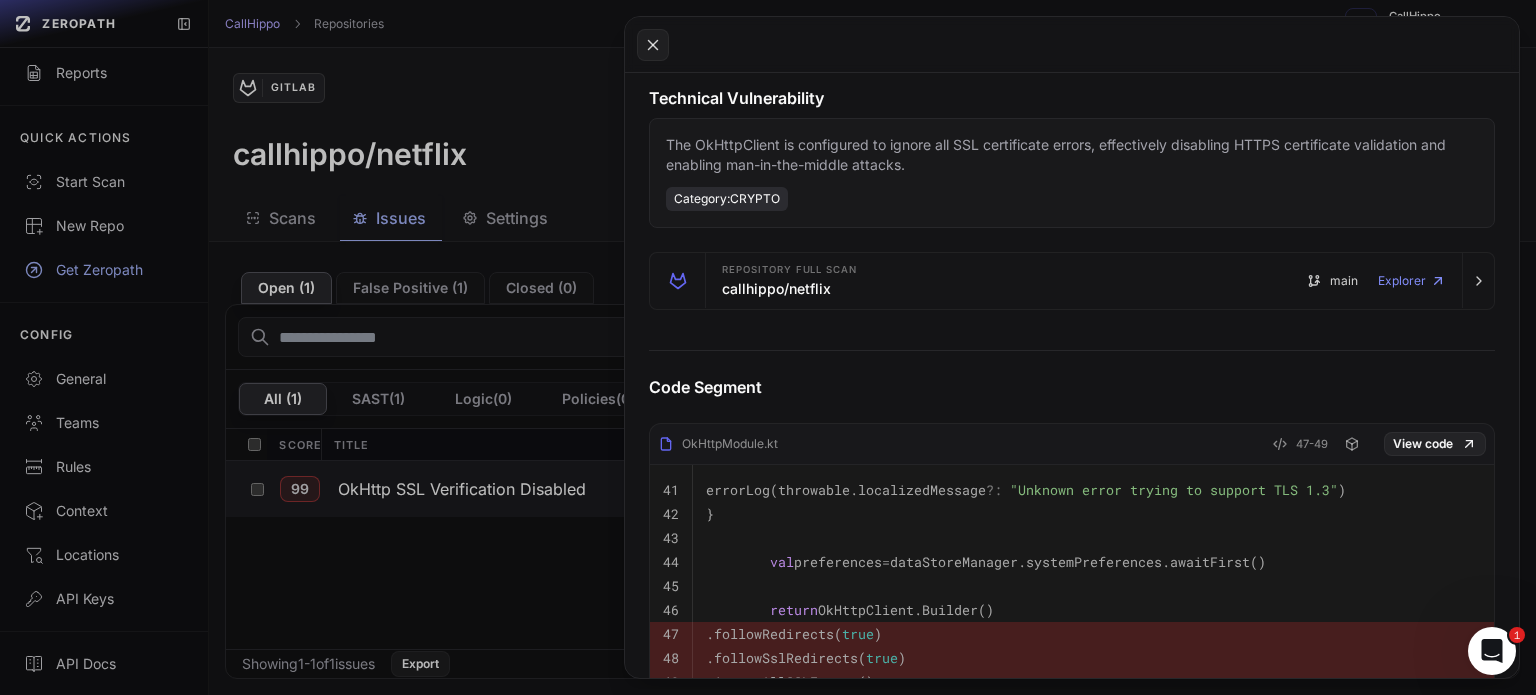 scroll, scrollTop: 426, scrollLeft: 0, axis: vertical 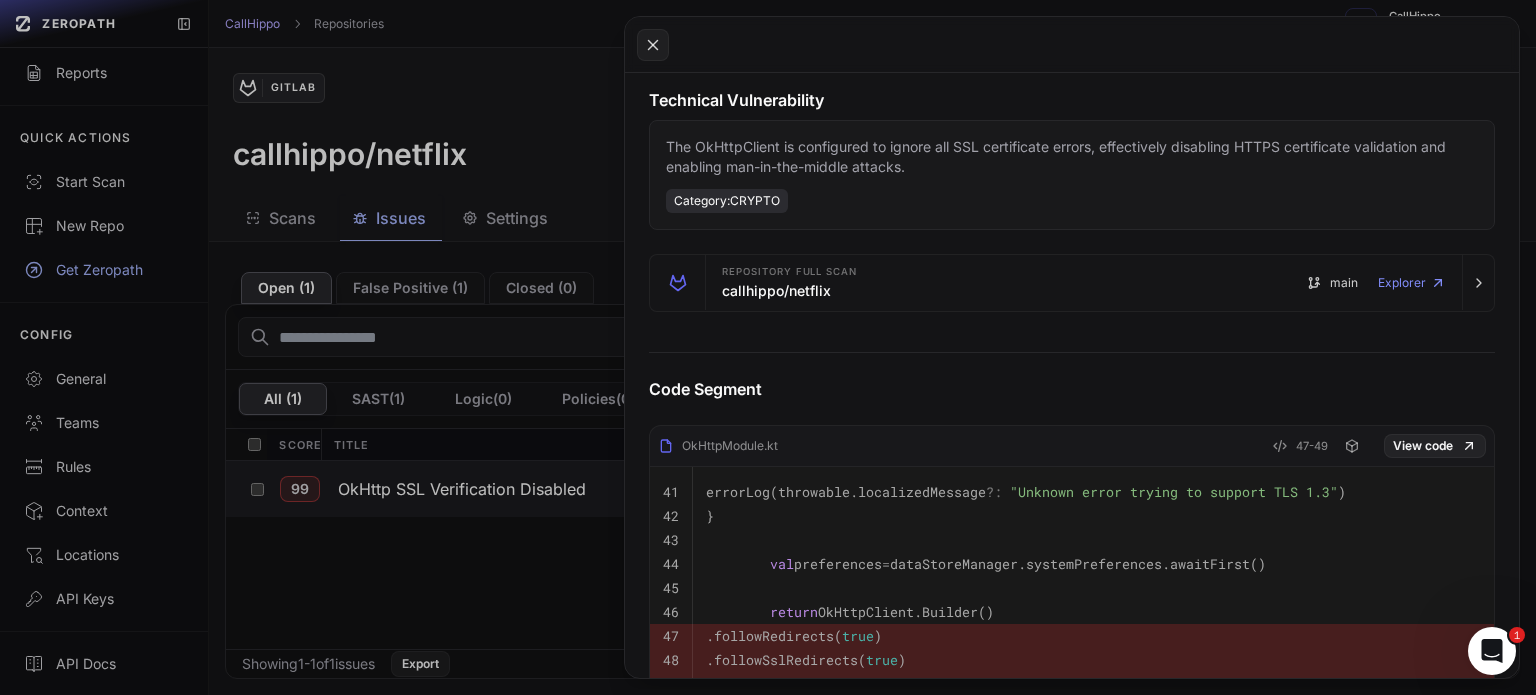 click 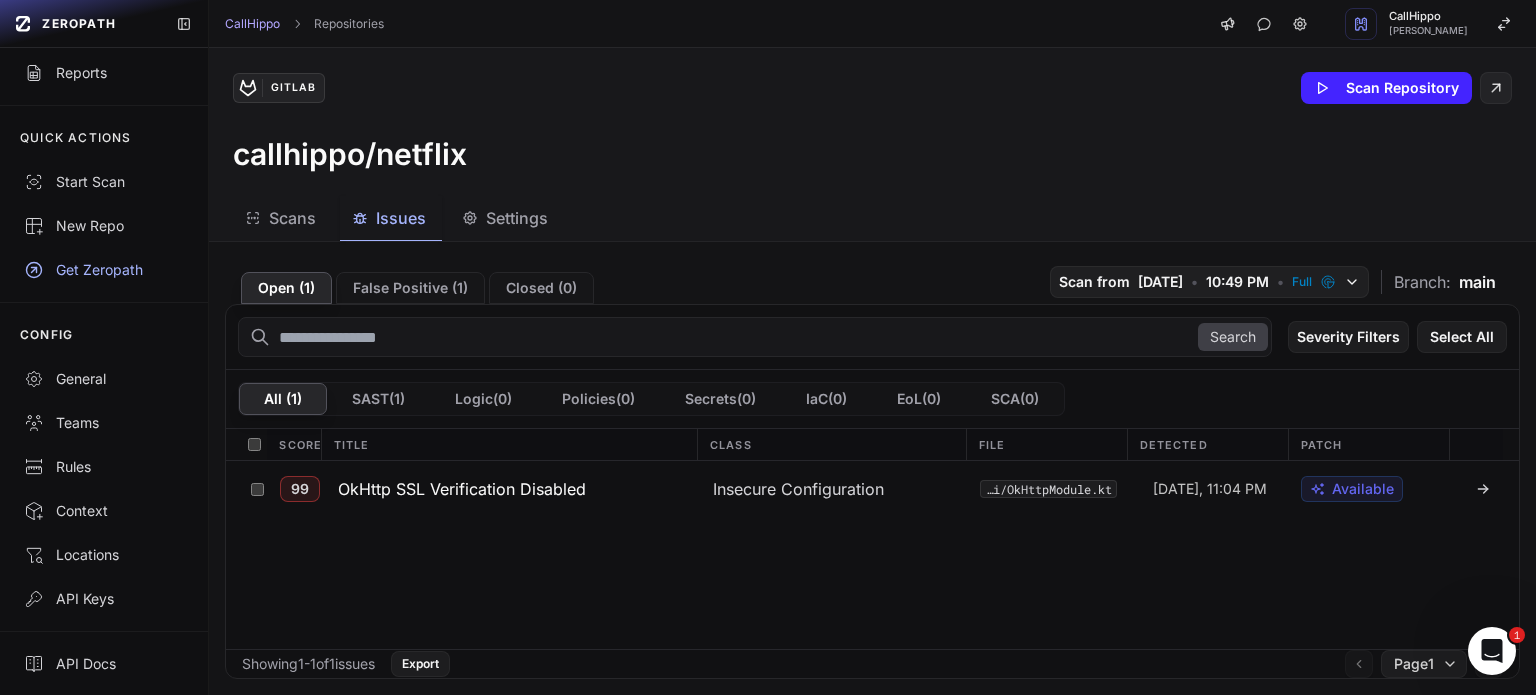 click 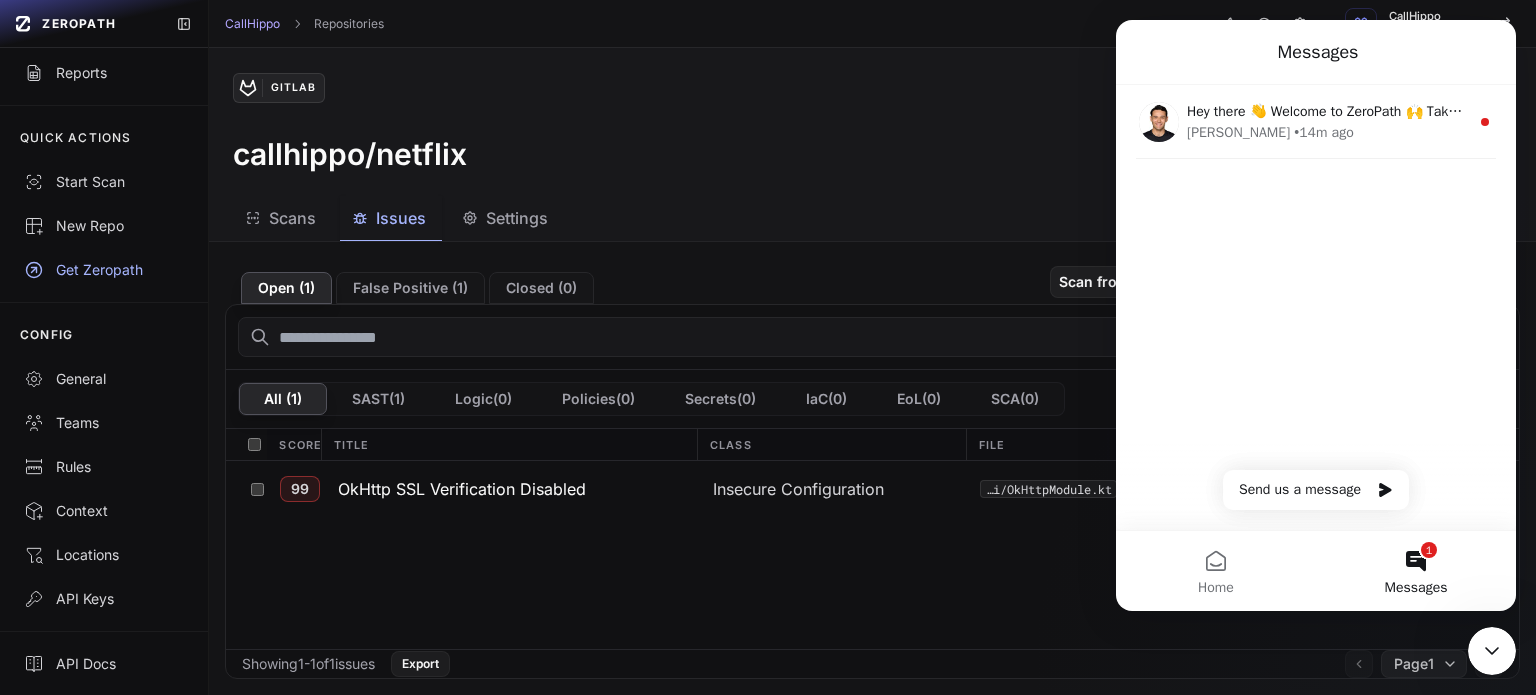 scroll, scrollTop: 0, scrollLeft: 0, axis: both 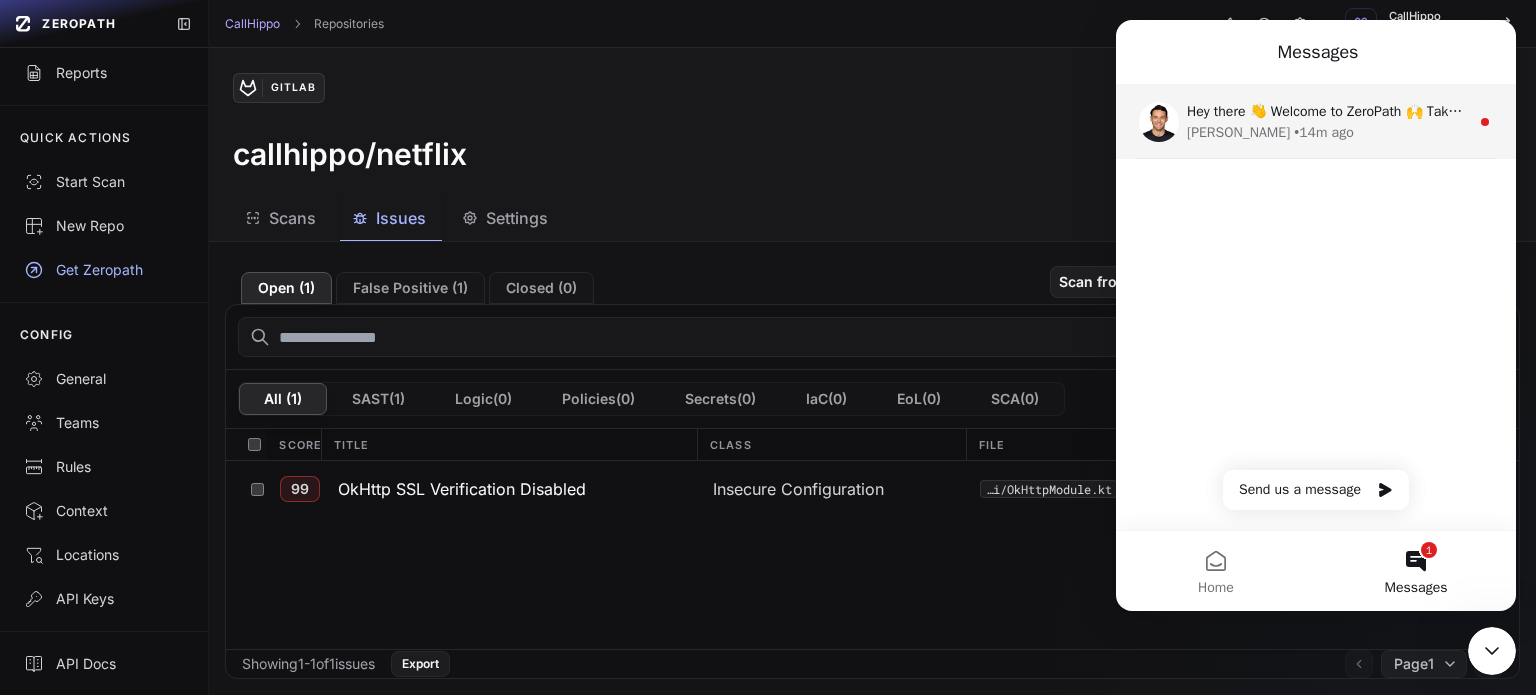 click on "Hey there 👋 Welcome to ZeroPath 🙌 Take a look around! If you have any questions, just reply to this message. Etienne" at bounding box center (1586, 111) 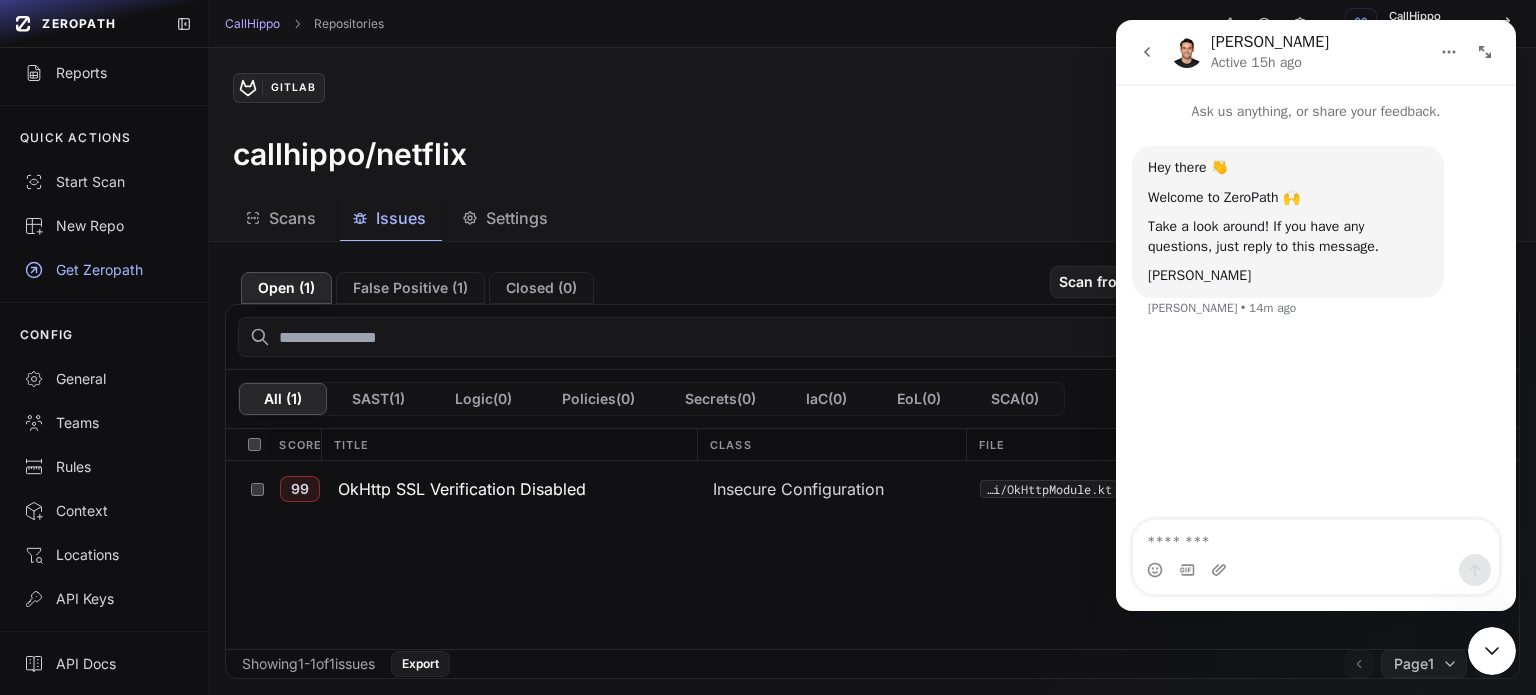 click on "Take a look around! If you have any questions, just reply to this message." at bounding box center (1288, 236) 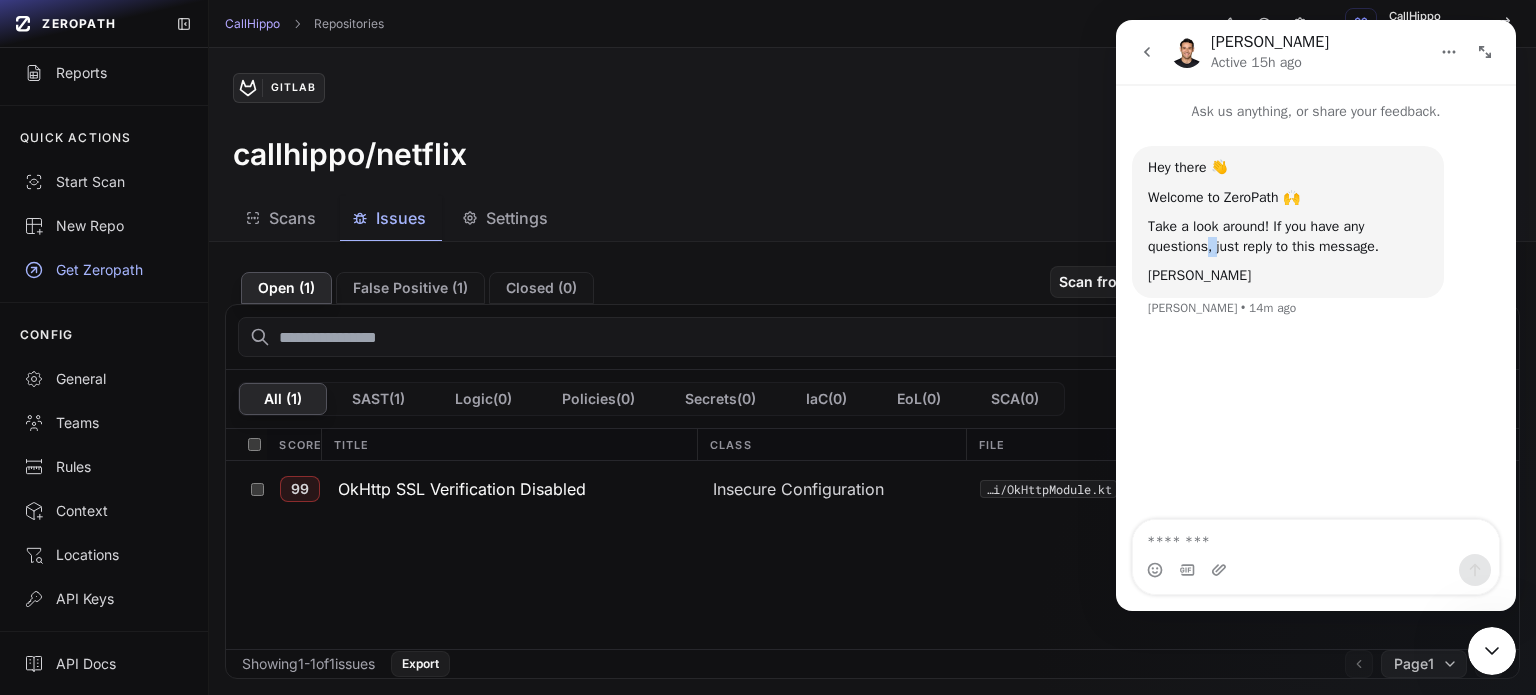 click on "Take a look around! If you have any questions, just reply to this message." at bounding box center [1288, 236] 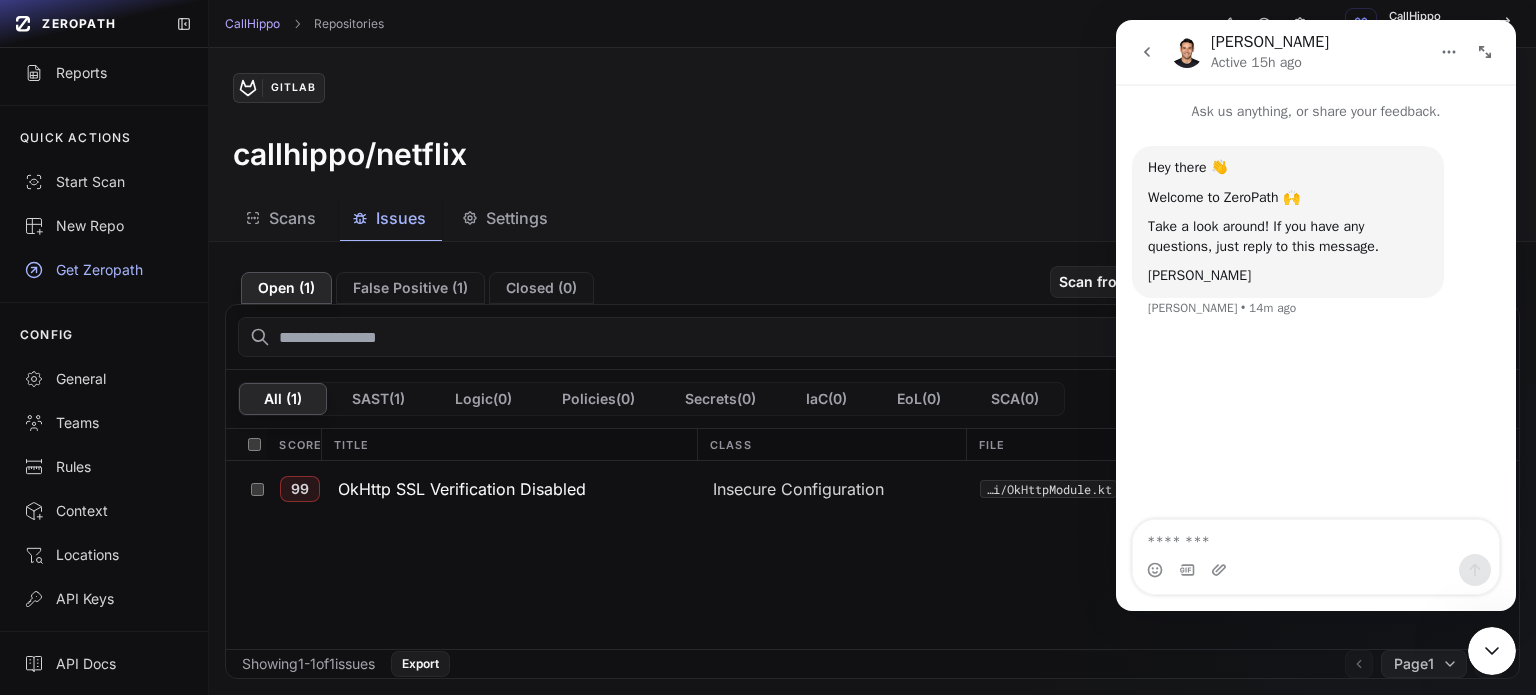 click on "Take a look around! If you have any questions, just reply to this message." at bounding box center [1288, 236] 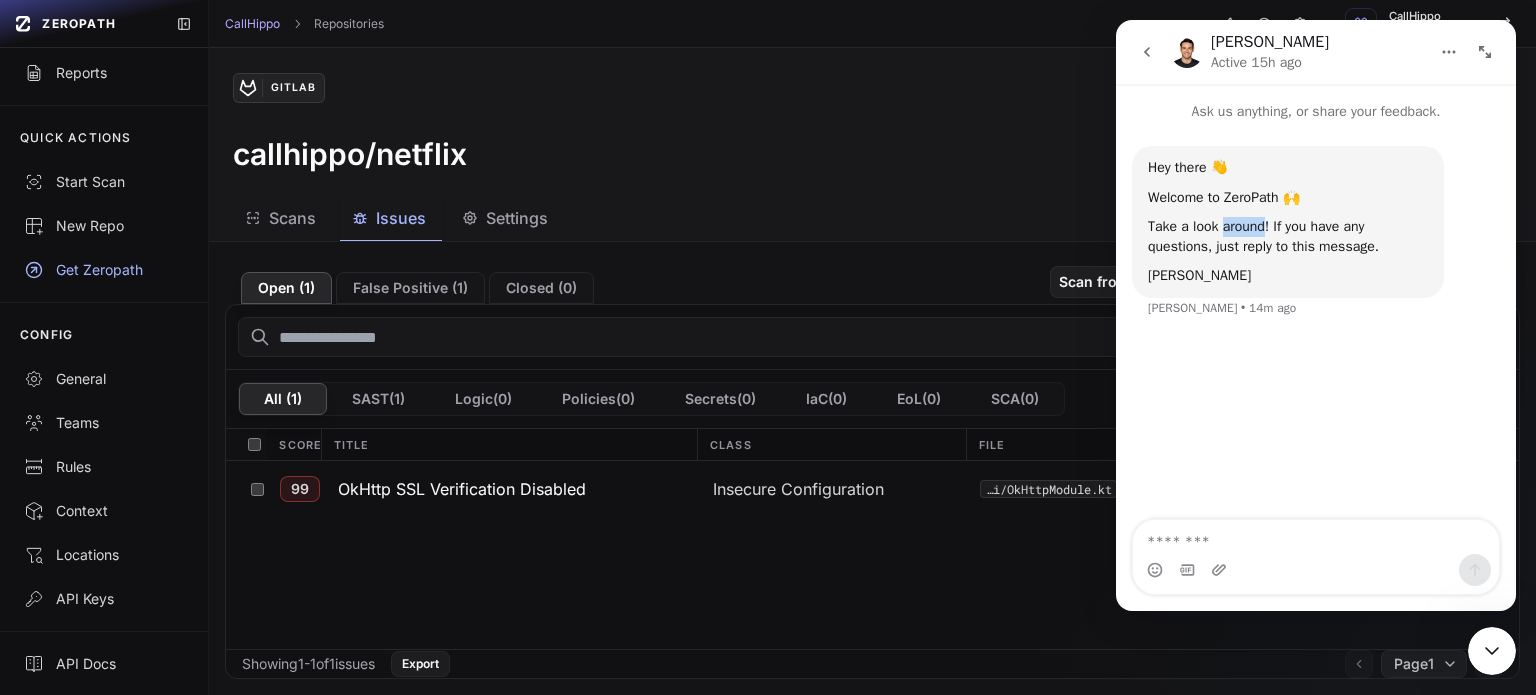 click on "Take a look around! If you have any questions, just reply to this message." at bounding box center (1288, 236) 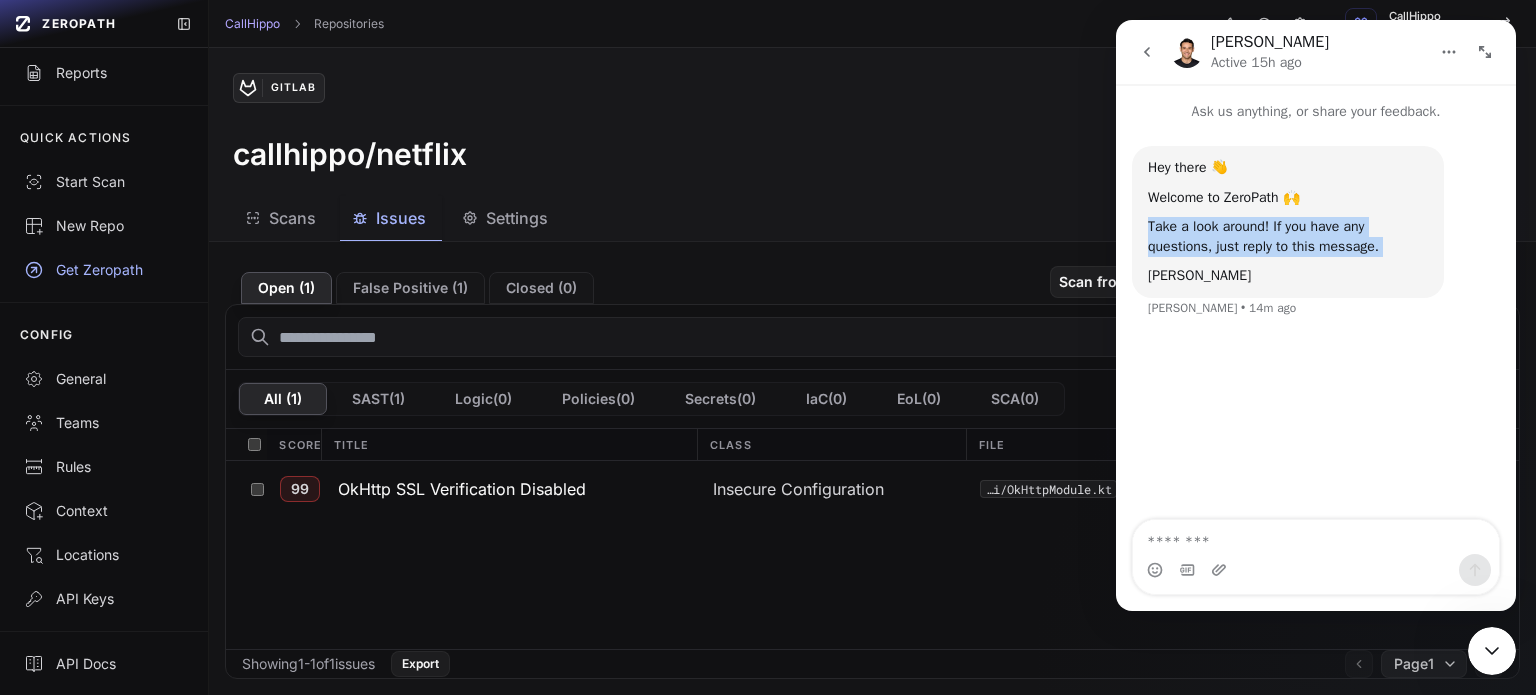 click on "Take a look around! If you have any questions, just reply to this message." at bounding box center (1288, 236) 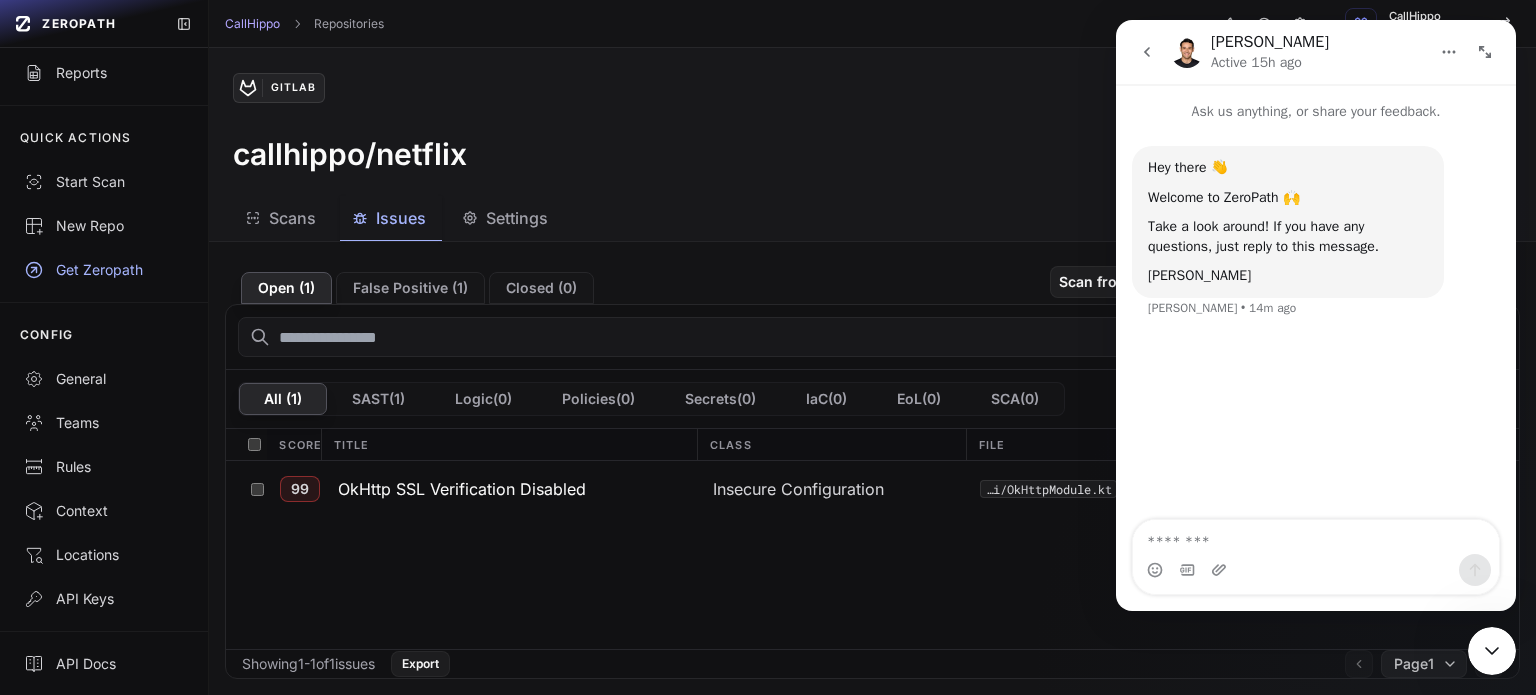 click on "Take a look around! If you have any questions, just reply to this message." at bounding box center [1288, 236] 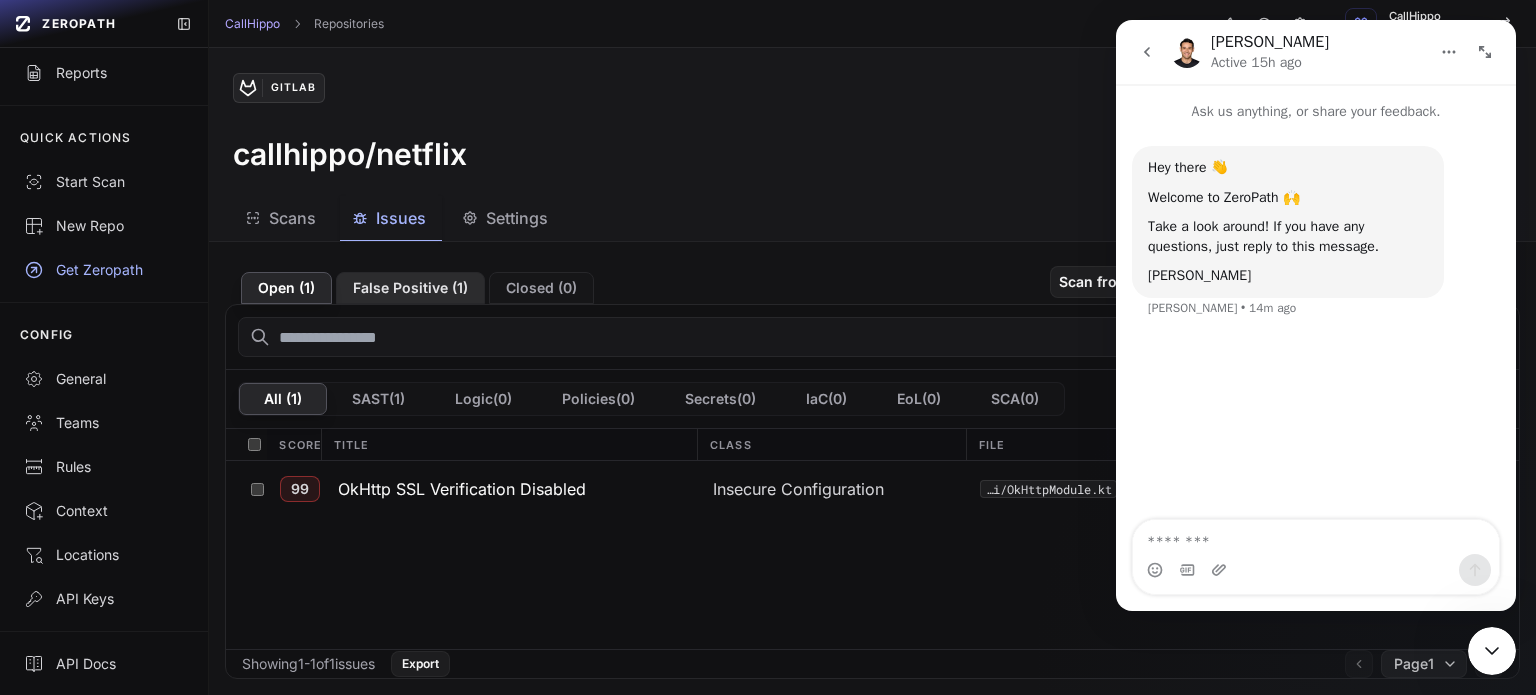 click on "False Positive ( 1 )" at bounding box center (410, 288) 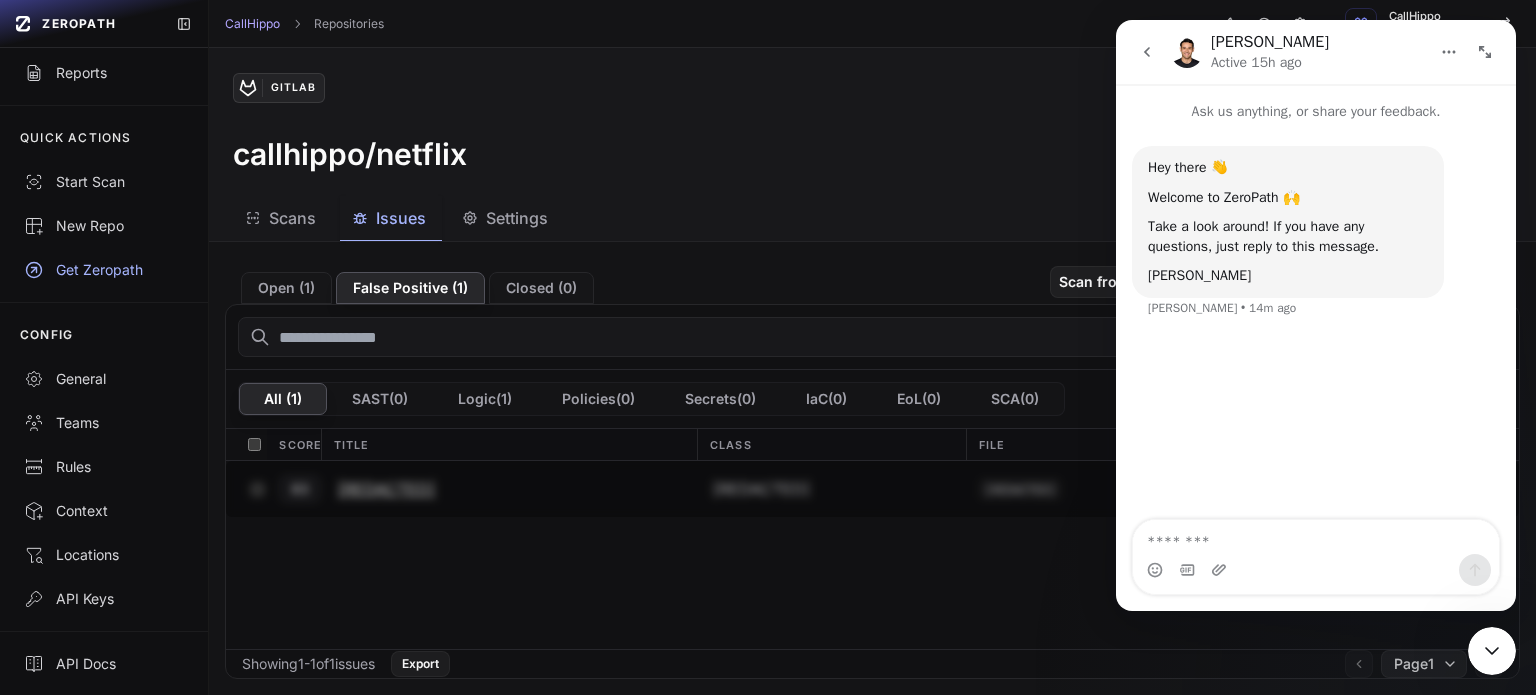 click on "[REDACTED]" 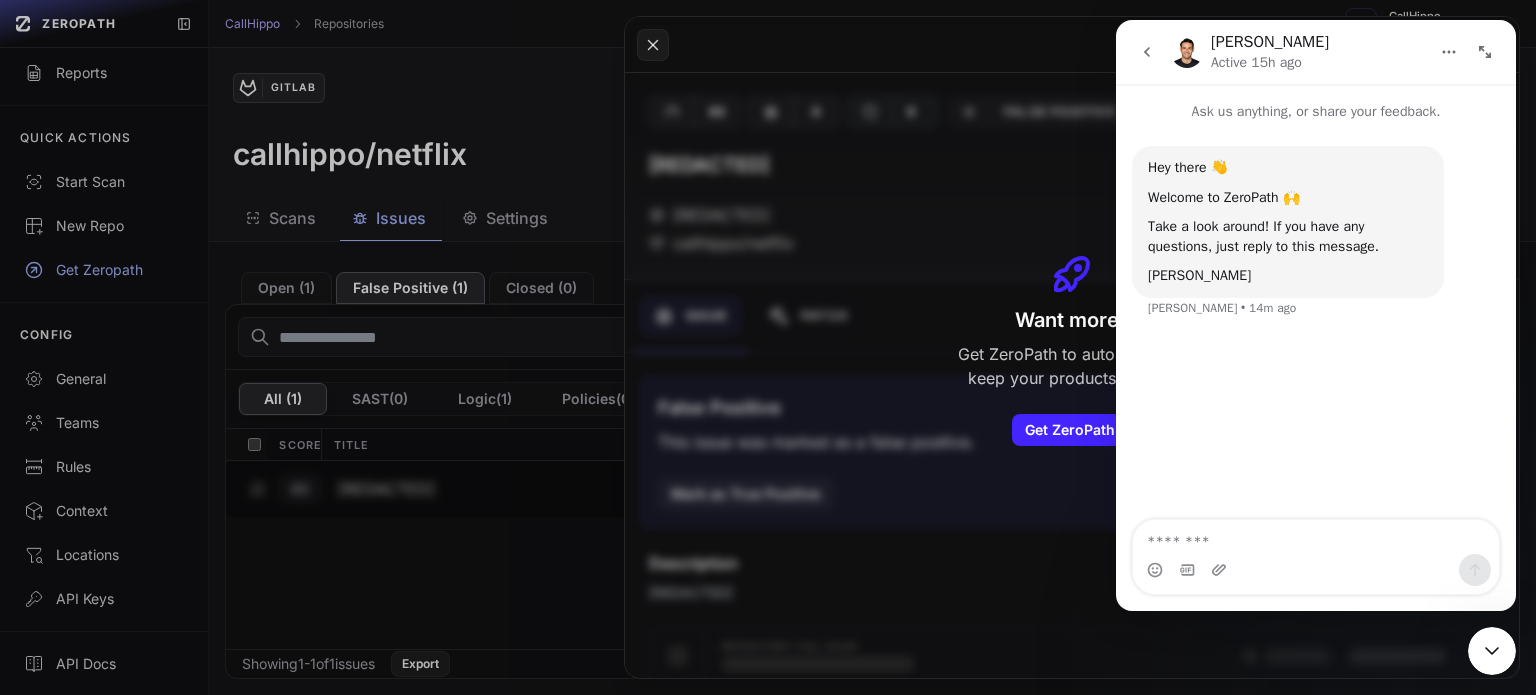 click on "Want more?   Get ZeroPath to automatically
keep your products secure.   Get ZeroPath!" 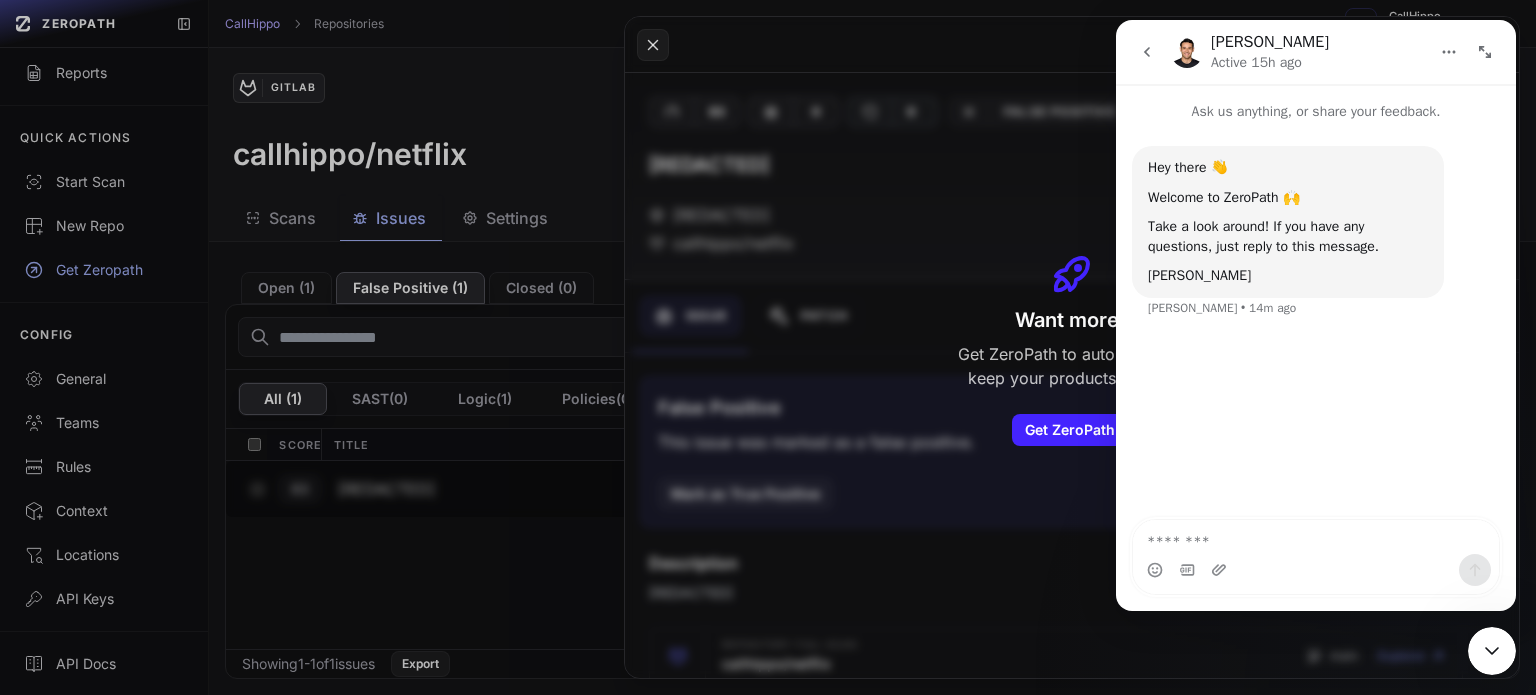 click at bounding box center (1316, 537) 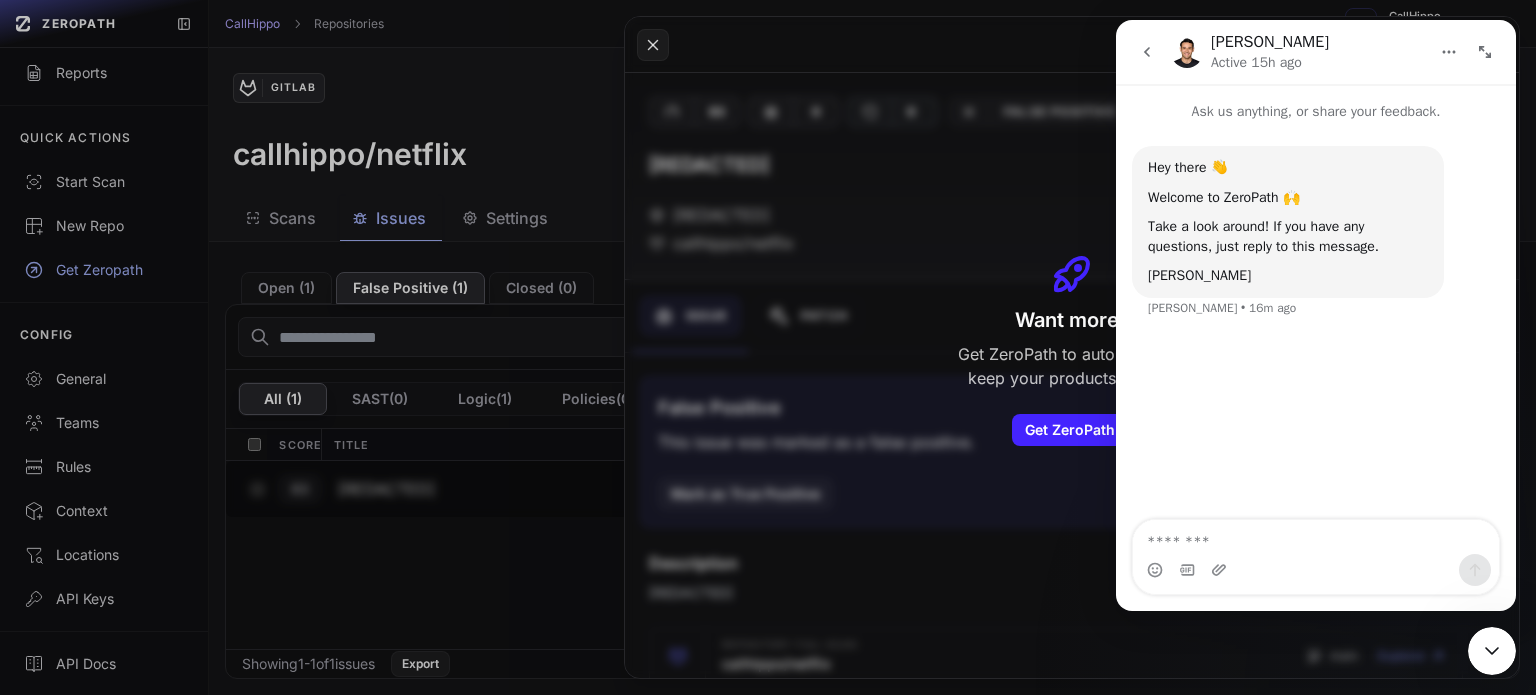click on "Take a look around! If you have any questions, just reply to this message." at bounding box center [1288, 236] 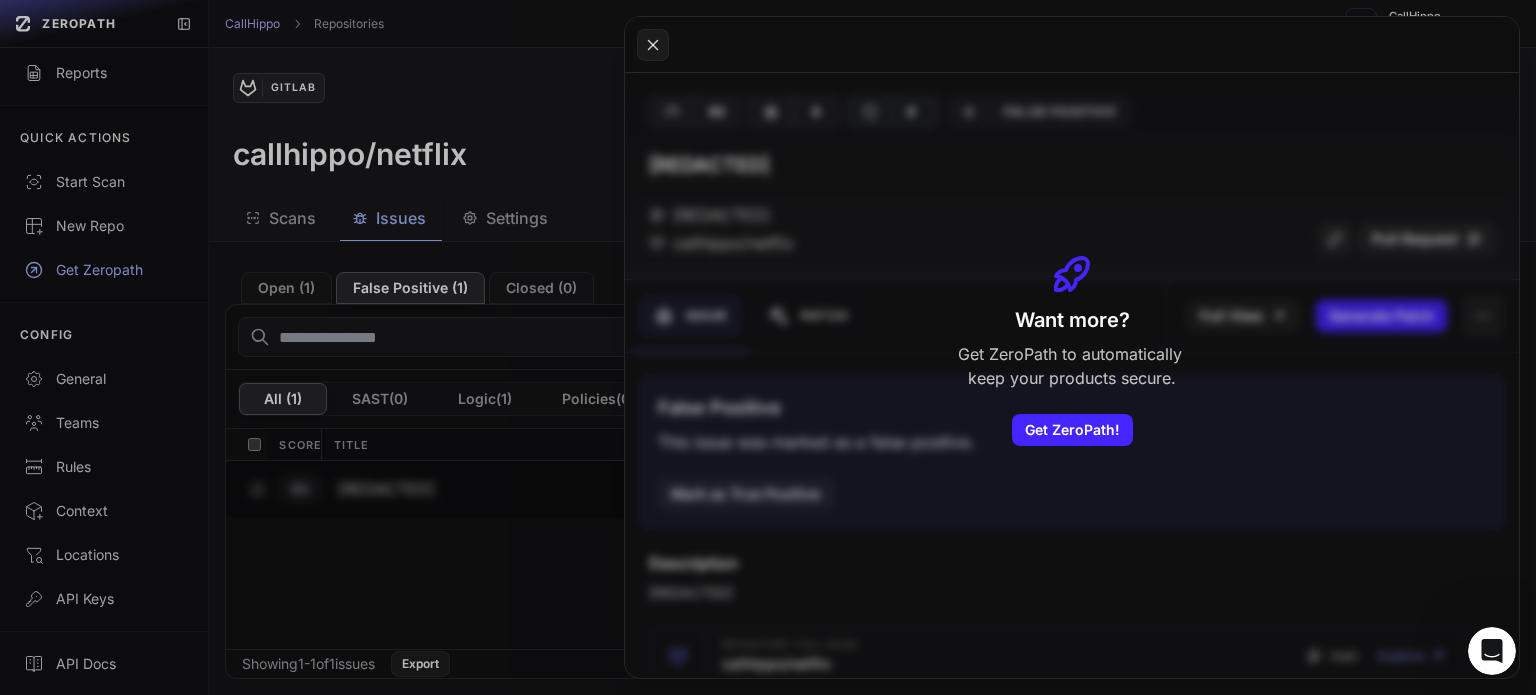 scroll, scrollTop: 0, scrollLeft: 0, axis: both 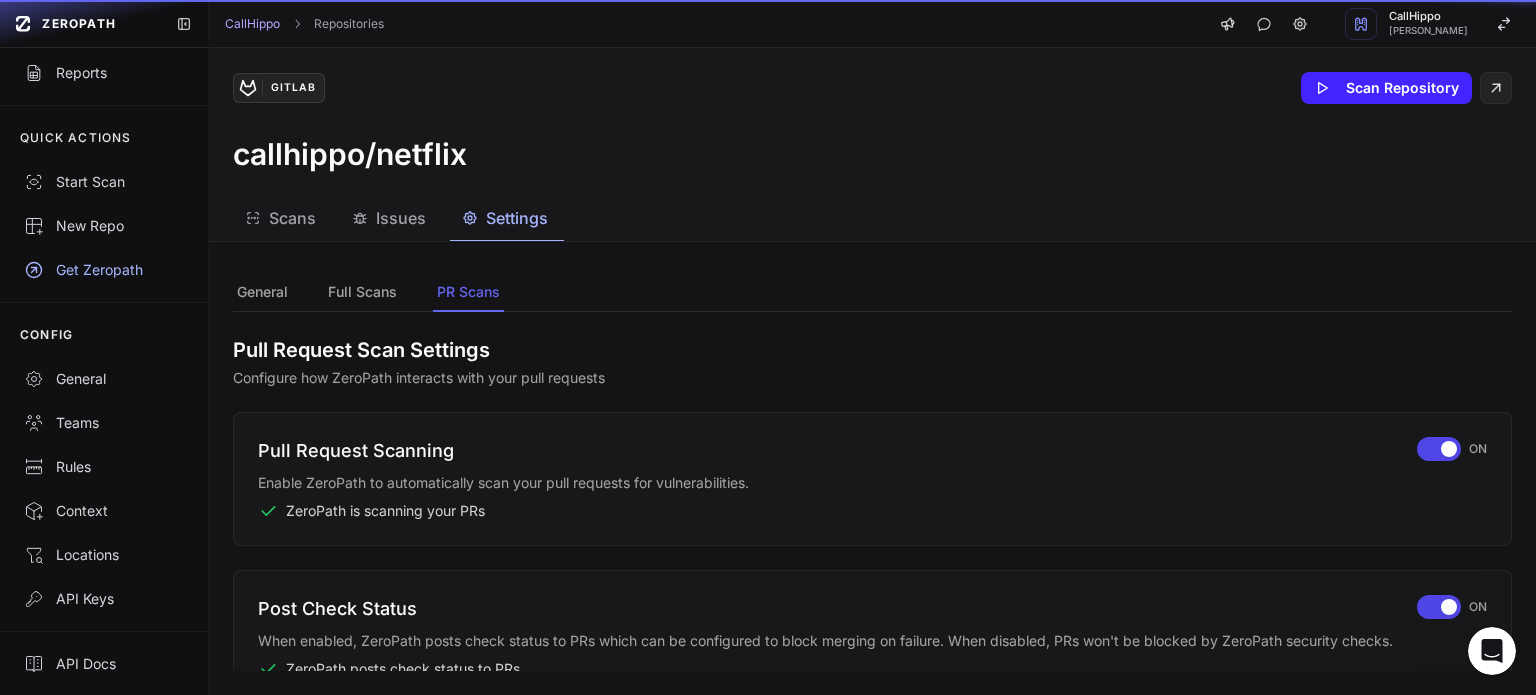 click on "Settings" at bounding box center [517, 218] 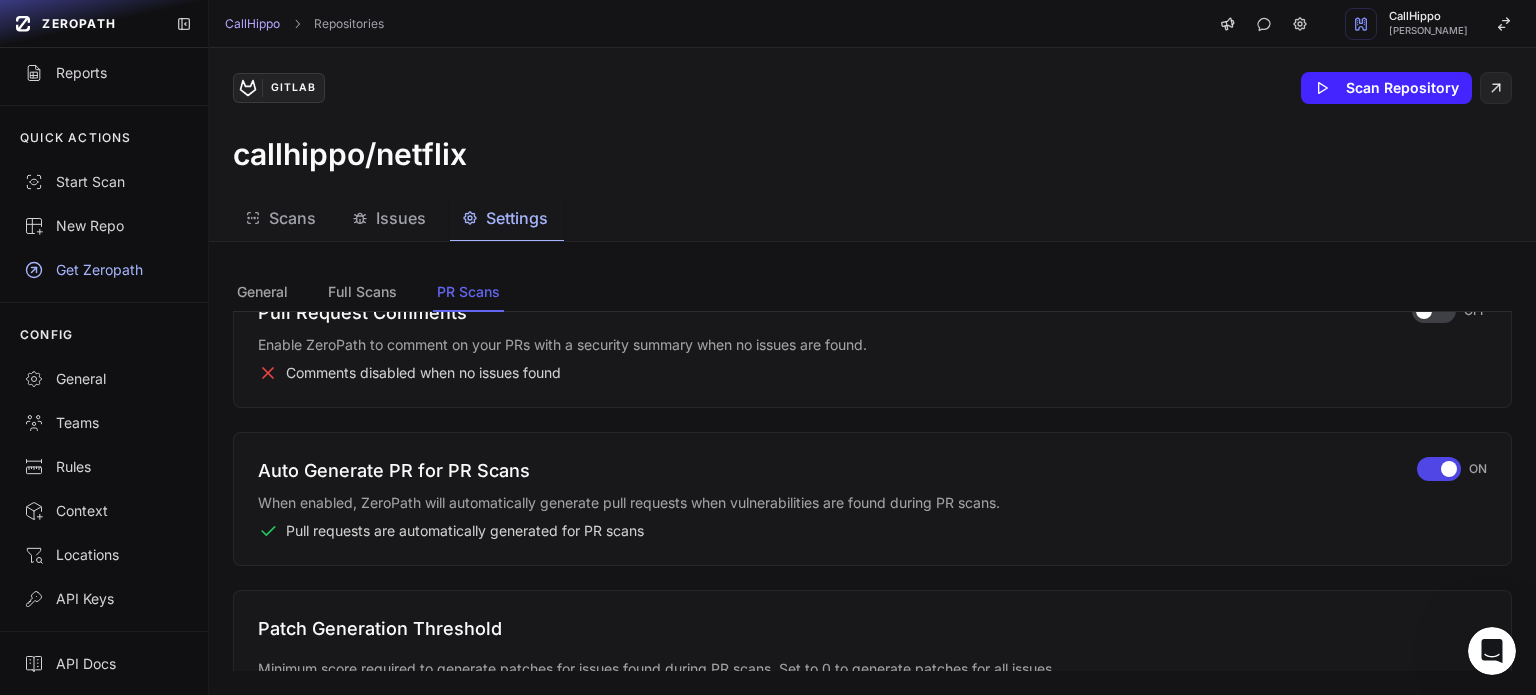 scroll, scrollTop: 1205, scrollLeft: 0, axis: vertical 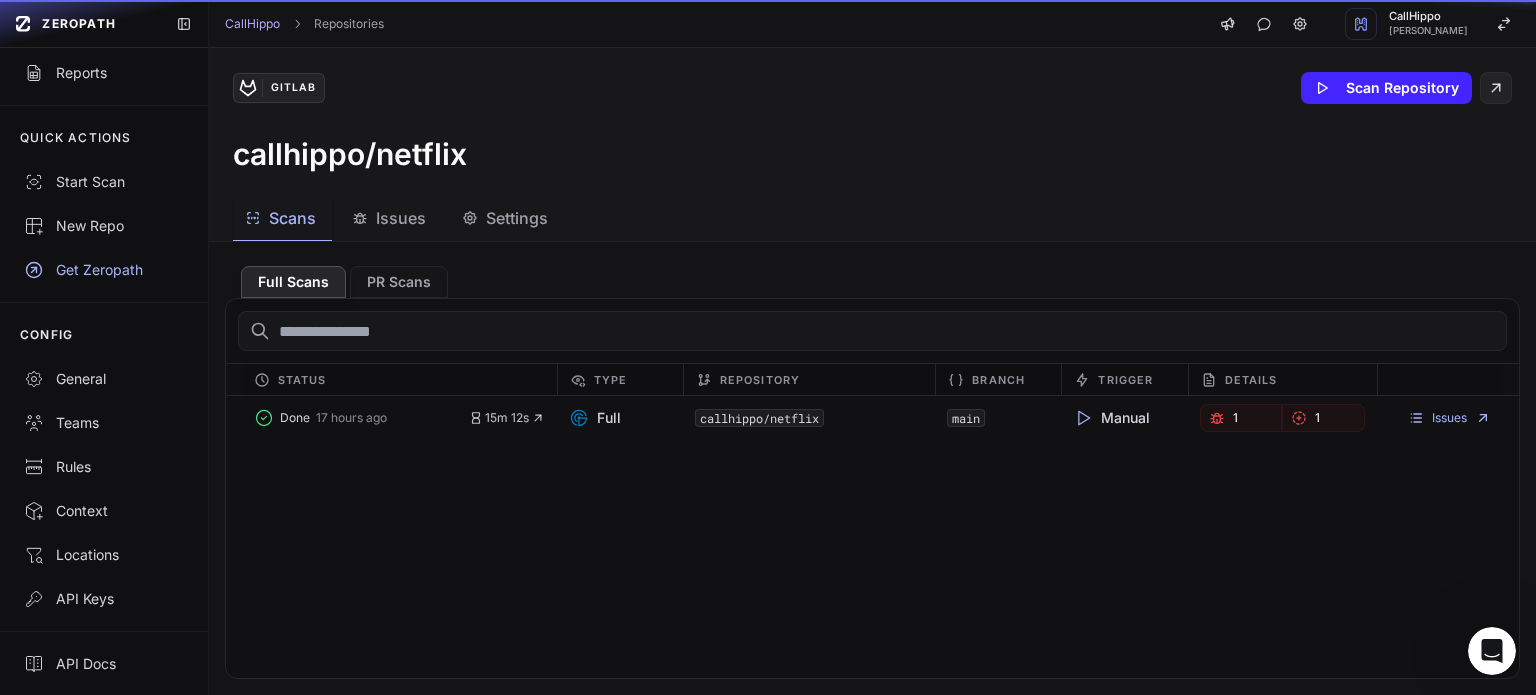 click 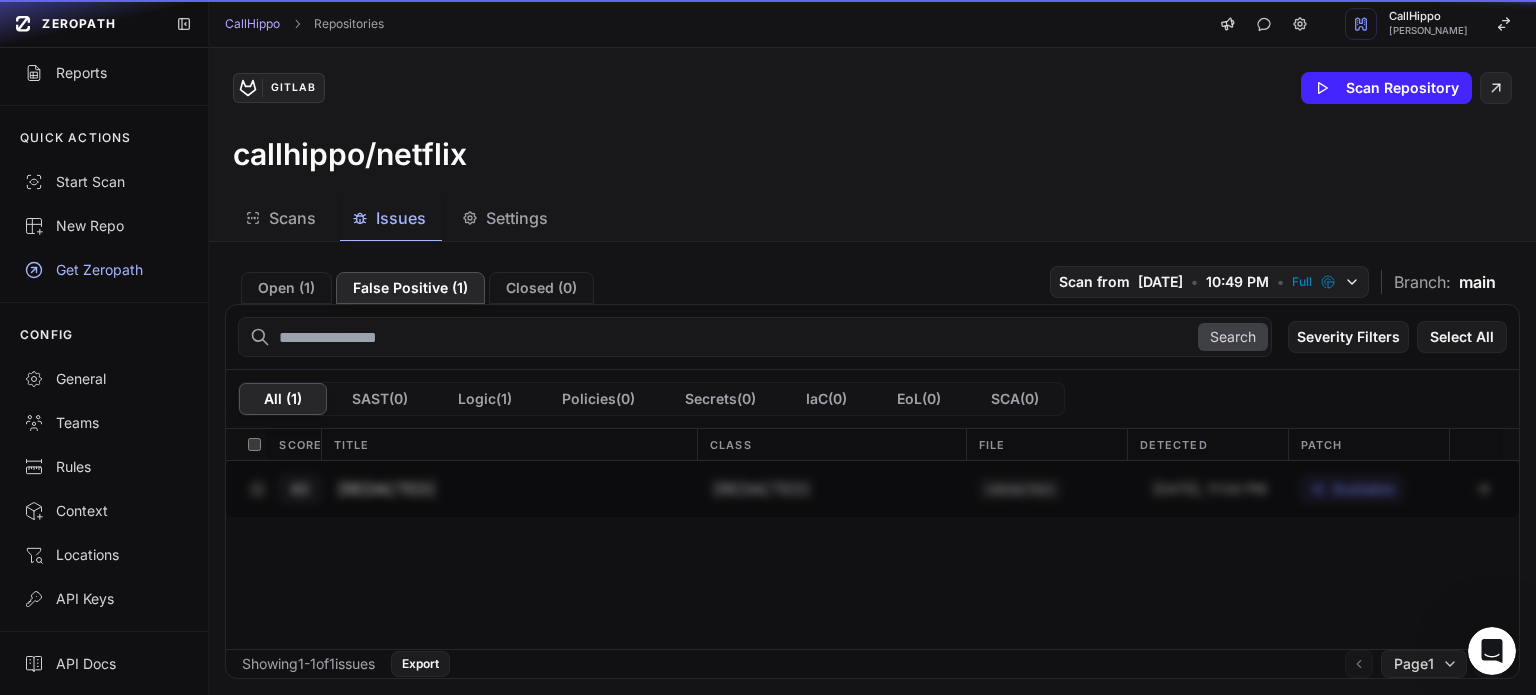 click on "Issues" at bounding box center [401, 218] 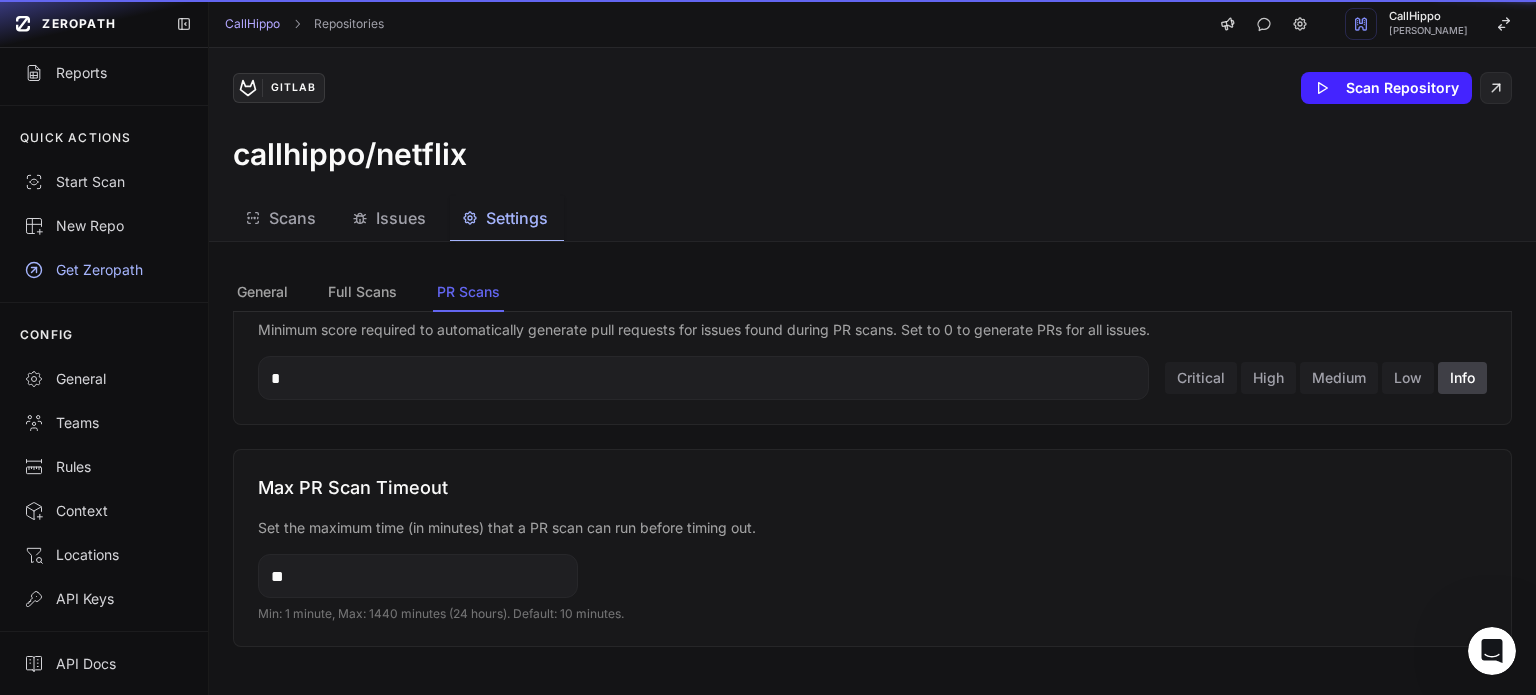 click on "Settings" at bounding box center [517, 218] 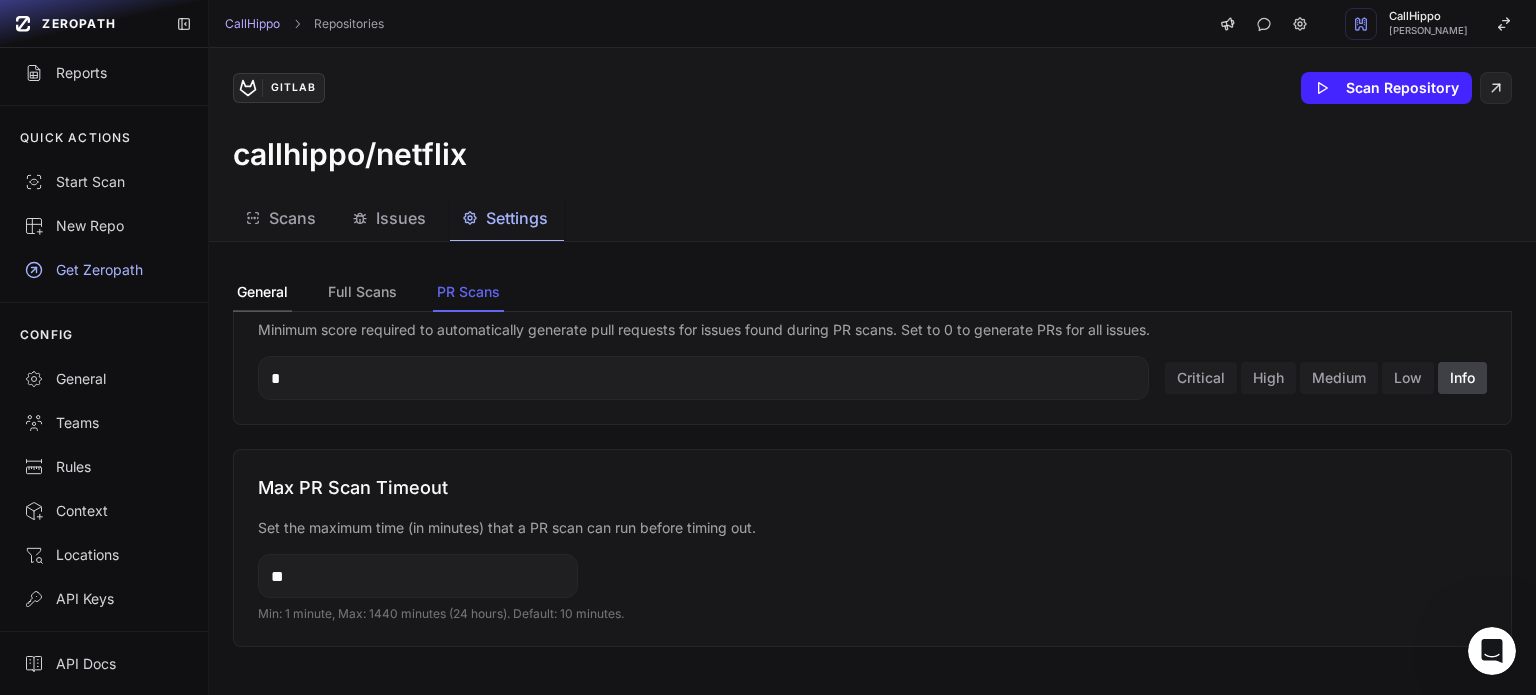 click on "General" at bounding box center [262, 293] 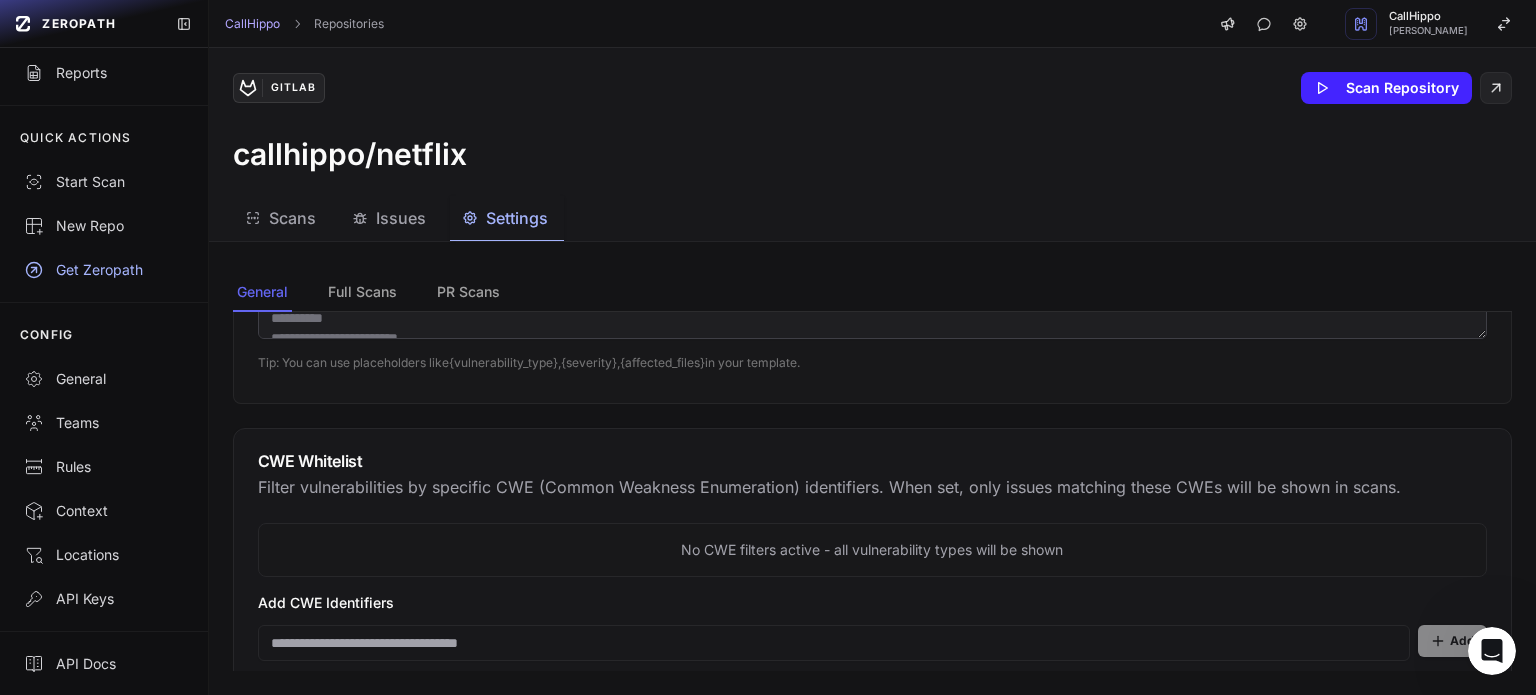 scroll, scrollTop: 1876, scrollLeft: 0, axis: vertical 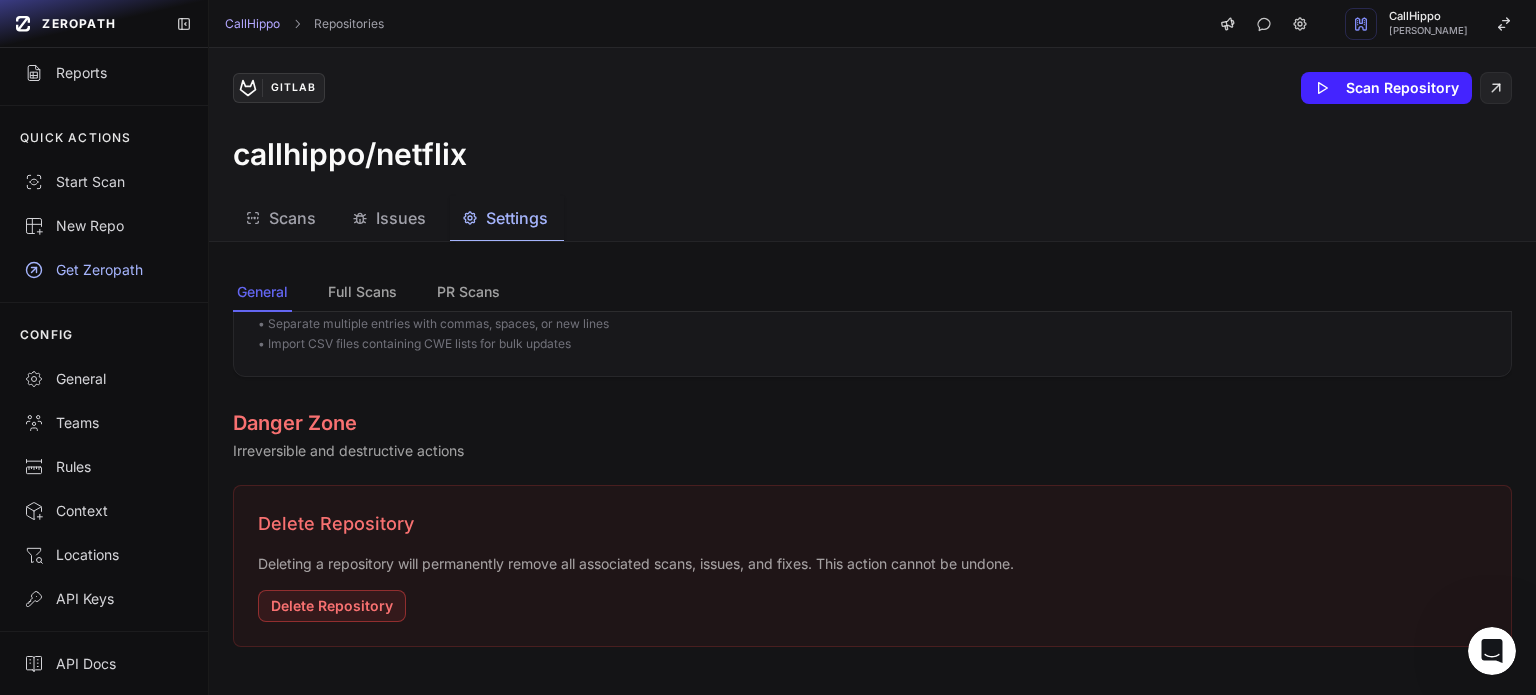click on "Danger Zone   Irreversible and destructive actions   Delete Repository   Deleting a repository will permanently remove all associated scans, issues, and fixes. This action cannot be undone.   Delete Repository" at bounding box center [872, 528] 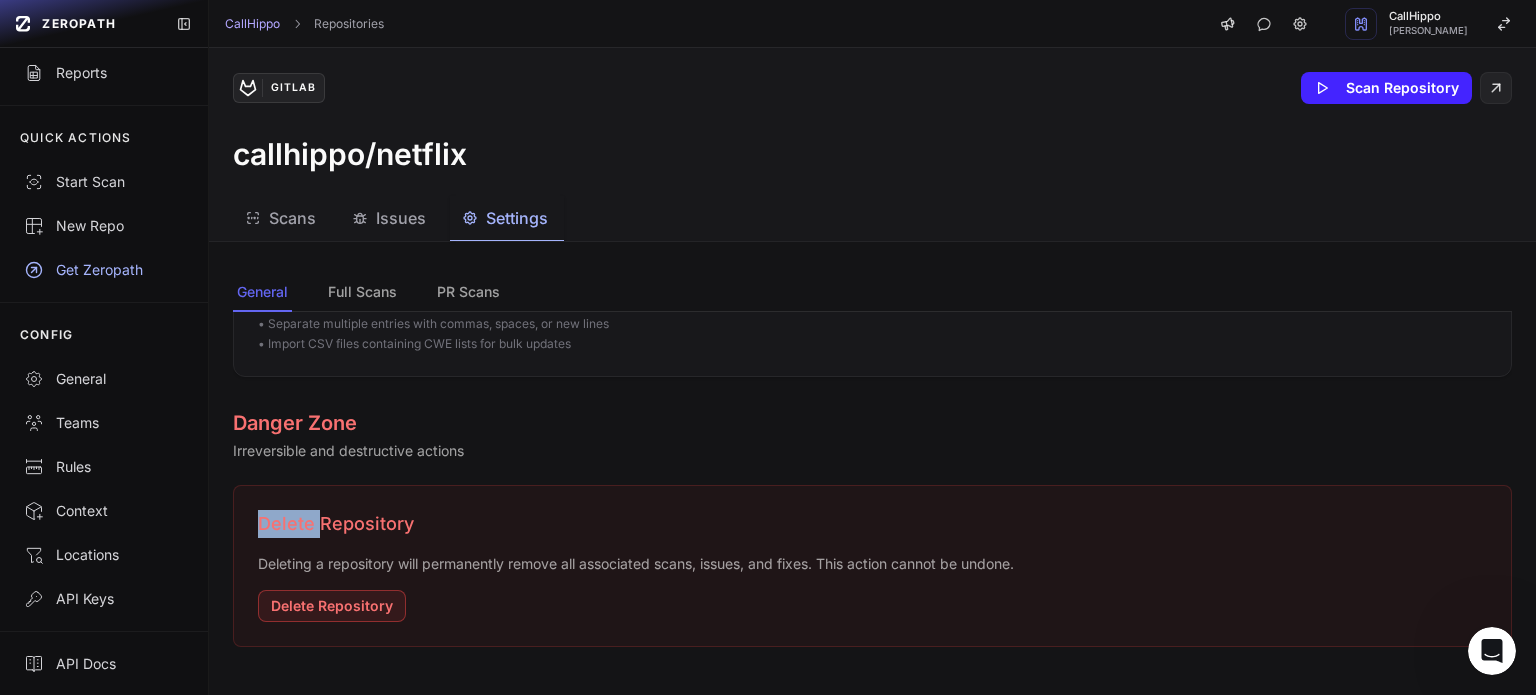 click on "Danger Zone   Irreversible and destructive actions   Delete Repository   Deleting a repository will permanently remove all associated scans, issues, and fixes. This action cannot be undone.   Delete Repository" at bounding box center (872, 528) 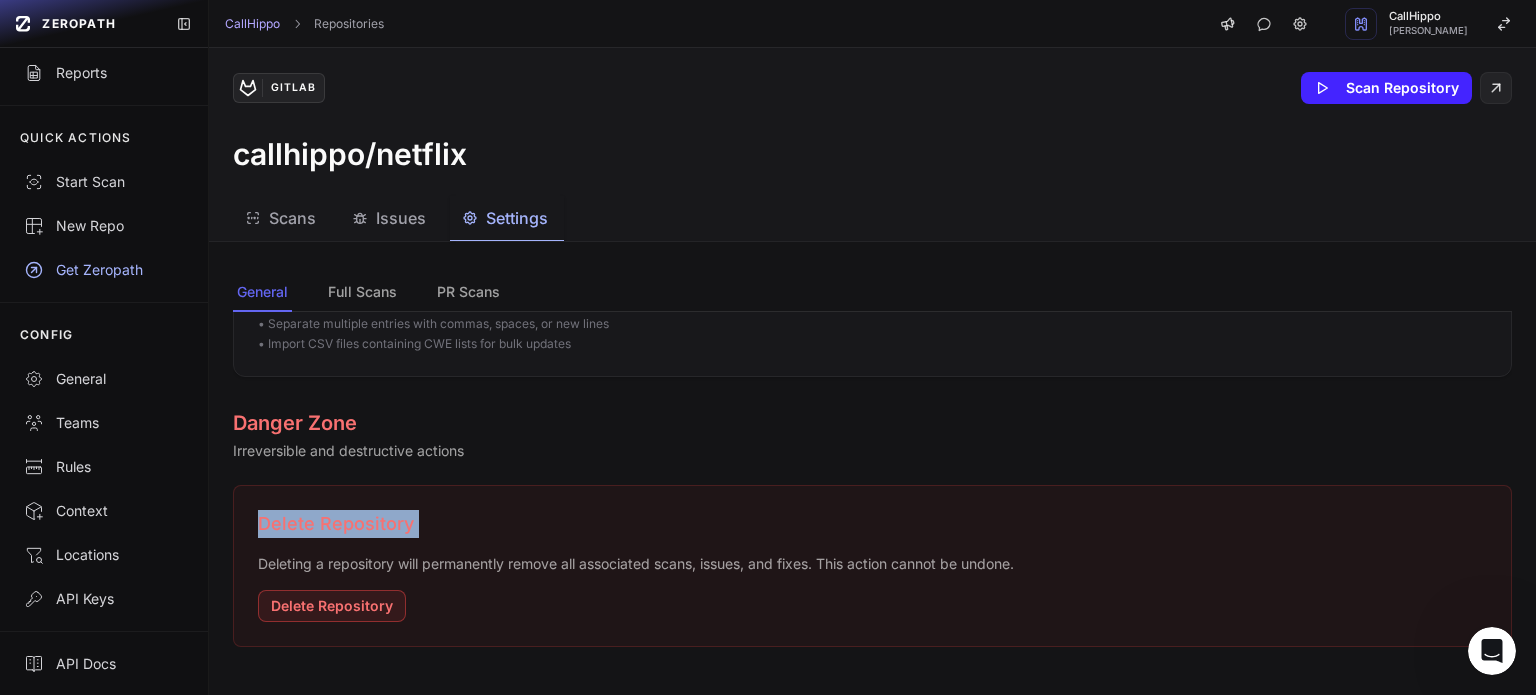 click on "Danger Zone   Irreversible and destructive actions   Delete Repository   Deleting a repository will permanently remove all associated scans, issues, and fixes. This action cannot be undone.   Delete Repository" at bounding box center [872, 528] 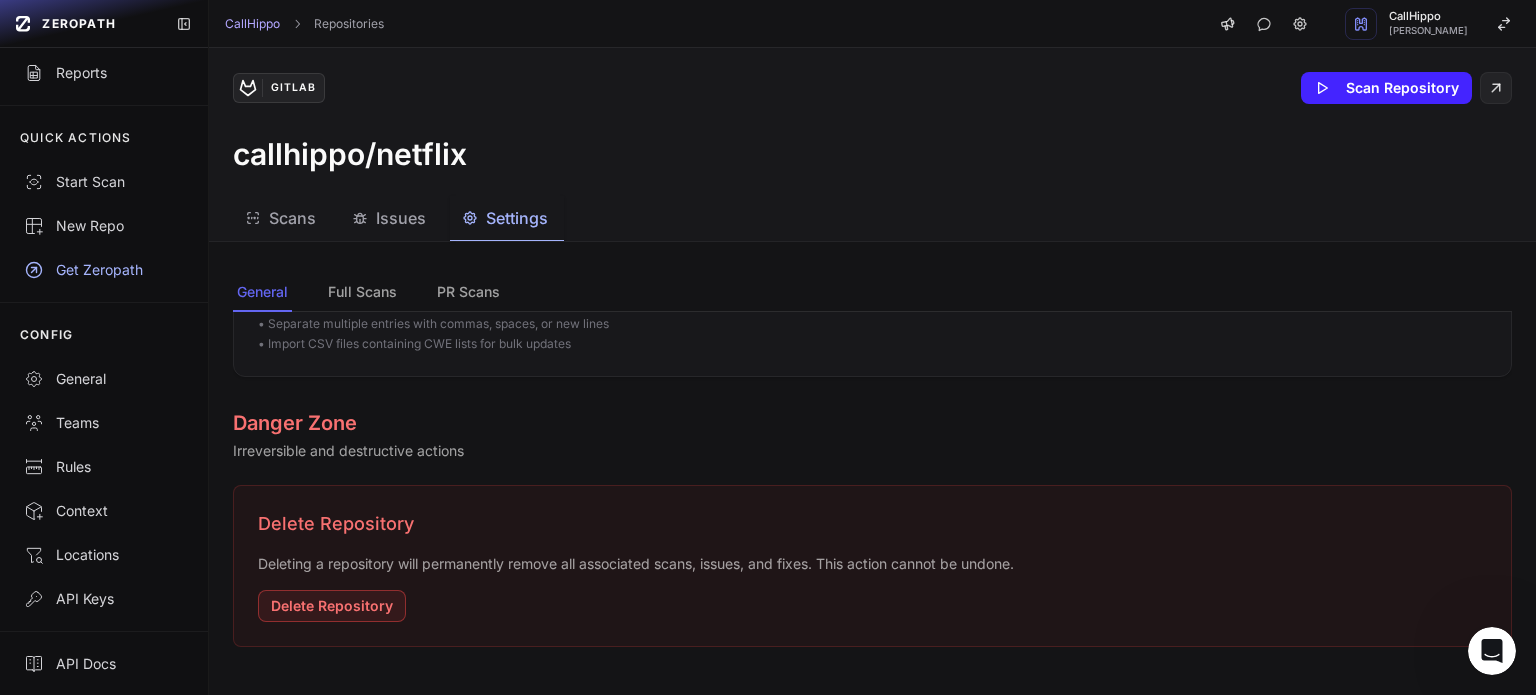 click on "Irreversible and destructive actions" at bounding box center (872, 451) 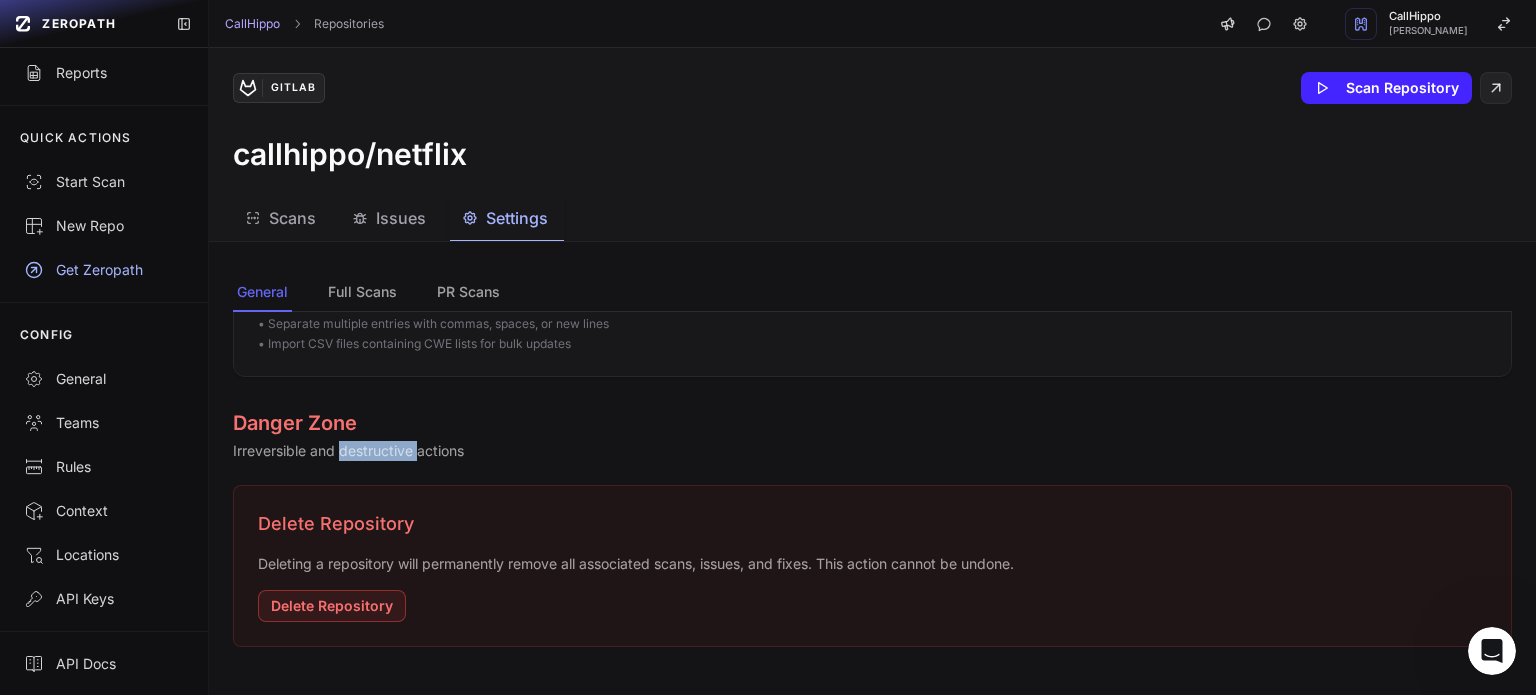 click on "Irreversible and destructive actions" at bounding box center [872, 451] 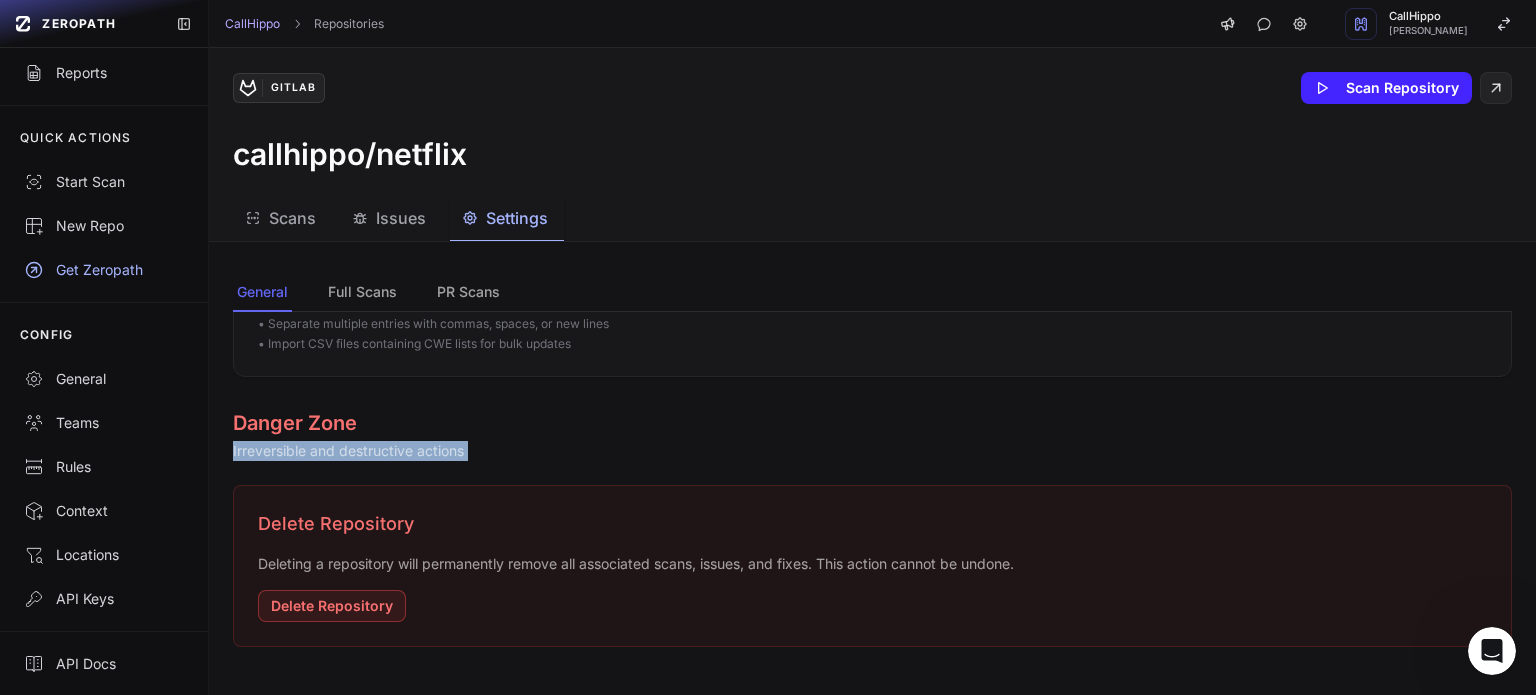 click on "Irreversible and destructive actions" at bounding box center (872, 451) 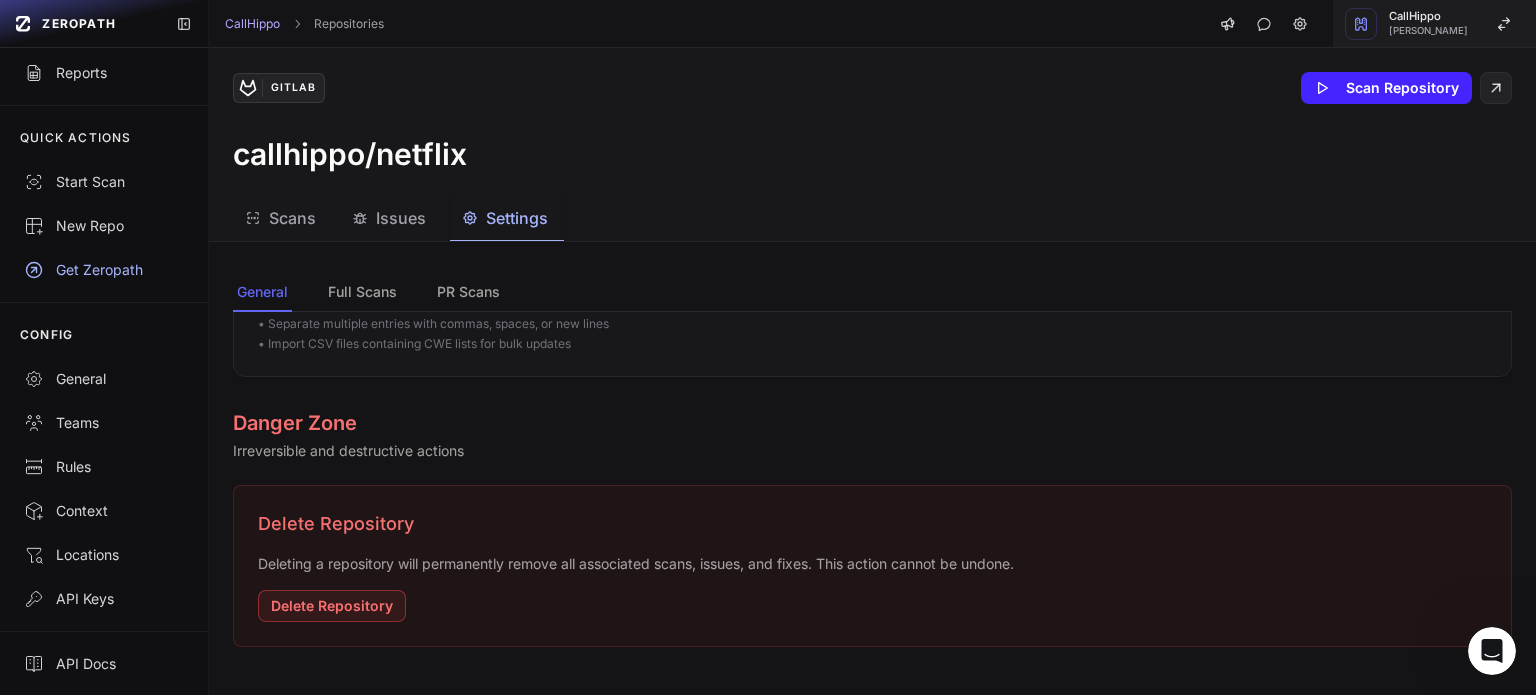 click on "CallHippo" at bounding box center (1428, 16) 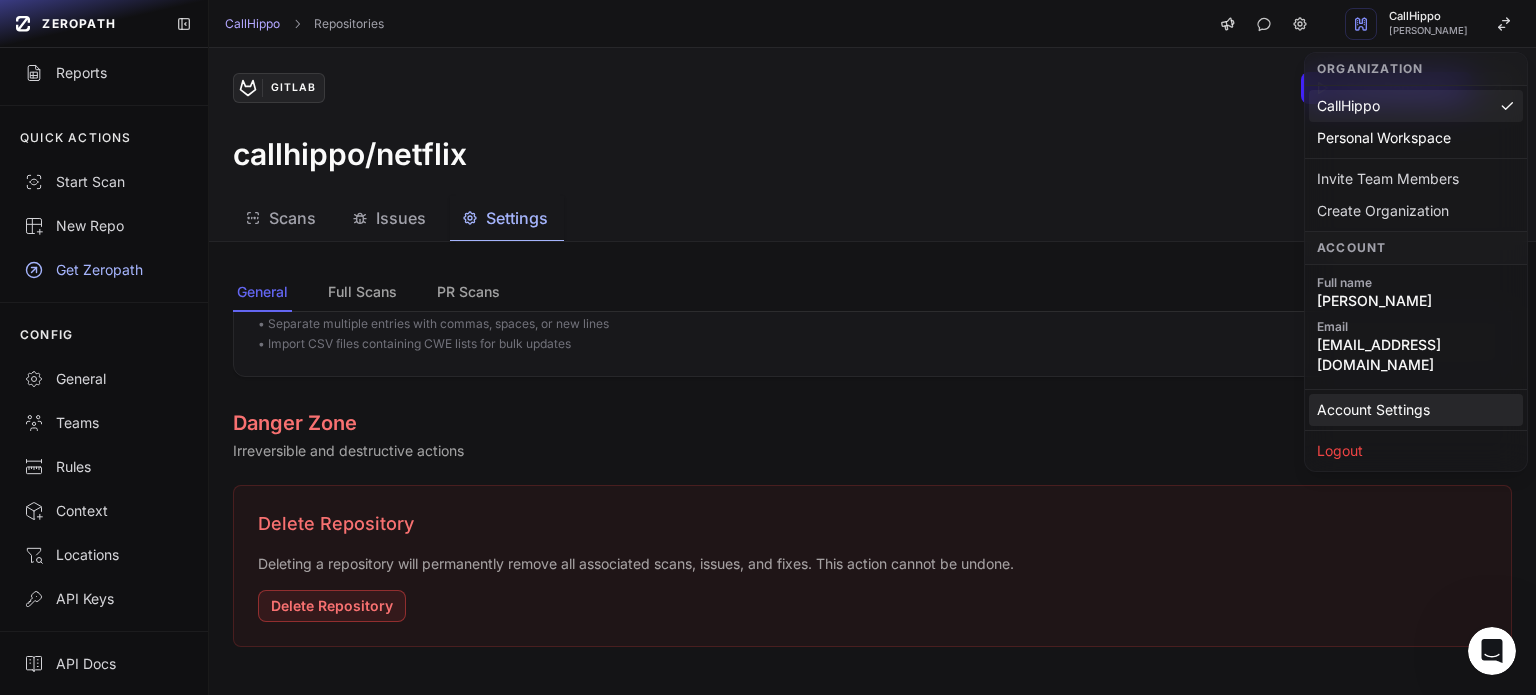click on "Account Settings" at bounding box center (1416, 410) 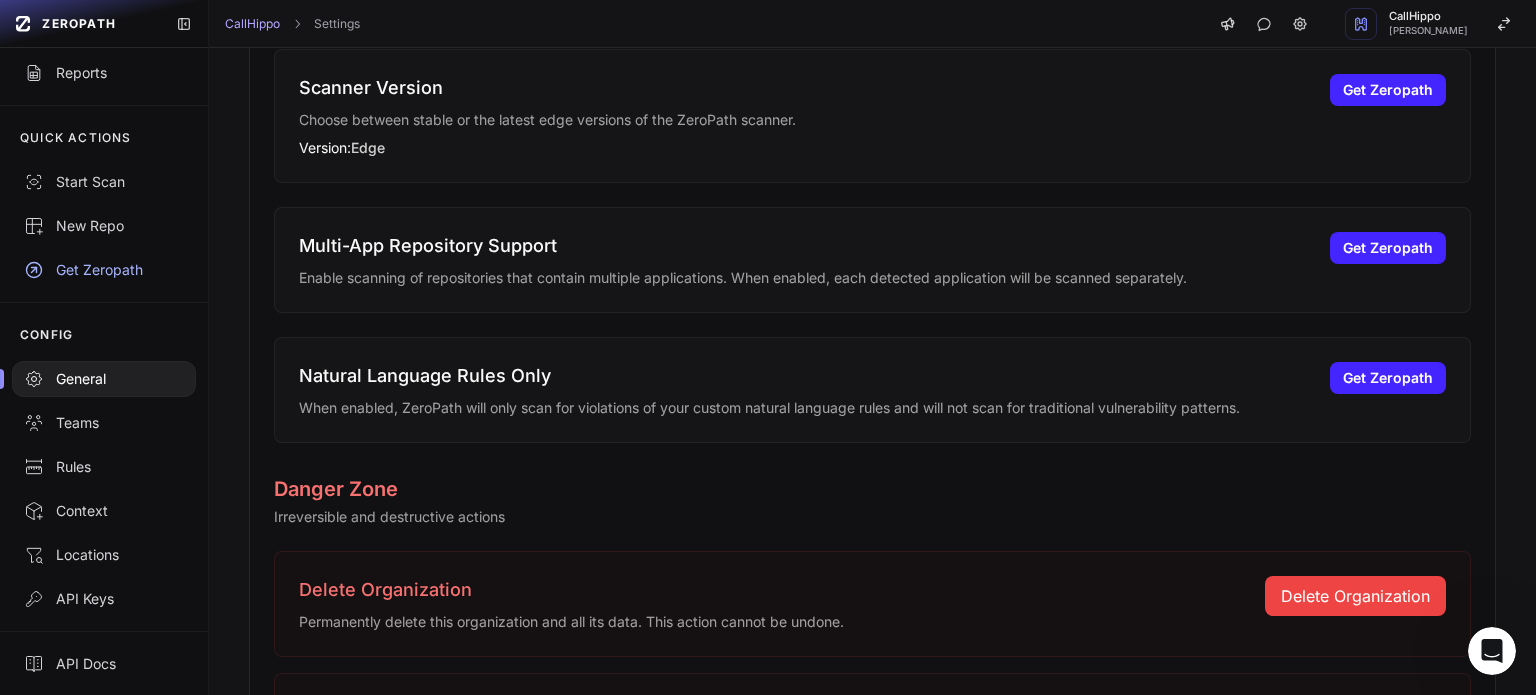 scroll, scrollTop: 1210, scrollLeft: 0, axis: vertical 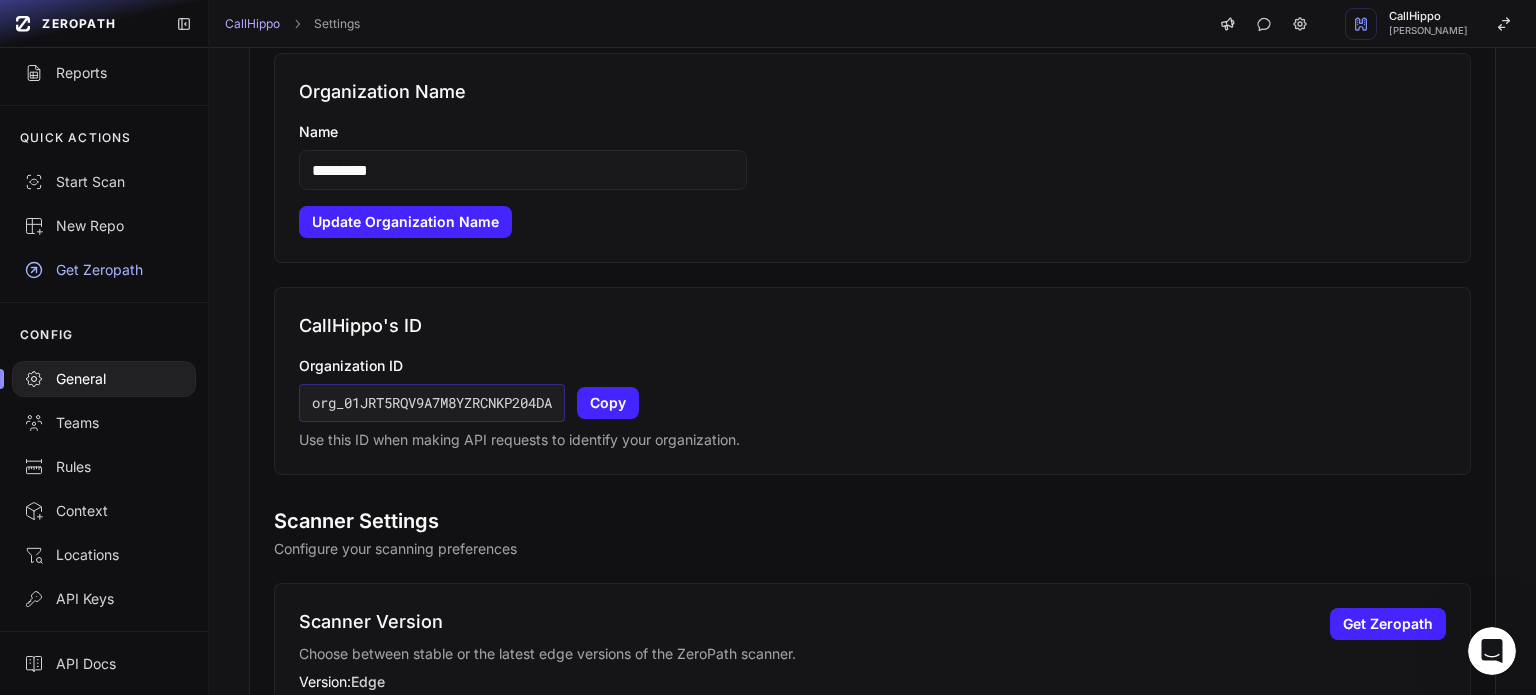 click on "Use this ID when making API requests to identify your organization." at bounding box center [872, 440] 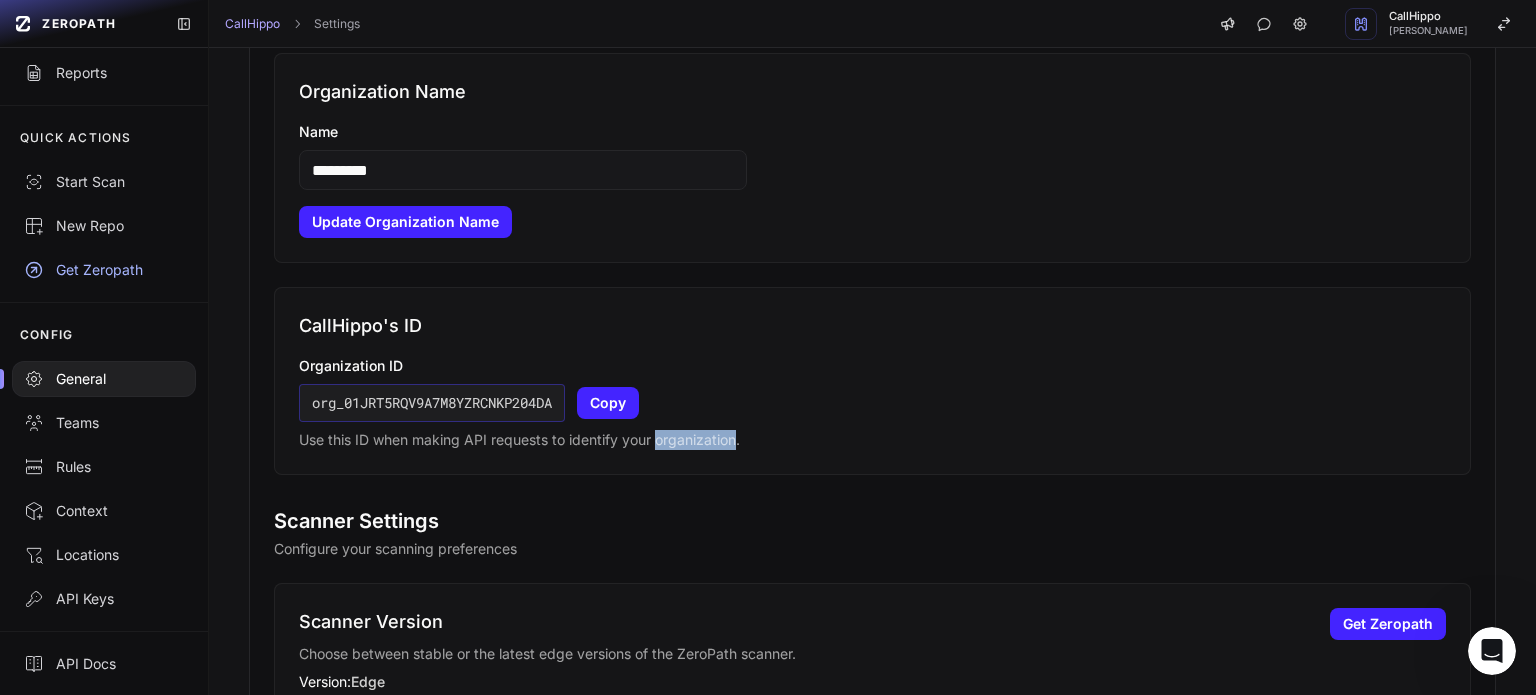click on "Use this ID when making API requests to identify your organization." at bounding box center (872, 440) 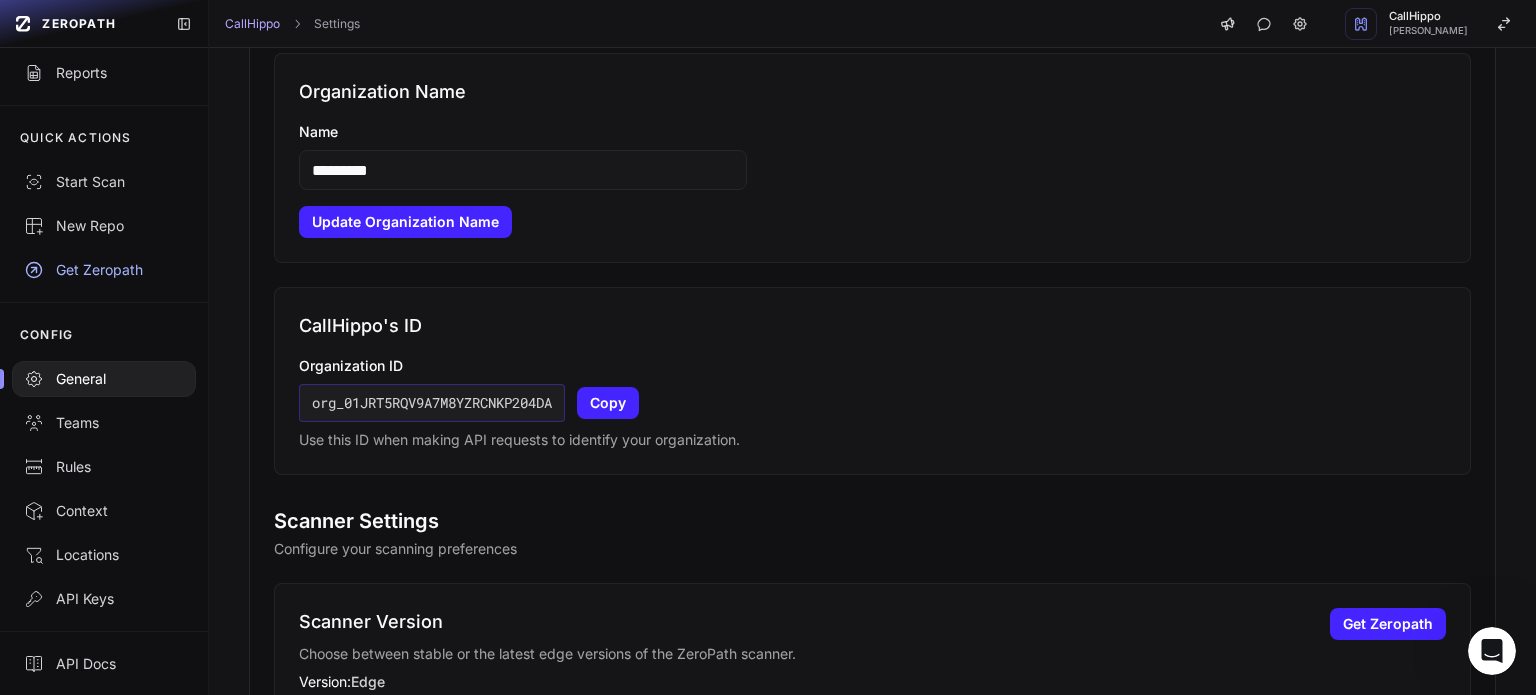 click on "CallHippo 's ID" at bounding box center [872, 326] 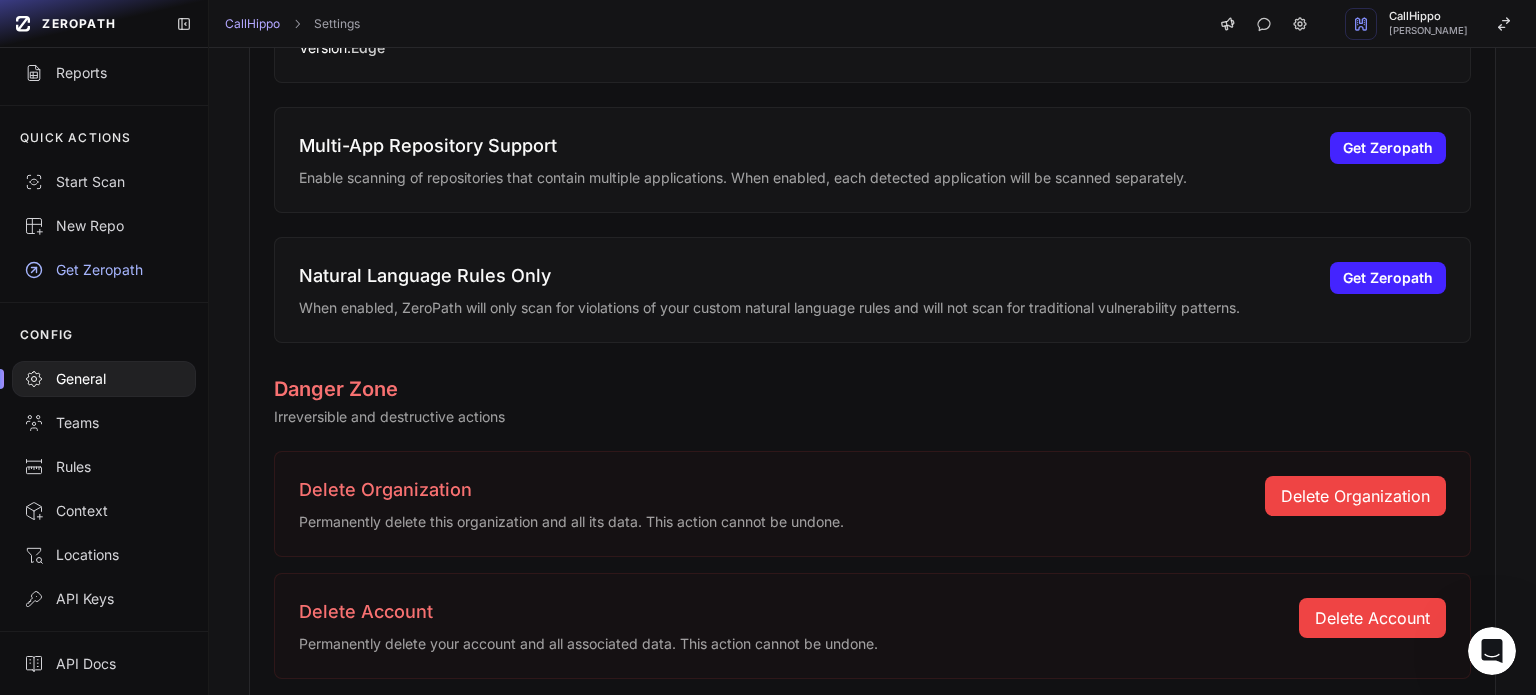 scroll, scrollTop: 1308, scrollLeft: 0, axis: vertical 